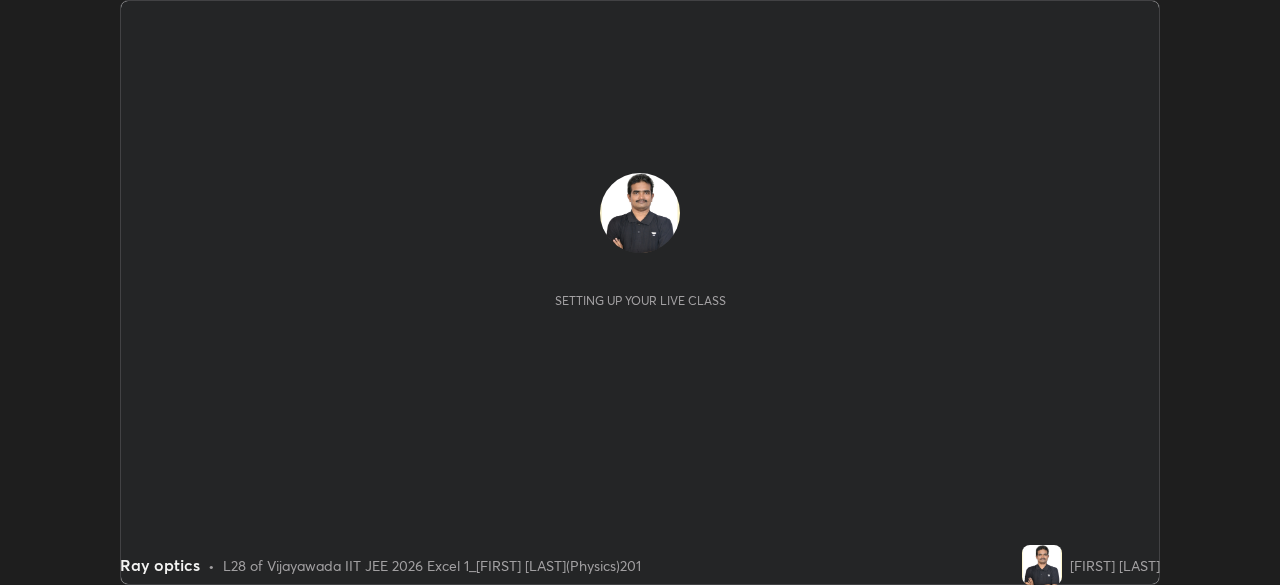 scroll, scrollTop: 0, scrollLeft: 0, axis: both 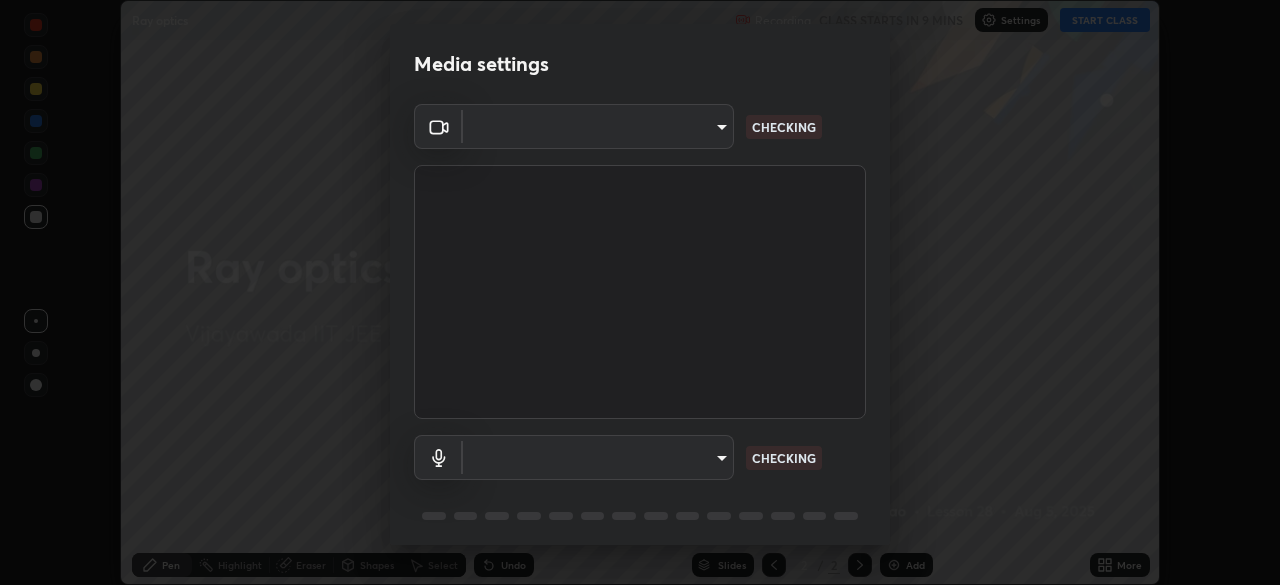 type on "3b33a3c761c0e45613f6c67bedc5ec5bb3616ed3905ce22176cb2855069b3ab3" 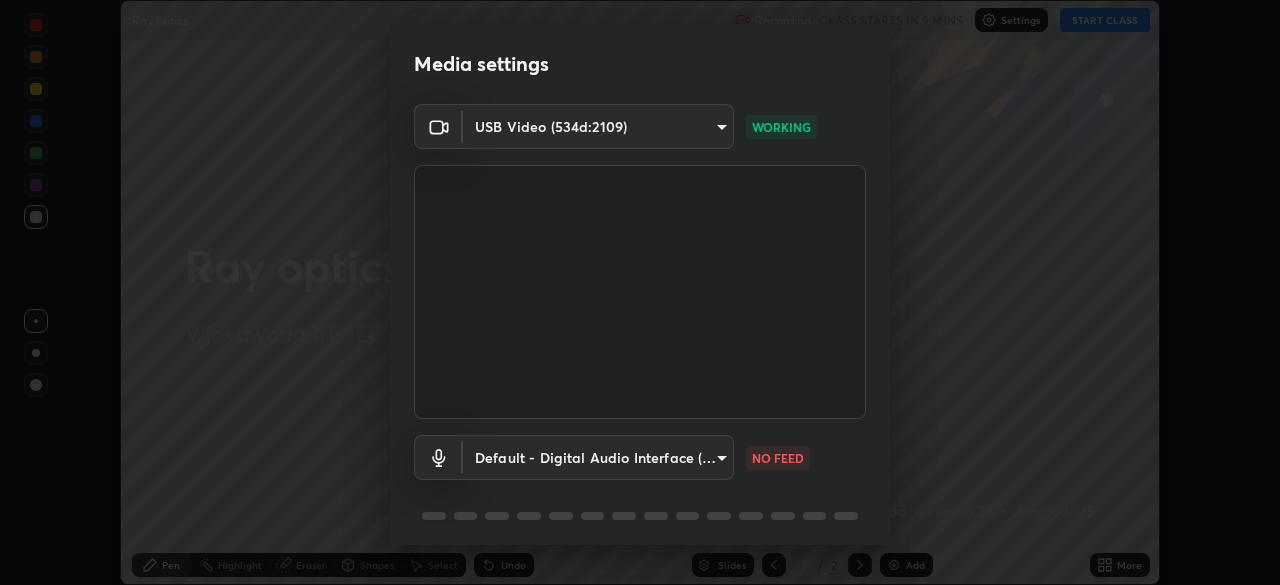 click on "Erase all Ray optics Recording CLASS STARTS IN 9 MINS Settings START CLASS Setting up your live class Ray optics • L28 of Vijayawada IIT JEE 2026 Excel 1_[FIRST] [LAST](Physics)201 [FIRST] [LAST] Pen Highlight Eraser Shapes Select Undo Slides 2 / 2 Add More No doubts shared Encourage your learners to ask a doubt for better clarity Report an issue Reason for reporting Buffering Chat not working Audio - Video sync issue Educator video quality low ​ Attach an image Report Media settings USB Video (534d:2109) 3b33a3c761c0e45613f6c67bedc5ec5bb3616ed3905ce22176cb2855069b3ab3 WORKING Default - Digital Audio Interface (USB Digital Audio) default NO FEED 1 / 5 Next" at bounding box center (640, 292) 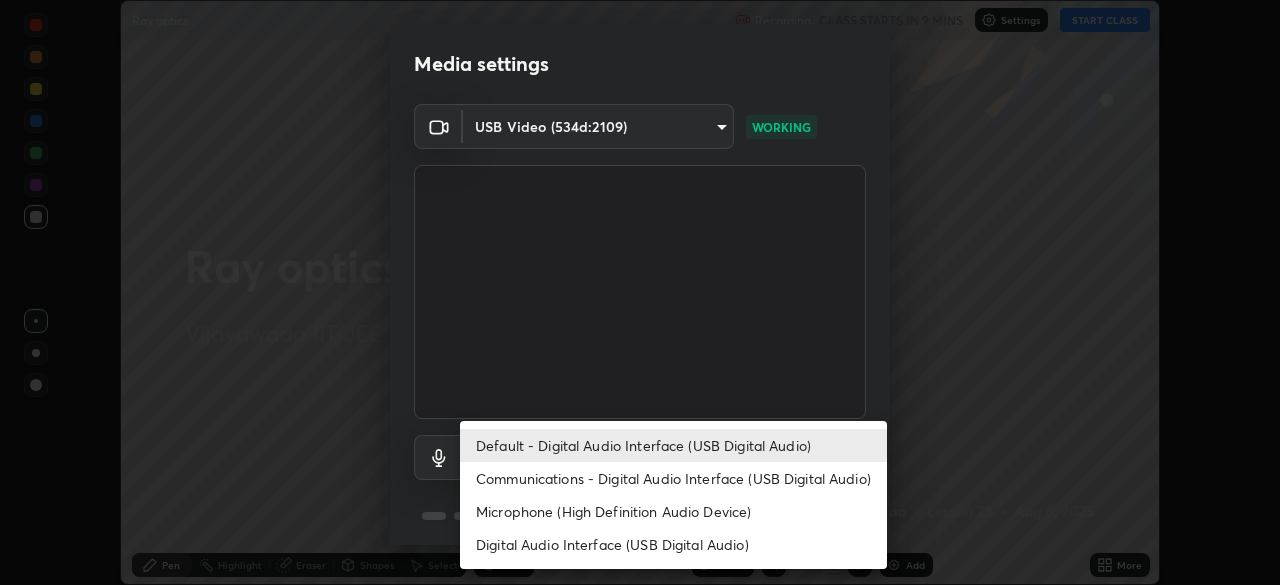 click on "Communications - Digital Audio Interface (USB Digital Audio)" at bounding box center [673, 478] 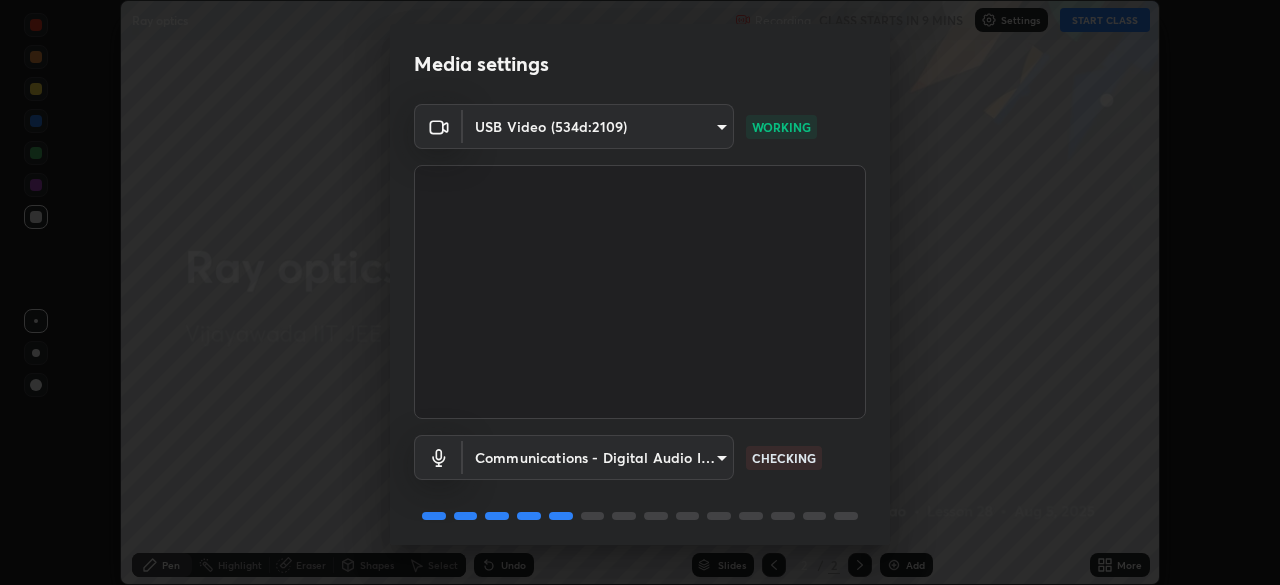 scroll, scrollTop: 71, scrollLeft: 0, axis: vertical 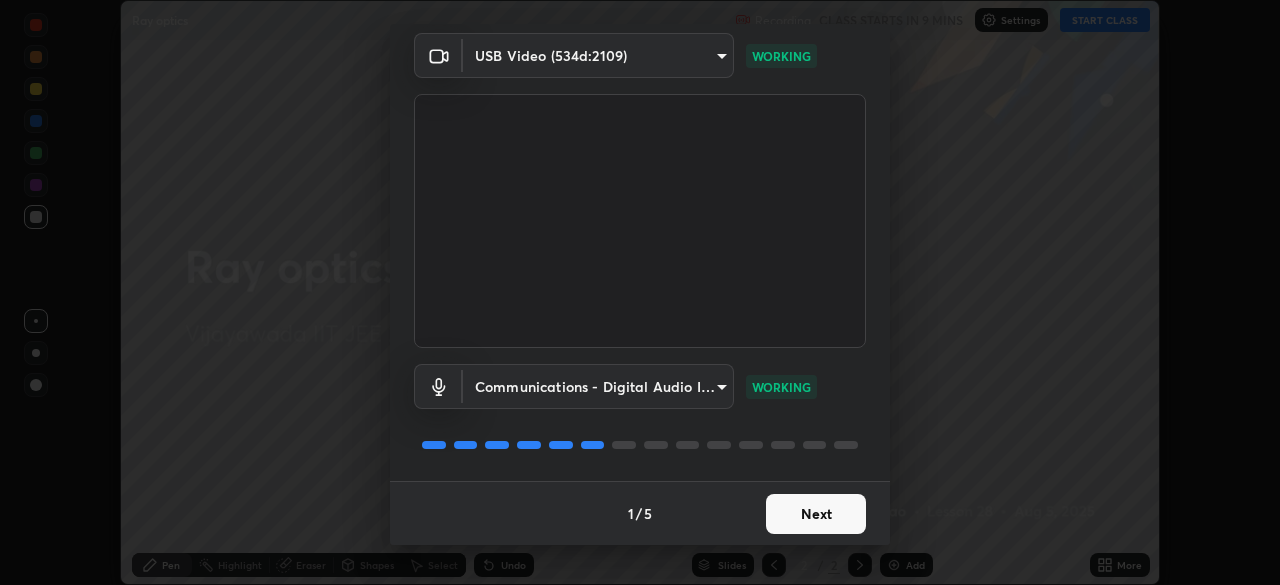click on "Next" at bounding box center (816, 514) 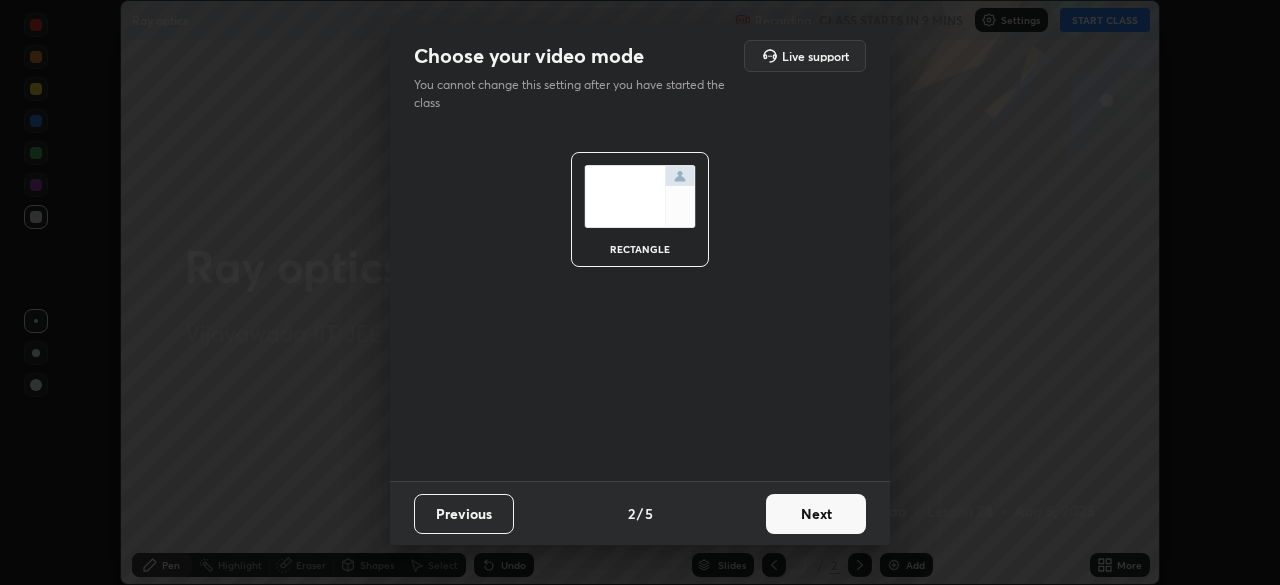 scroll, scrollTop: 0, scrollLeft: 0, axis: both 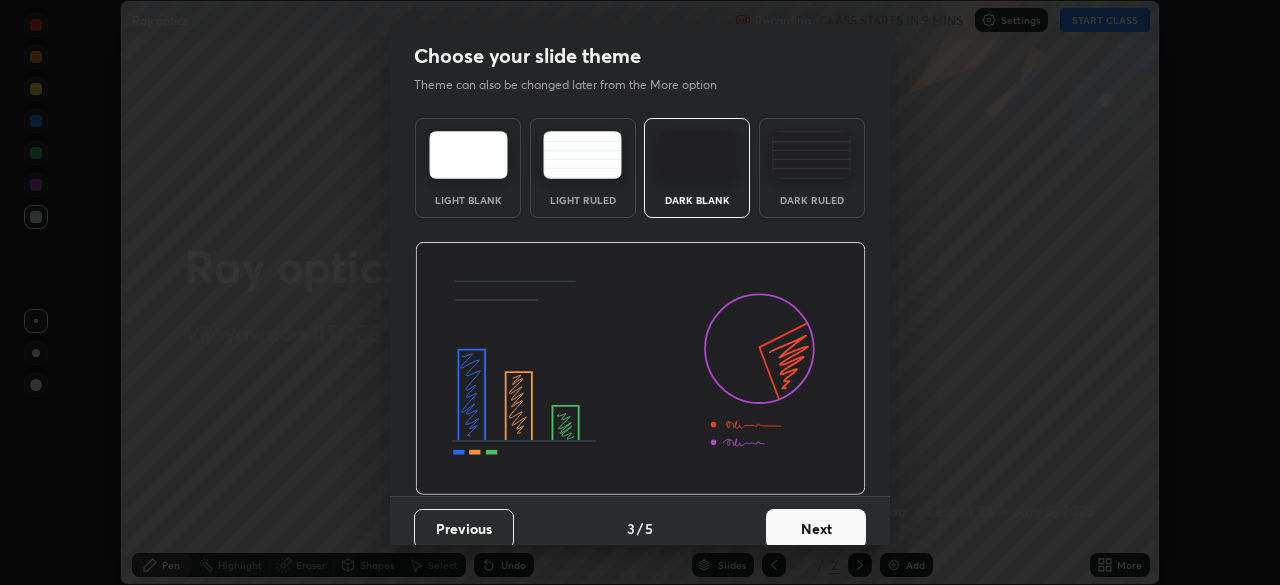 click on "Next" at bounding box center (816, 529) 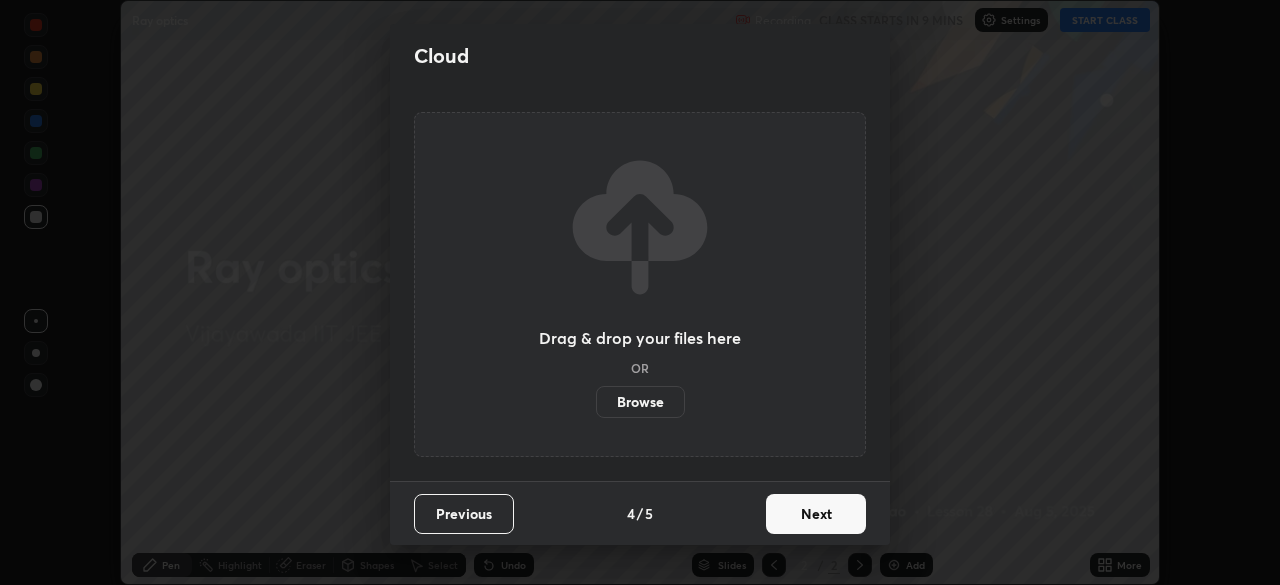 click on "Next" at bounding box center (816, 514) 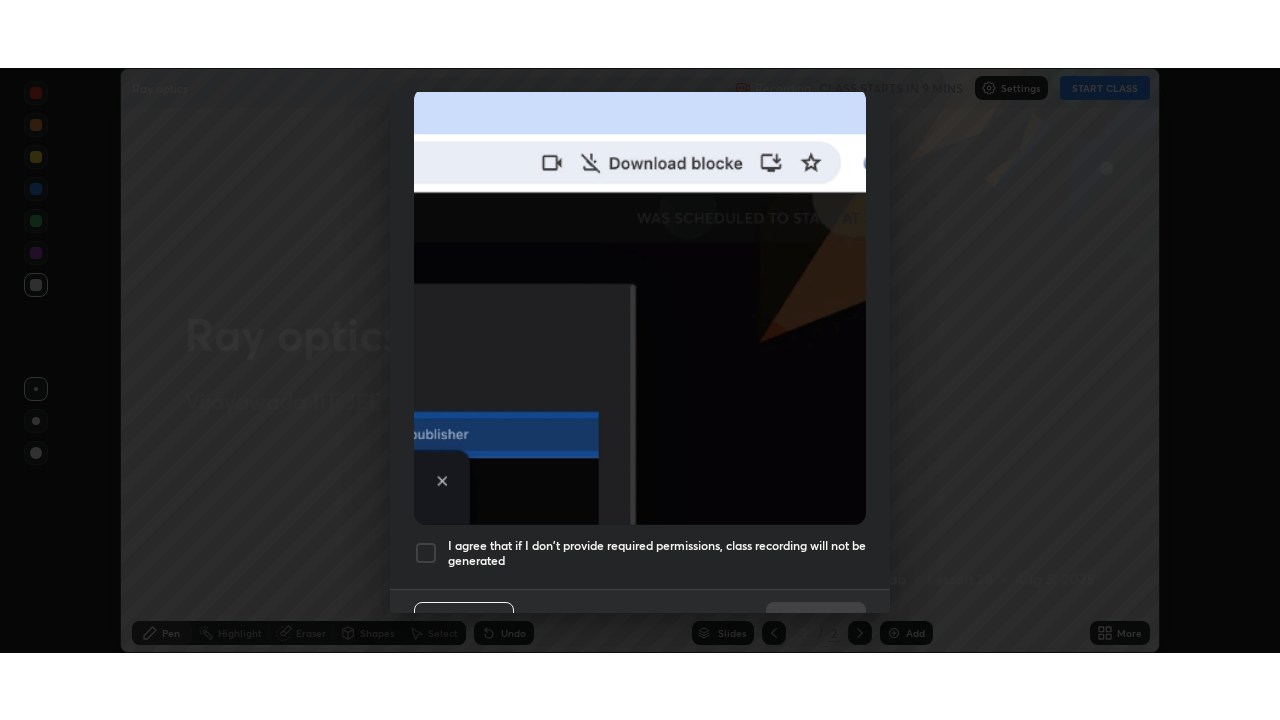 scroll, scrollTop: 479, scrollLeft: 0, axis: vertical 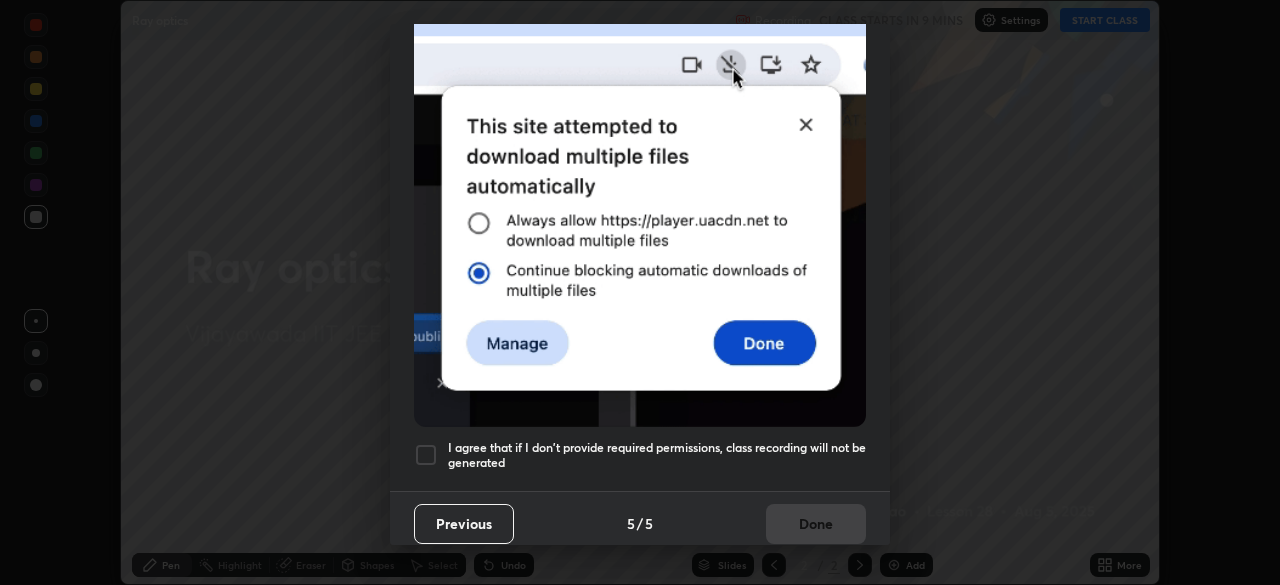 click at bounding box center [426, 455] 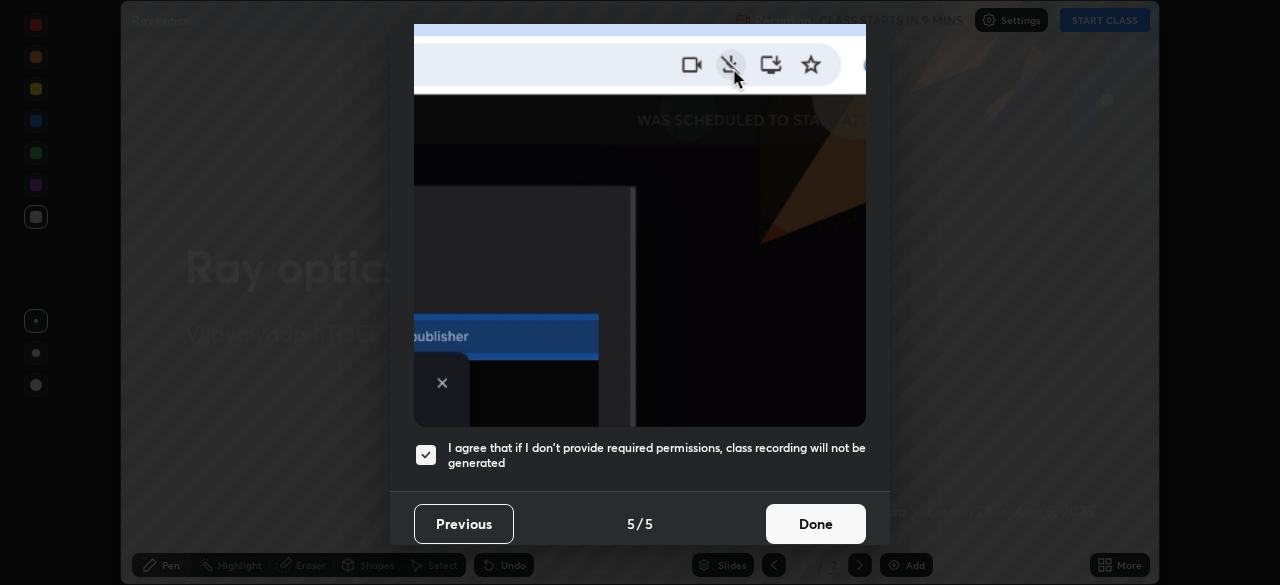 click on "Done" at bounding box center (816, 524) 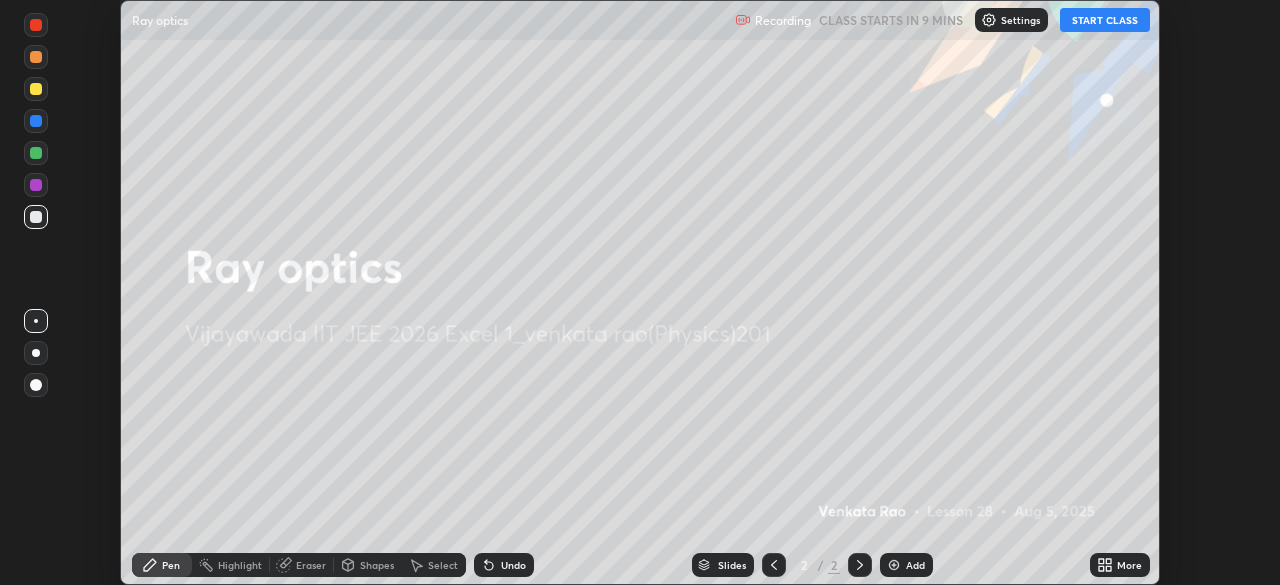 click 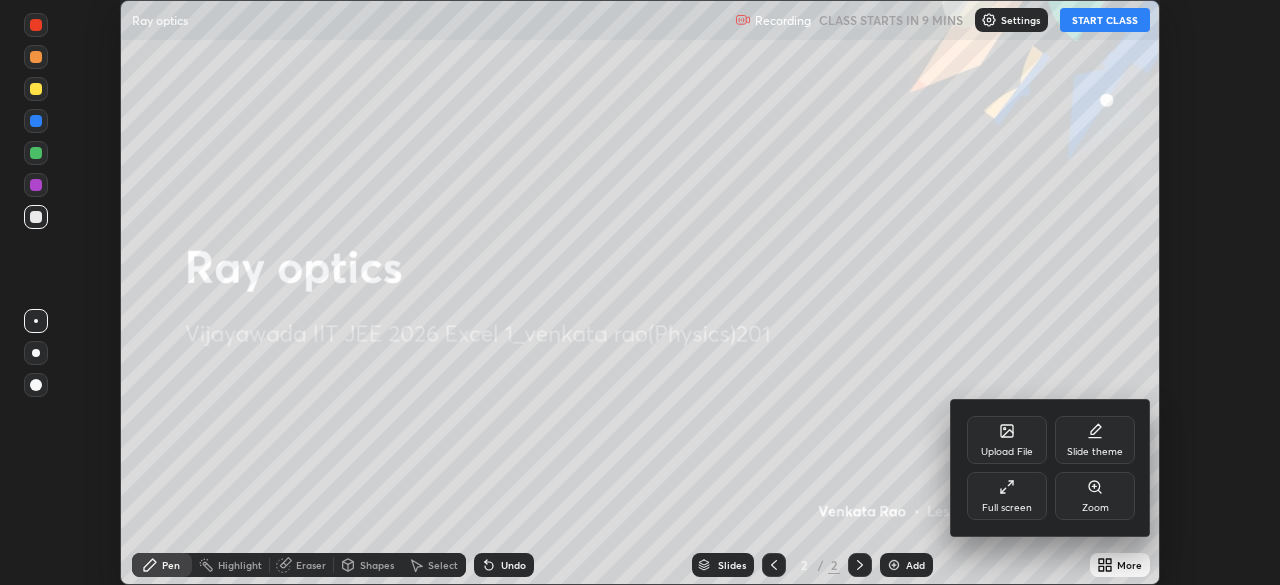 click on "Full screen" at bounding box center (1007, 508) 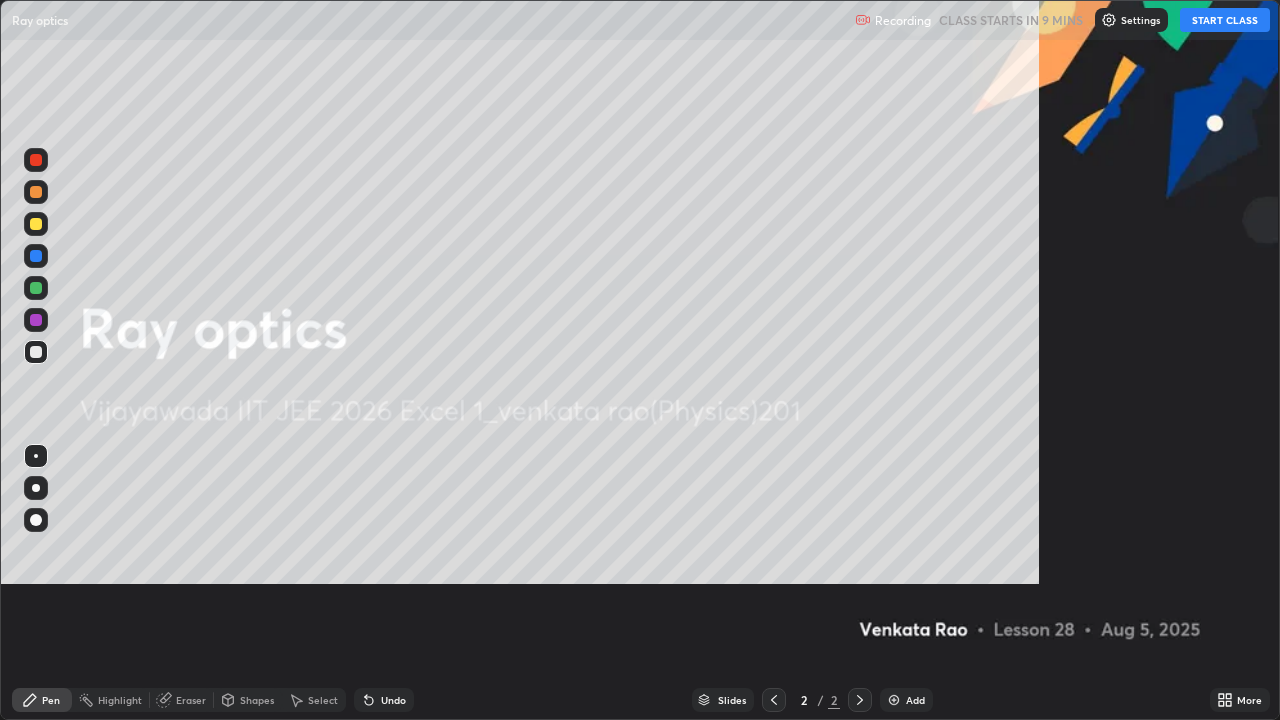 scroll, scrollTop: 99280, scrollLeft: 98720, axis: both 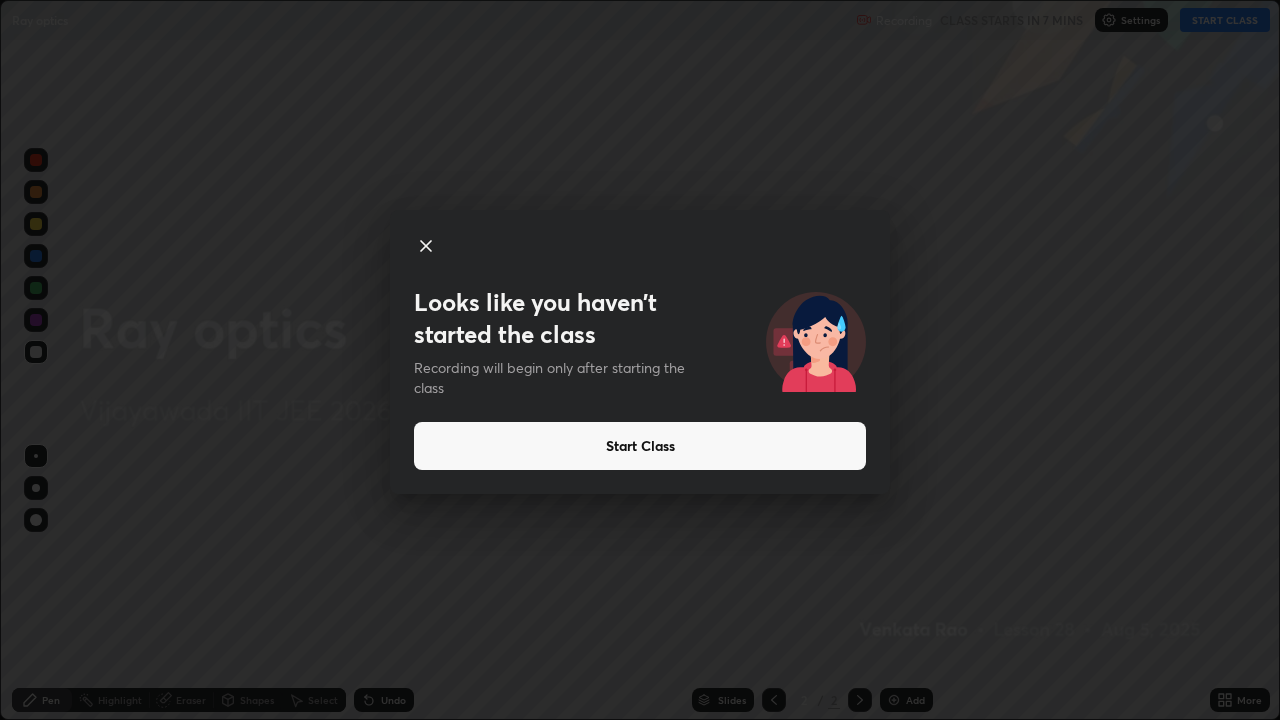 click on "Start Class" at bounding box center [640, 446] 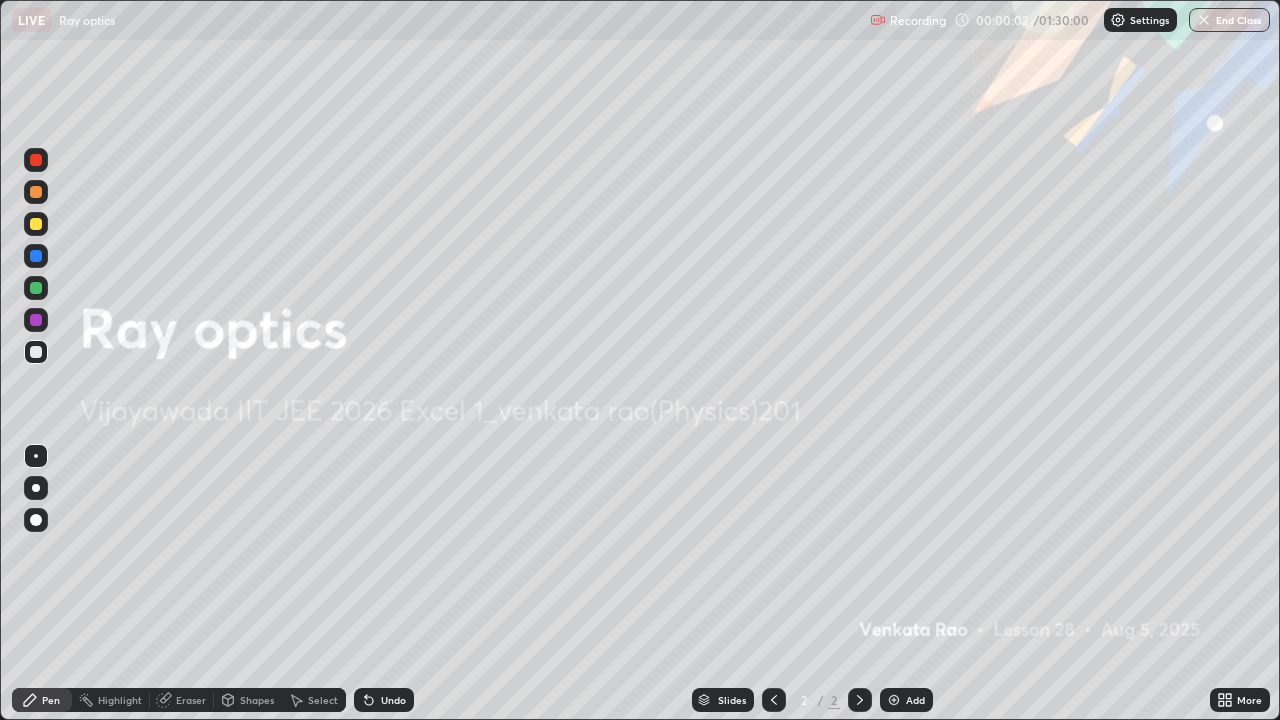 click on "Add" at bounding box center (915, 700) 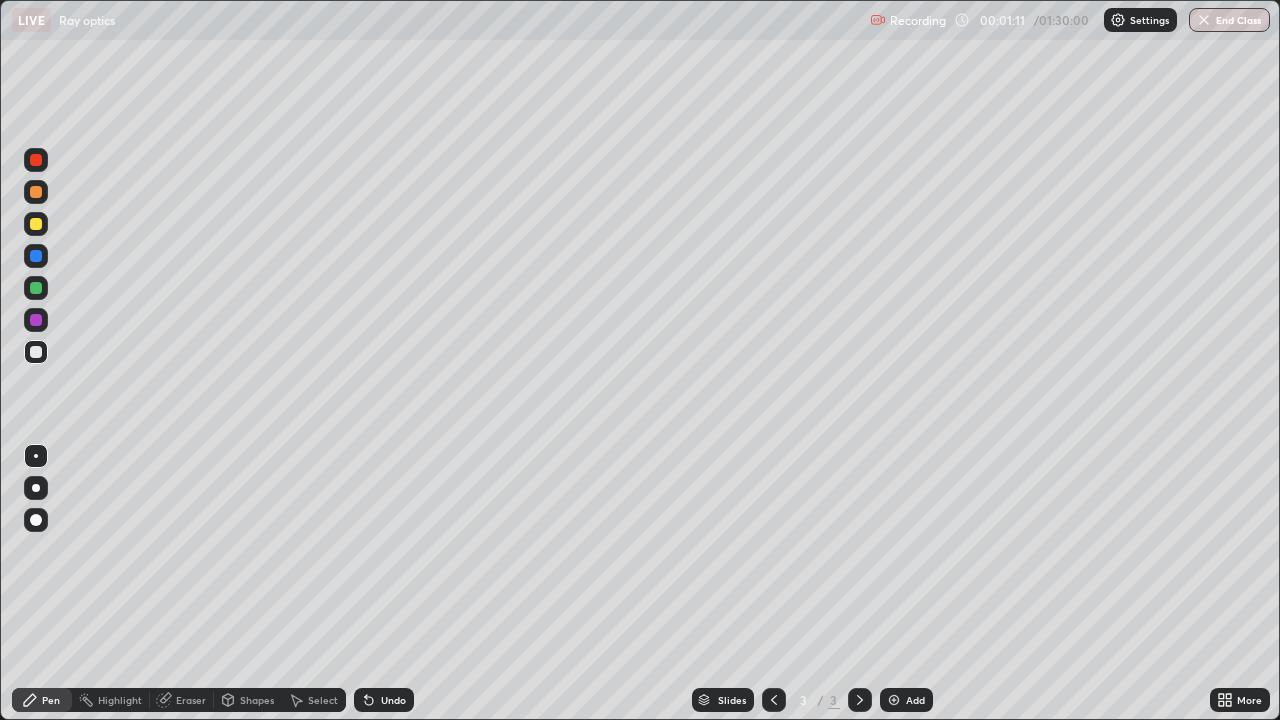click on "Undo" at bounding box center (384, 700) 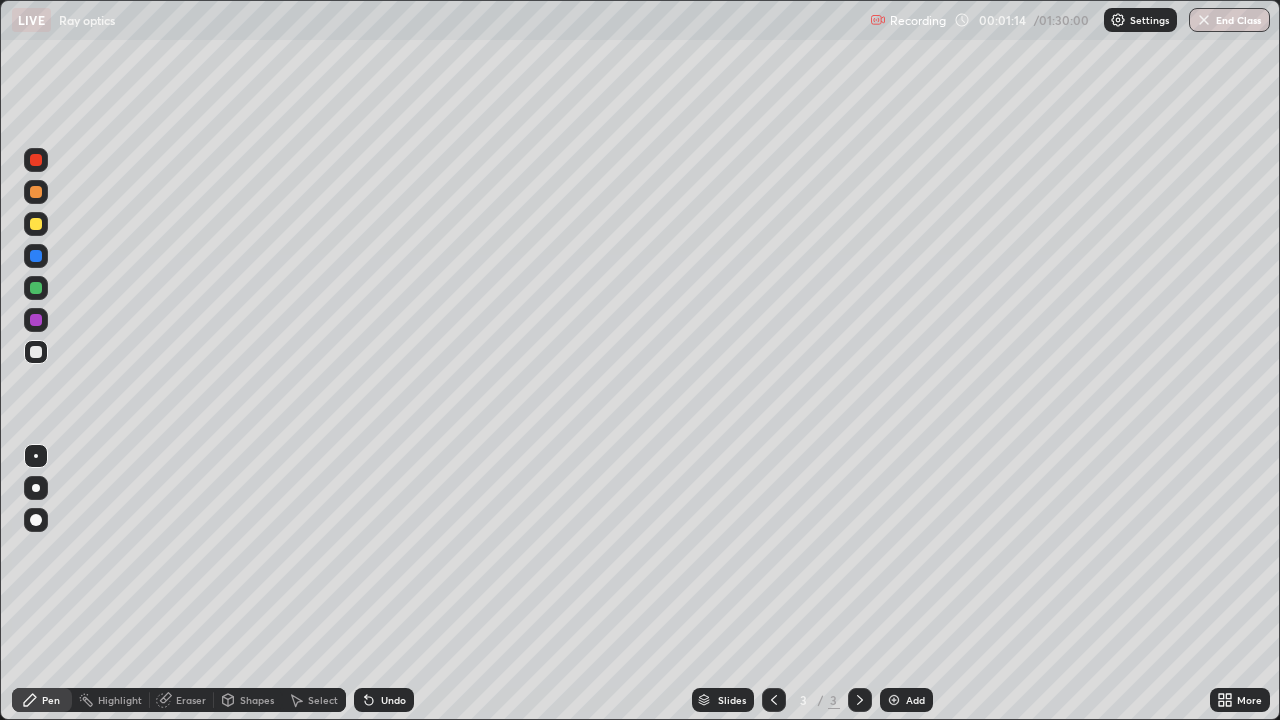click on "Undo" at bounding box center (384, 700) 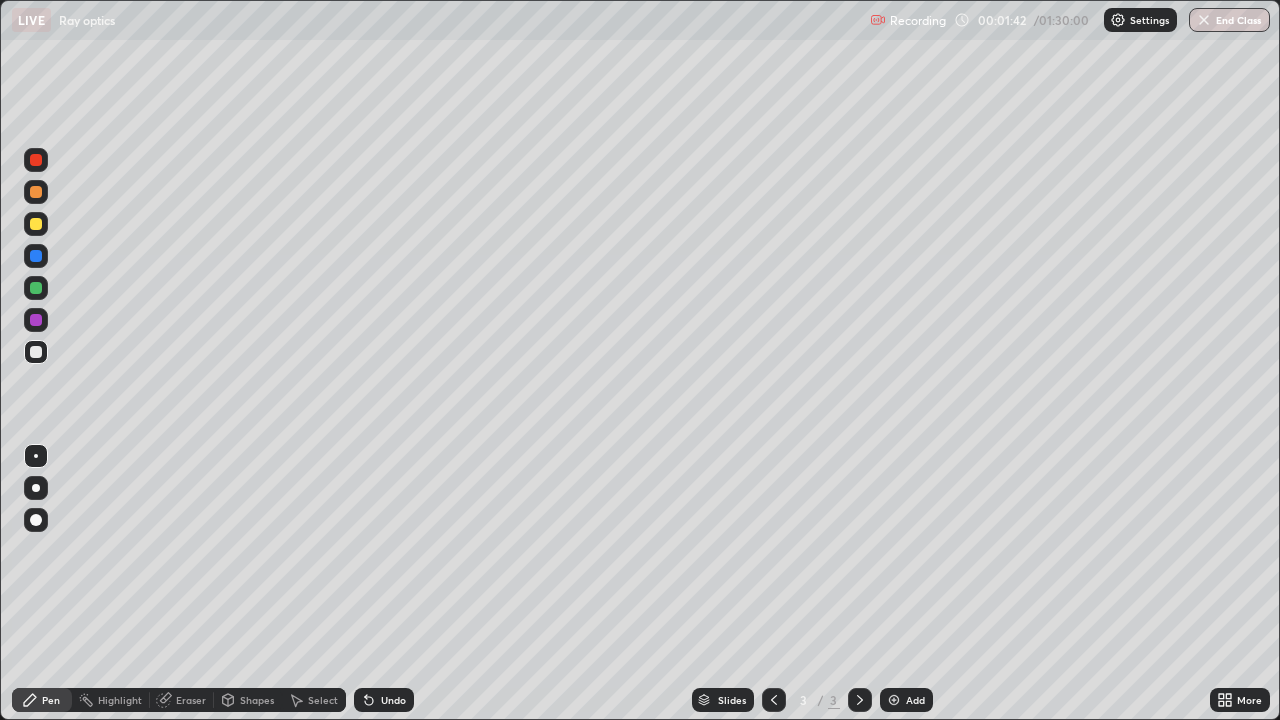 click on "Undo" at bounding box center (393, 700) 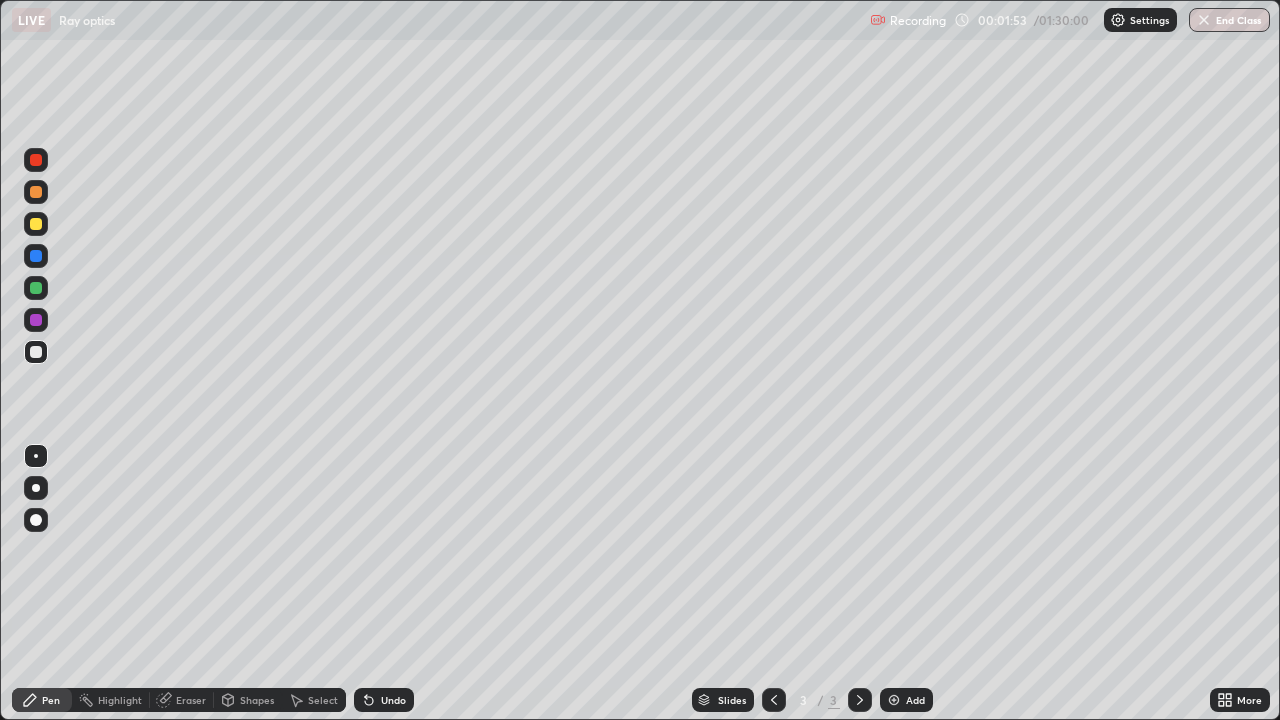 click at bounding box center [36, 224] 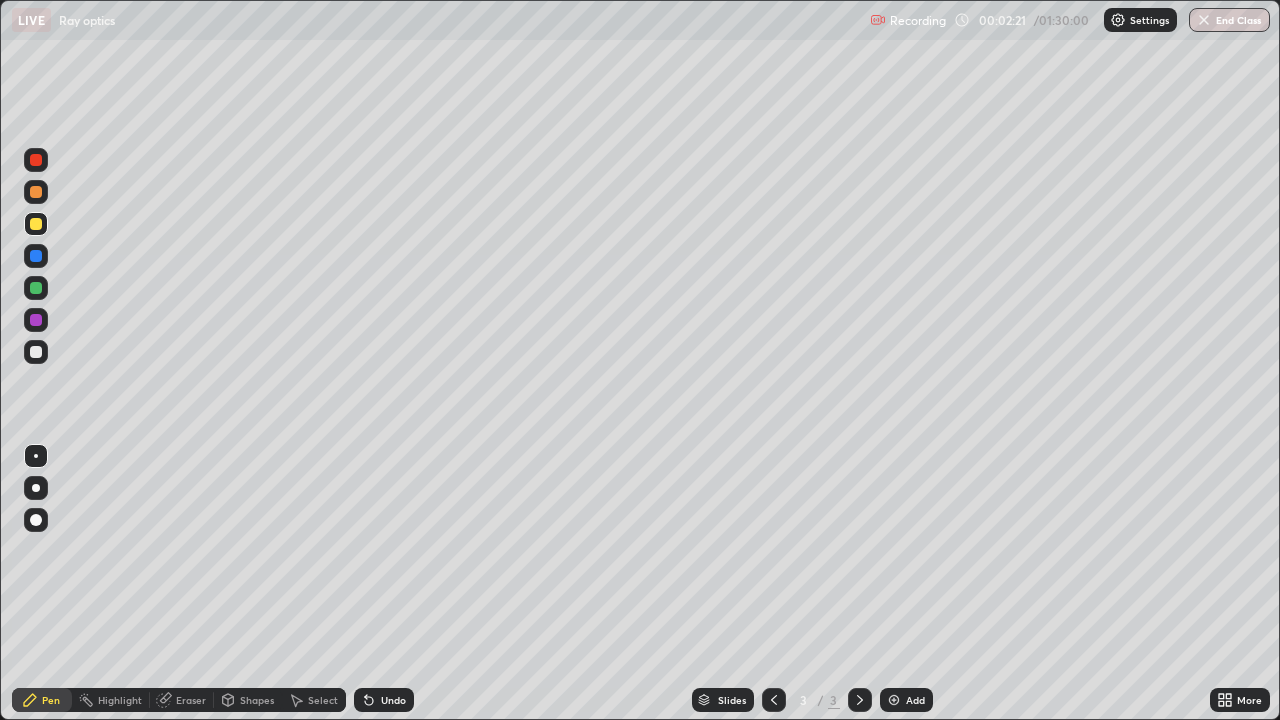 click on "Undo" at bounding box center (393, 700) 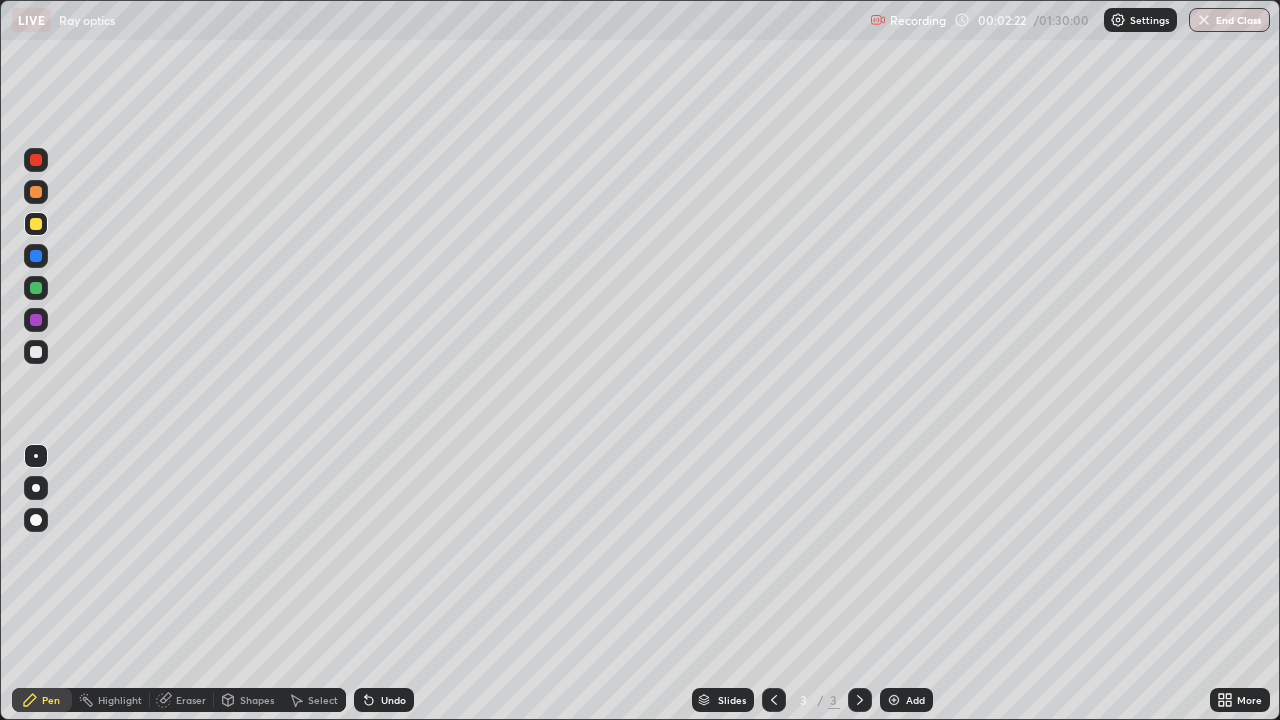 click on "Undo" at bounding box center (393, 700) 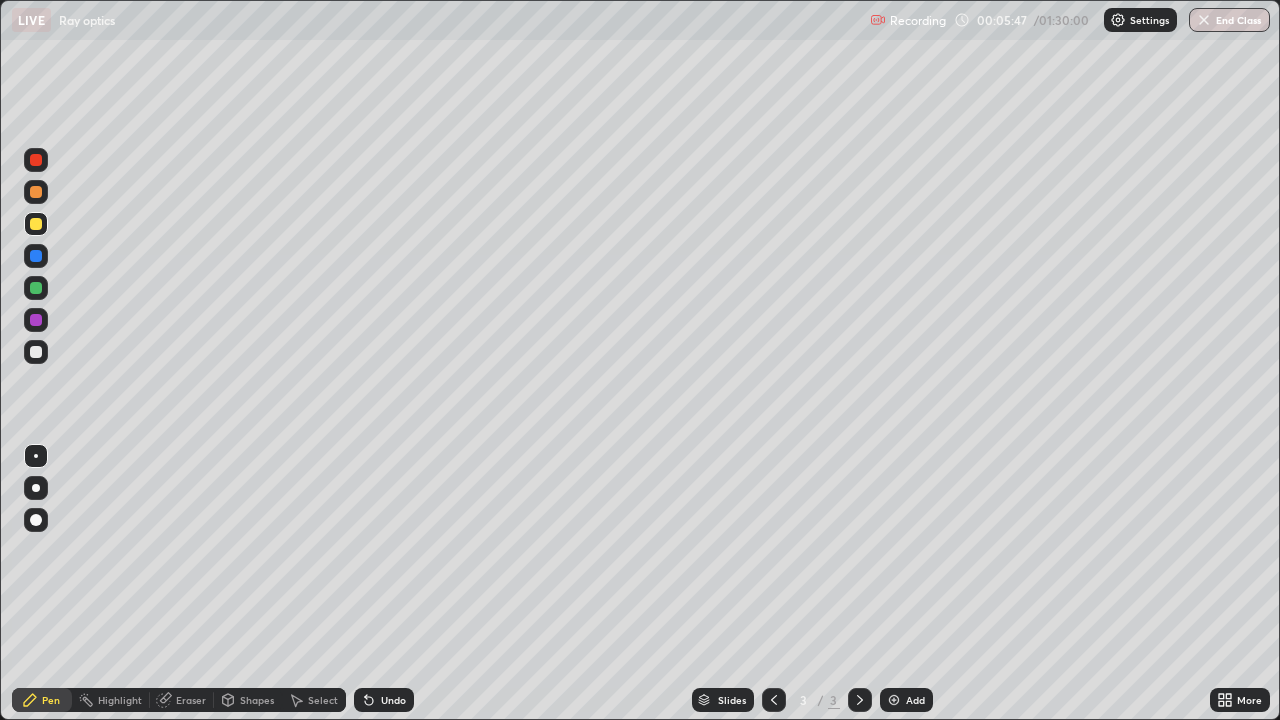 click on "Add" at bounding box center (906, 700) 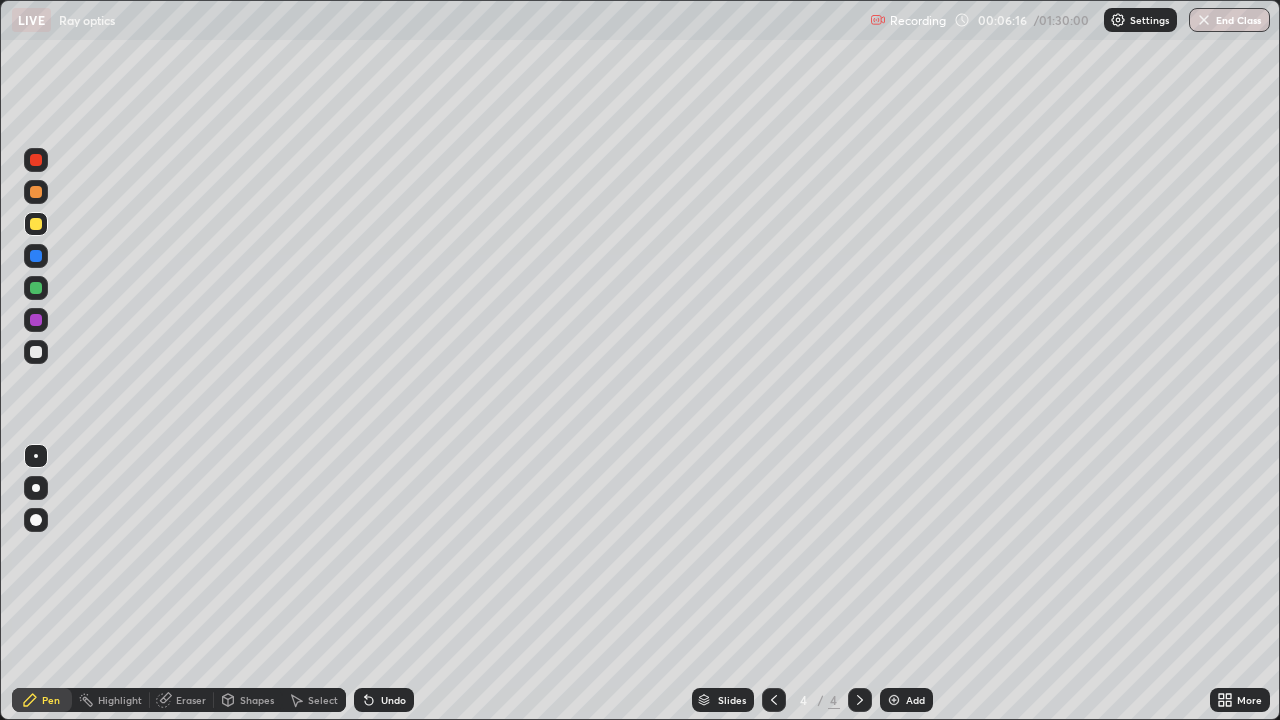 click at bounding box center [36, 352] 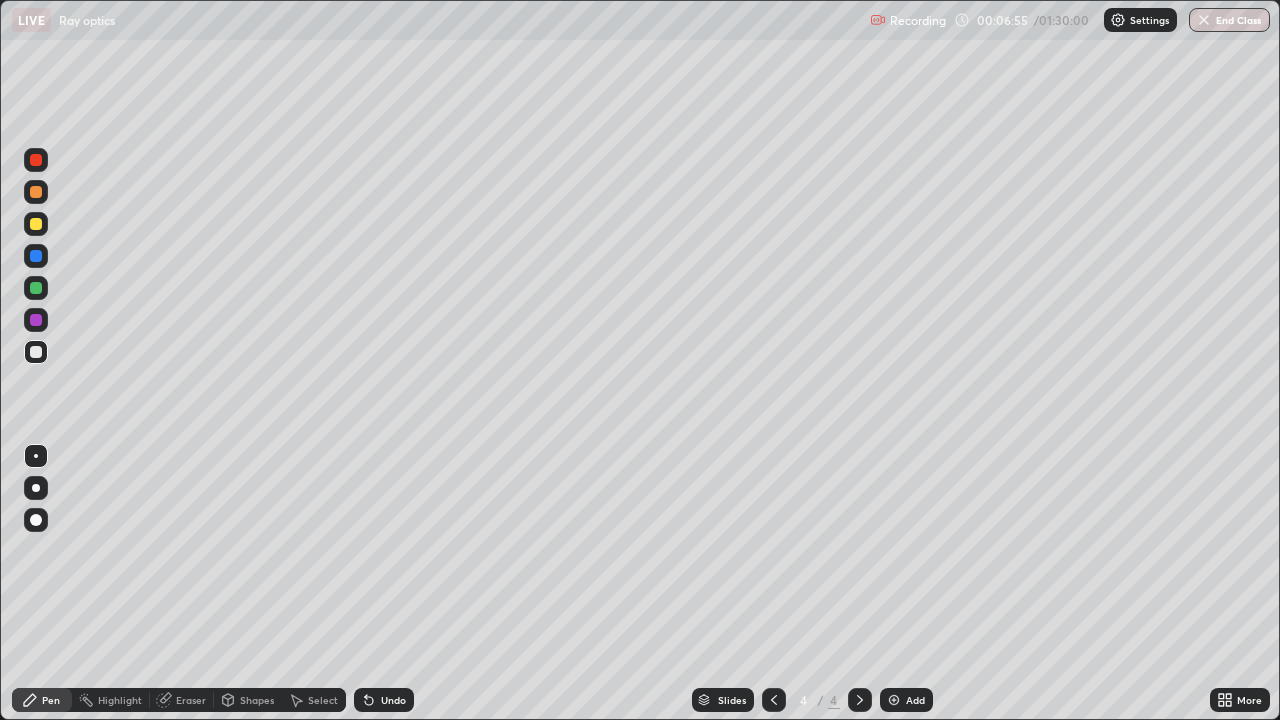 click at bounding box center [36, 224] 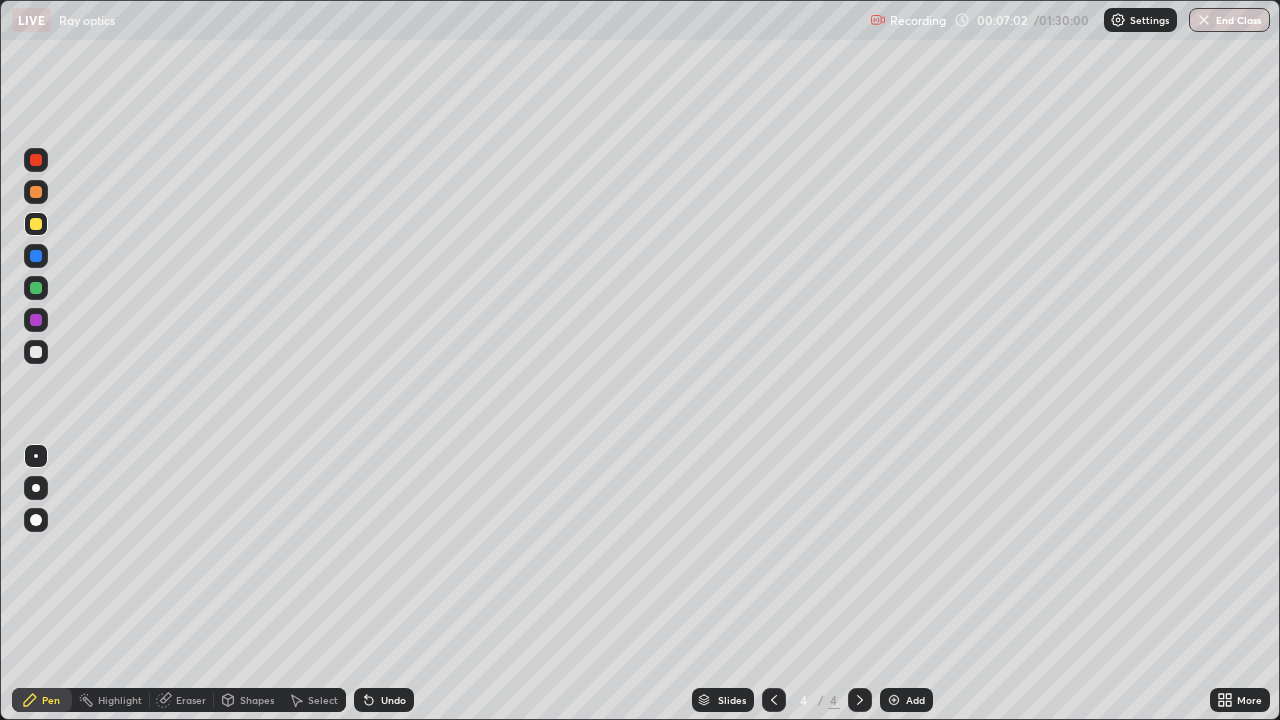 click at bounding box center [36, 192] 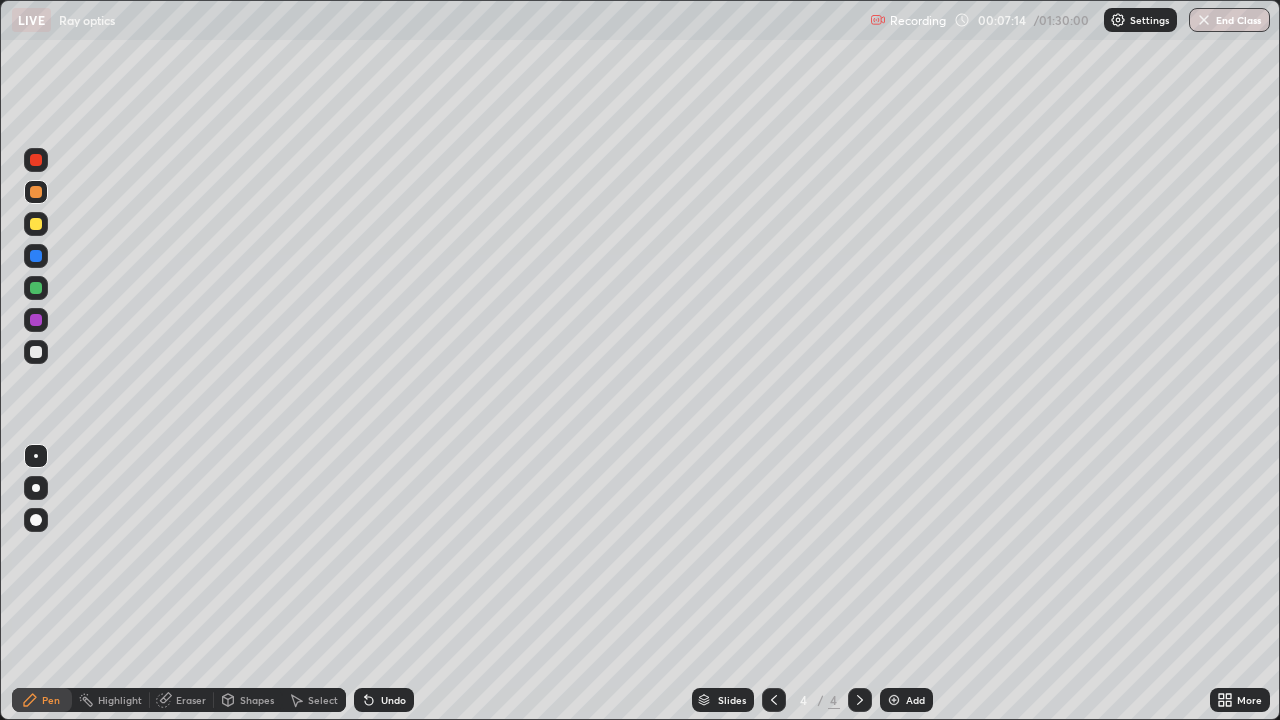 click on "Undo" at bounding box center [393, 700] 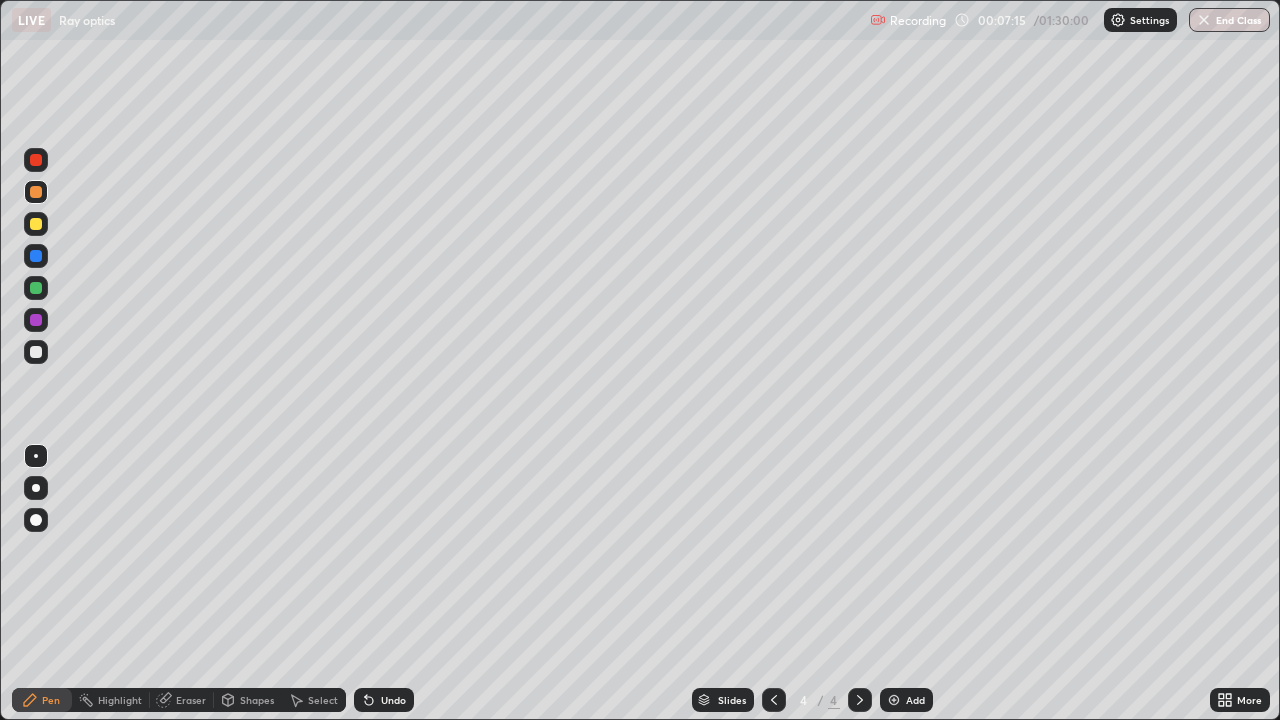 click on "Undo" at bounding box center (393, 700) 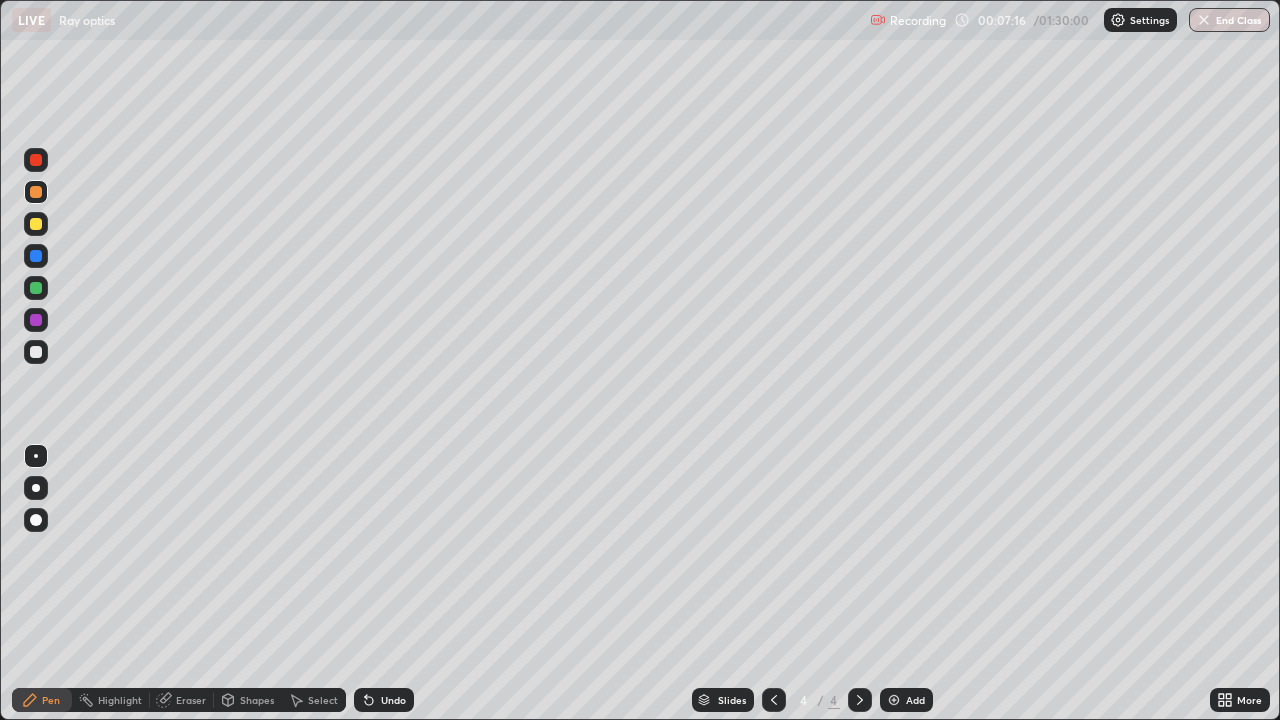 click on "Undo" at bounding box center [393, 700] 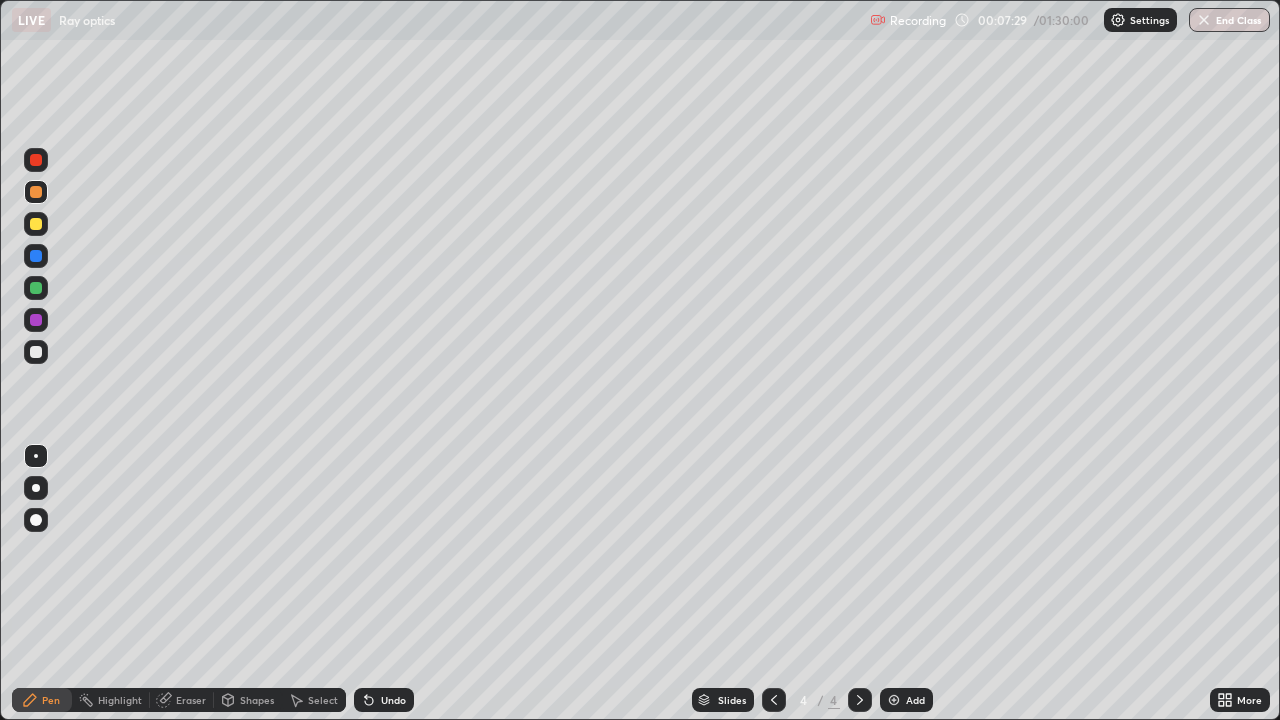 click at bounding box center (36, 224) 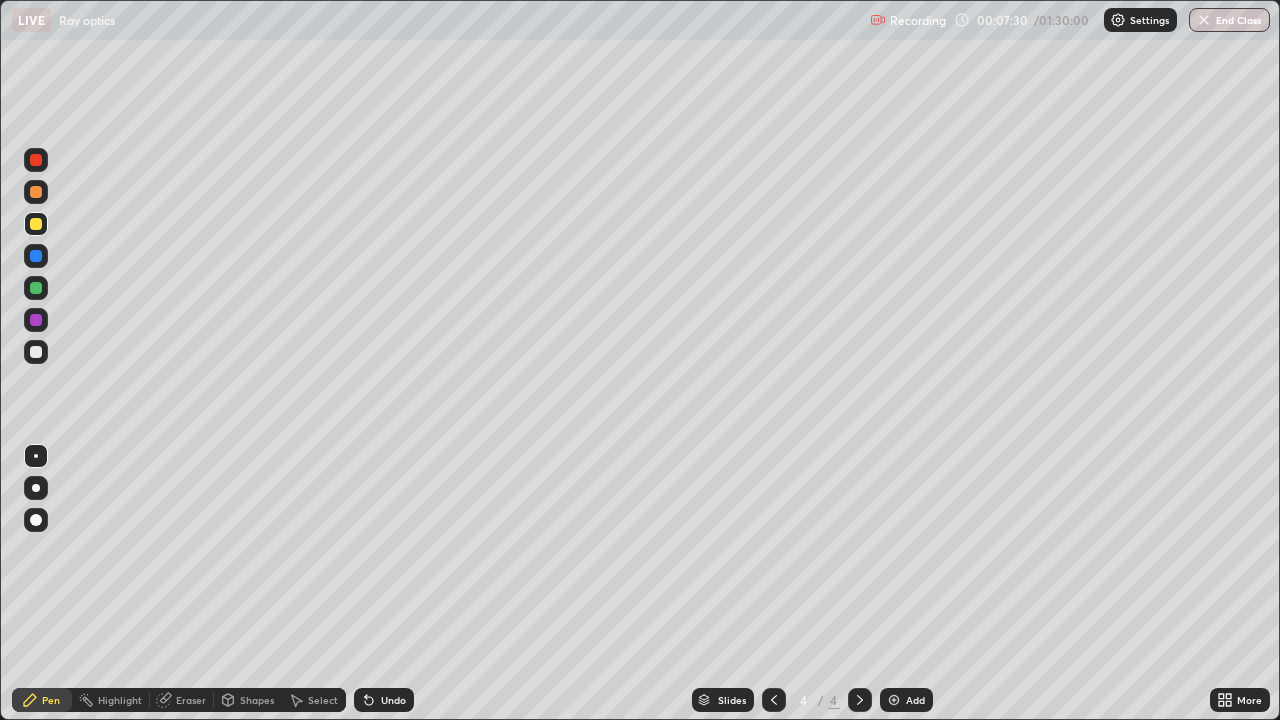 click at bounding box center (36, 288) 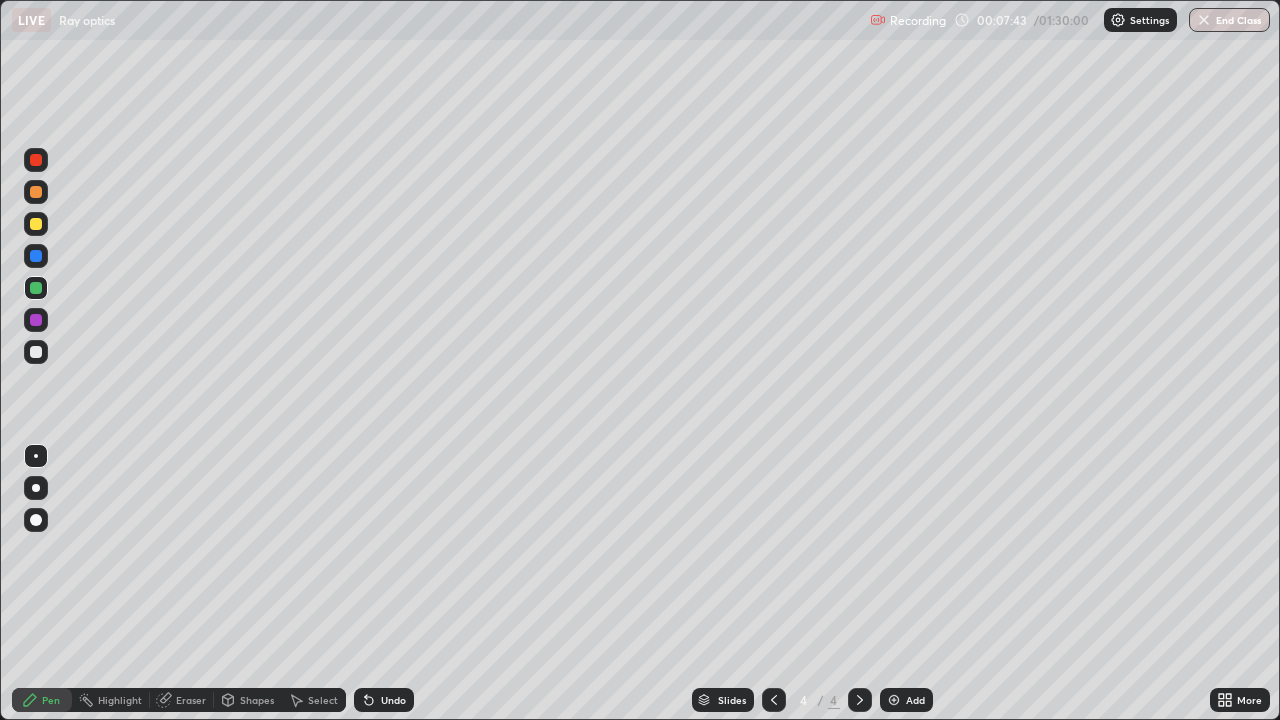 click at bounding box center [36, 288] 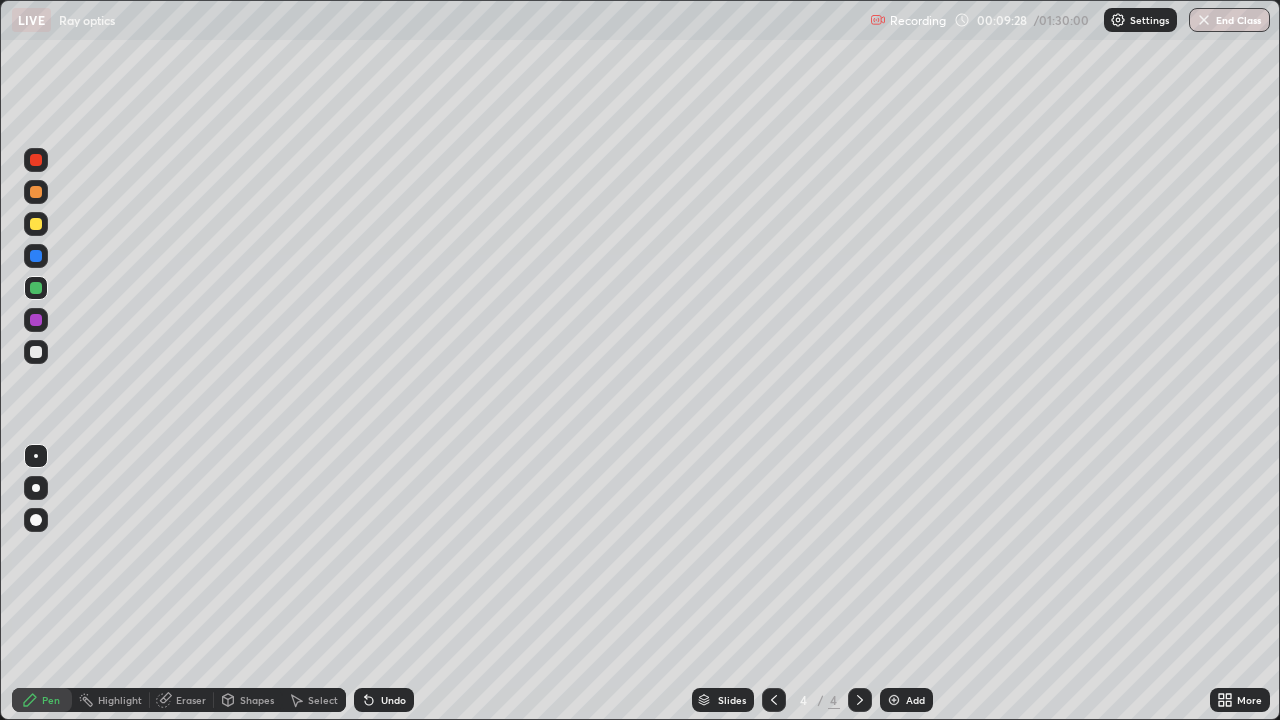 click at bounding box center [36, 224] 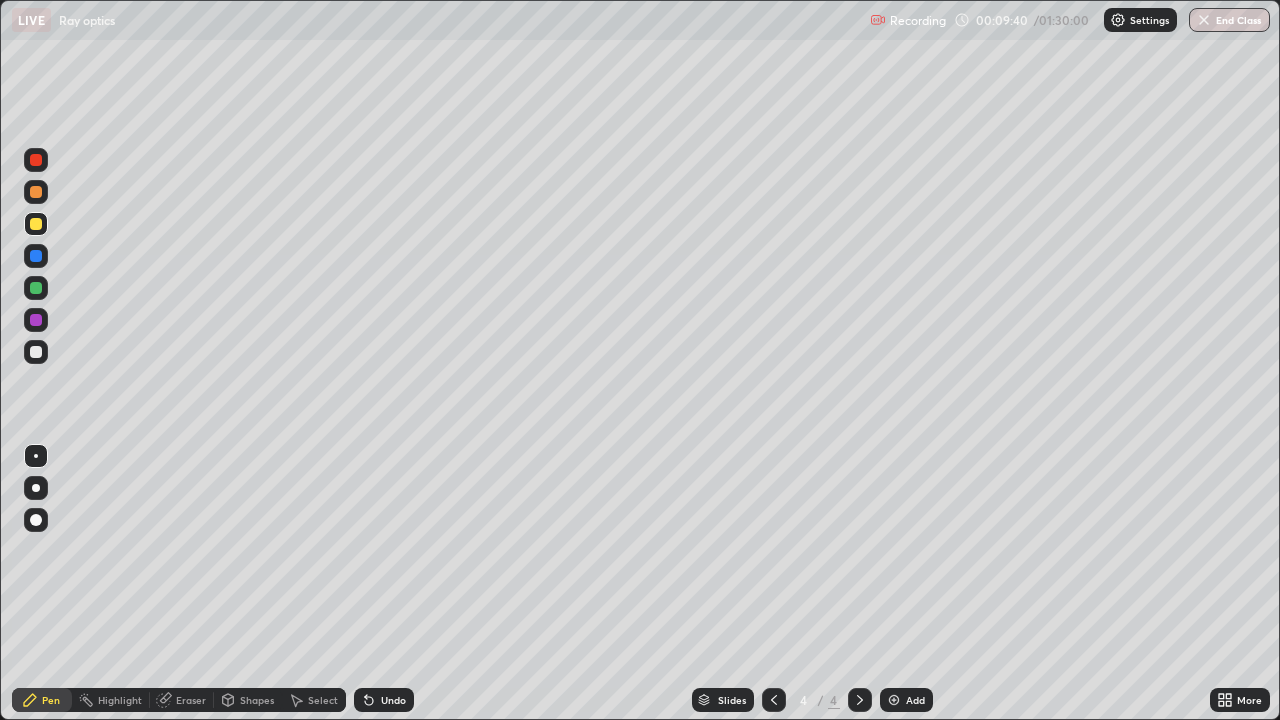 click on "Undo" at bounding box center [393, 700] 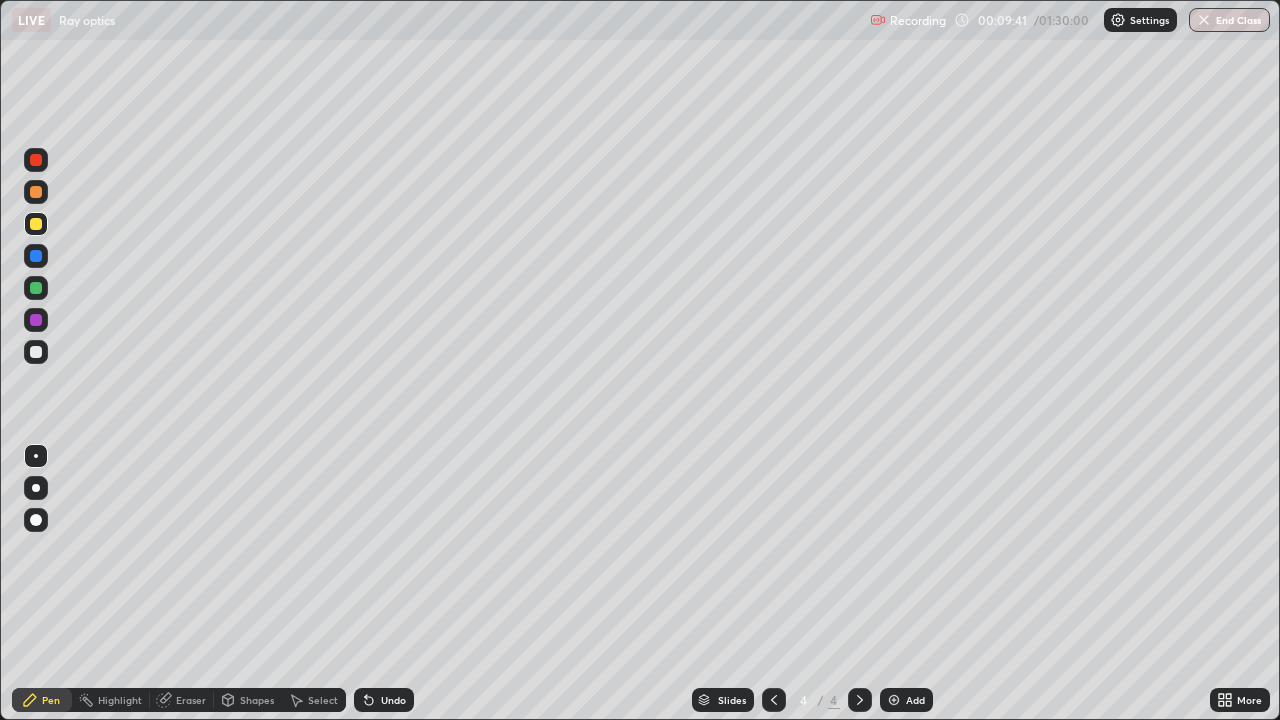 click on "Undo" at bounding box center (393, 700) 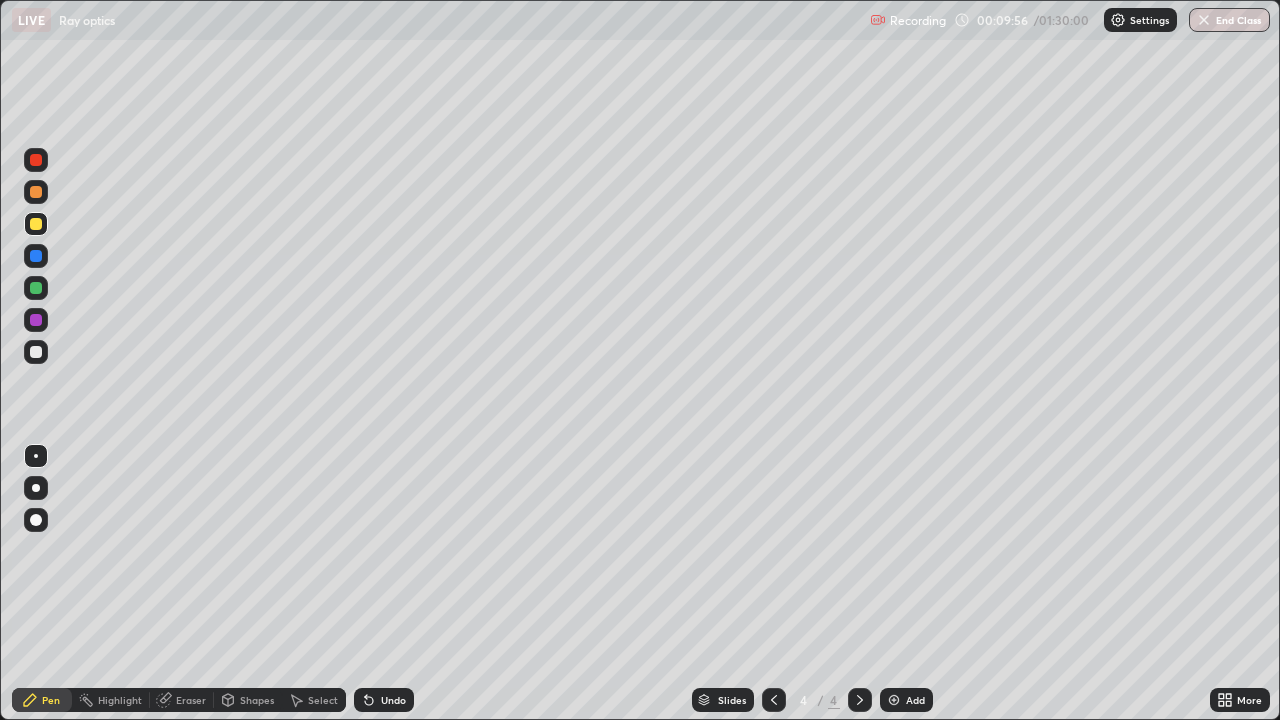 click at bounding box center [36, 352] 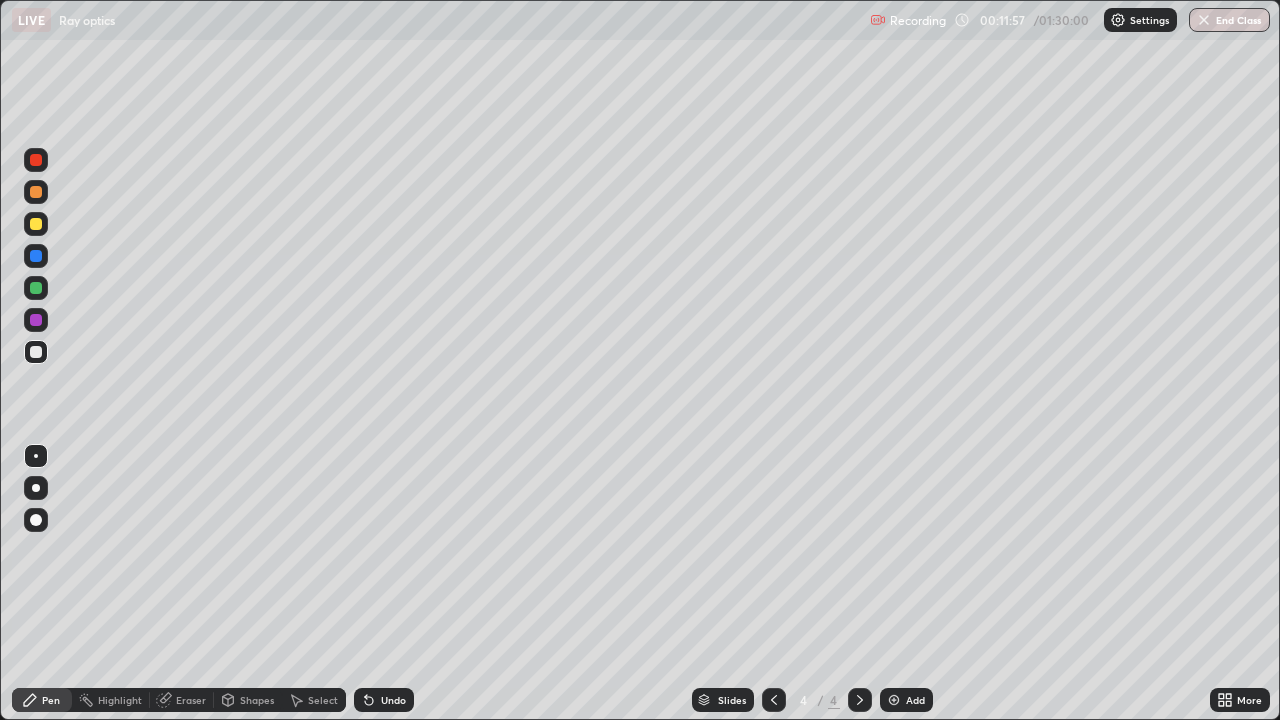 click on "Add" at bounding box center (915, 700) 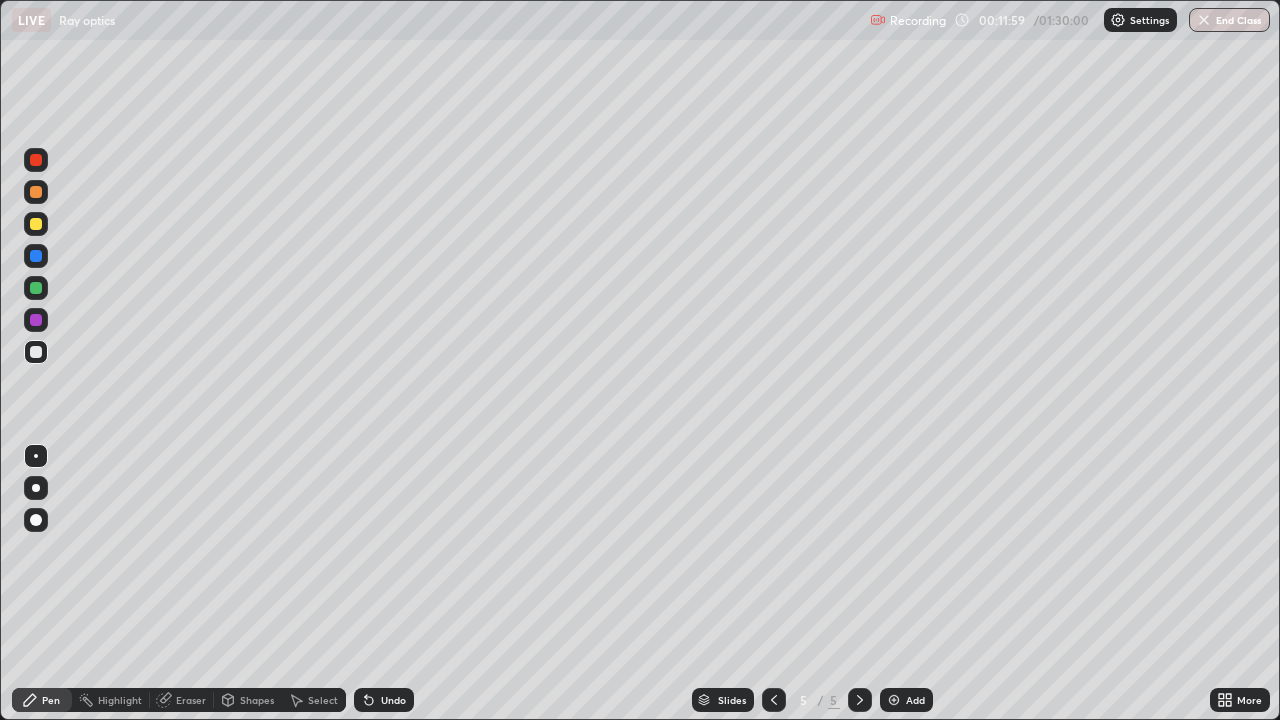 click at bounding box center [36, 224] 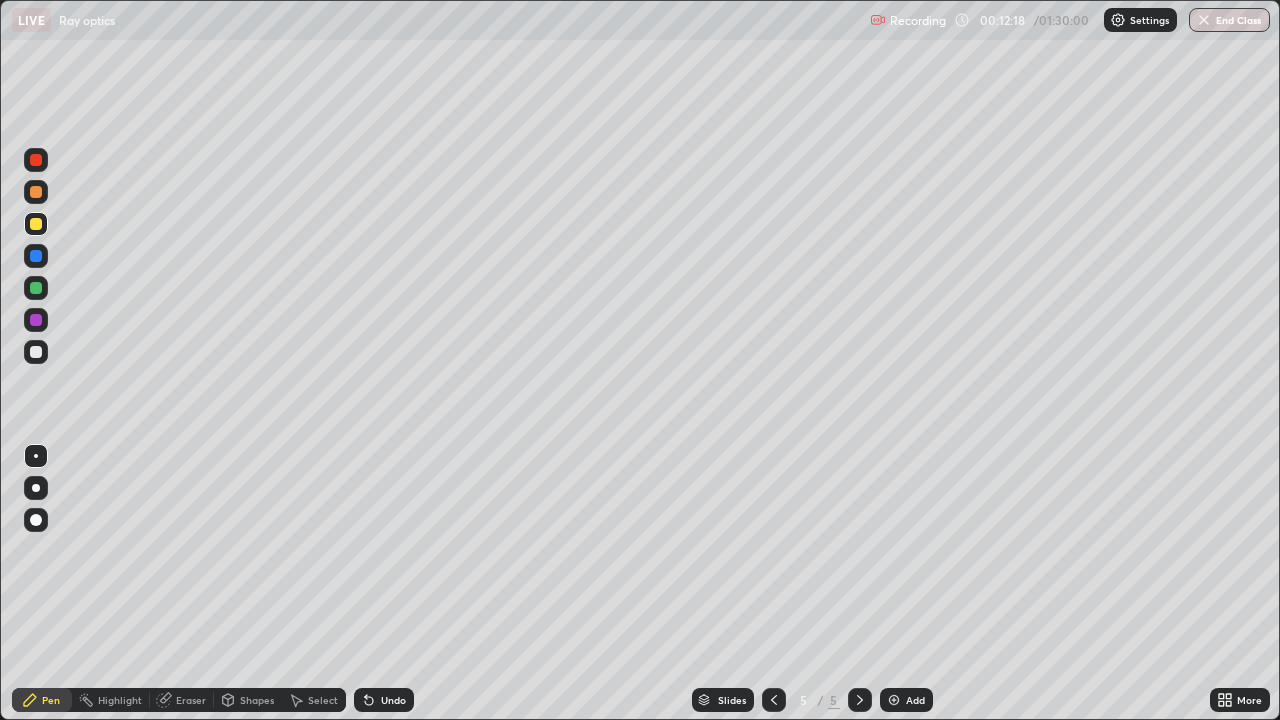 click at bounding box center (36, 352) 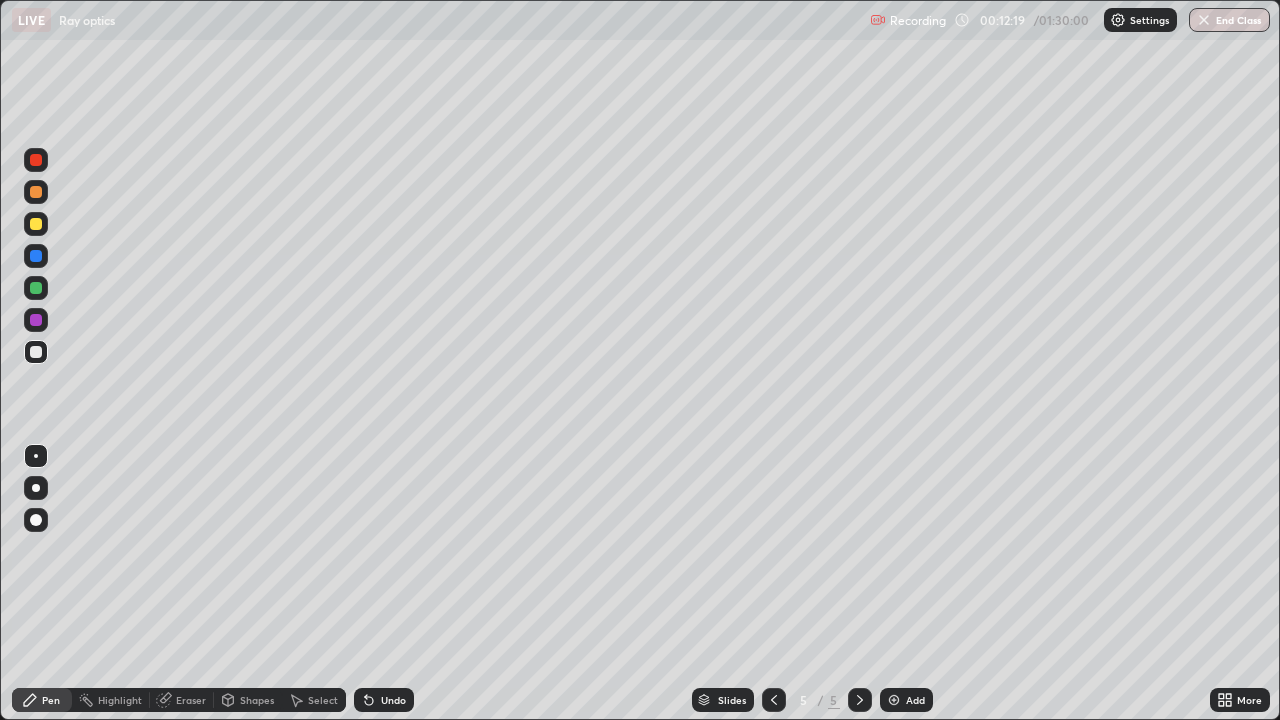 click at bounding box center (36, 352) 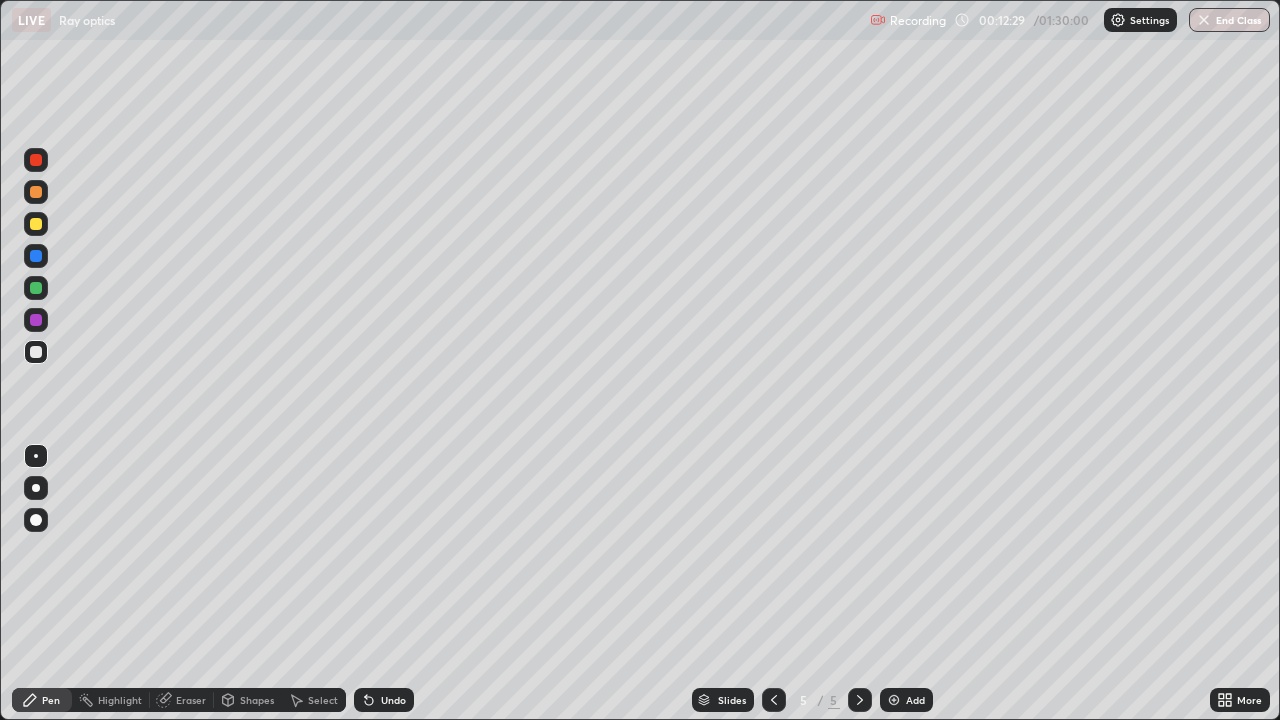 click at bounding box center (36, 224) 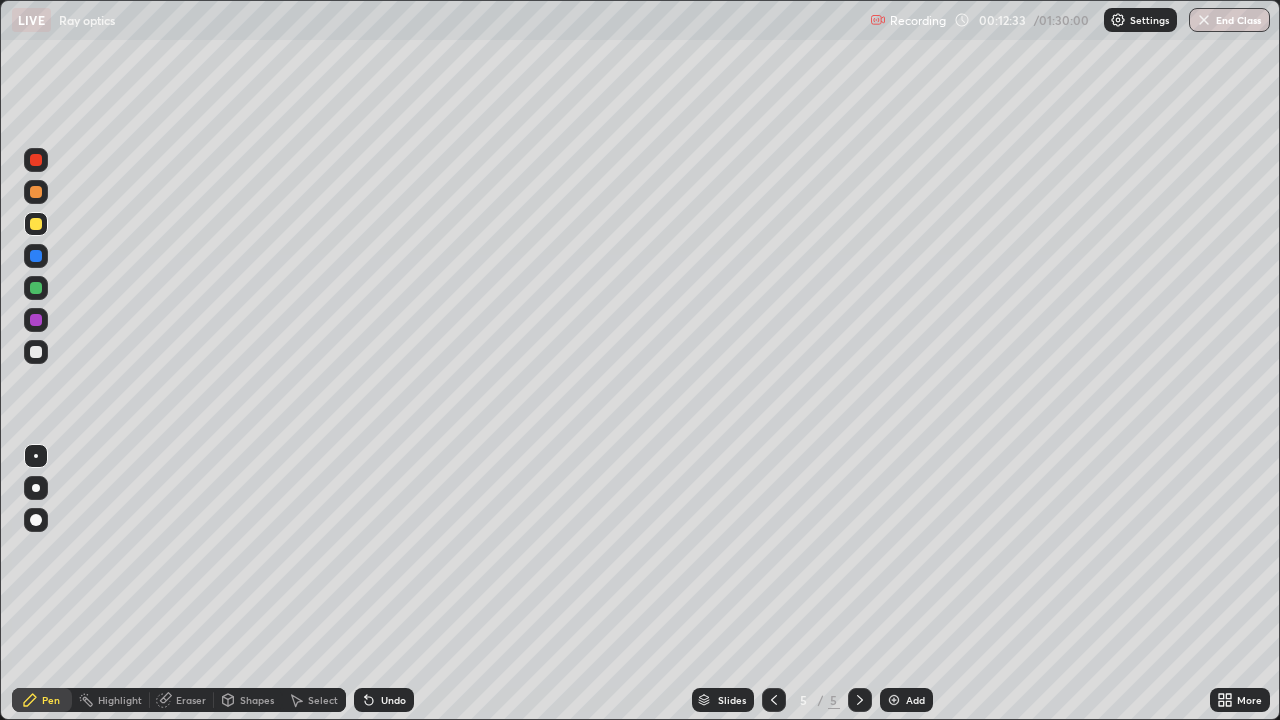 click at bounding box center [36, 192] 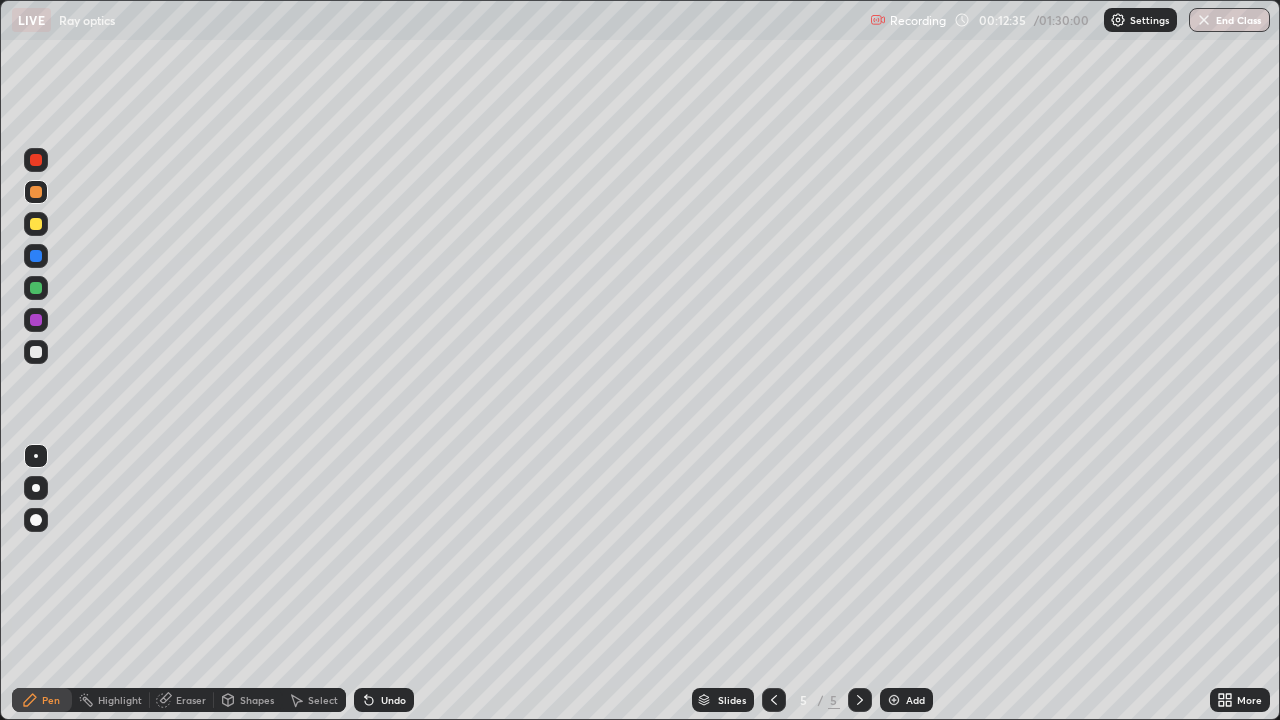 click at bounding box center (36, 256) 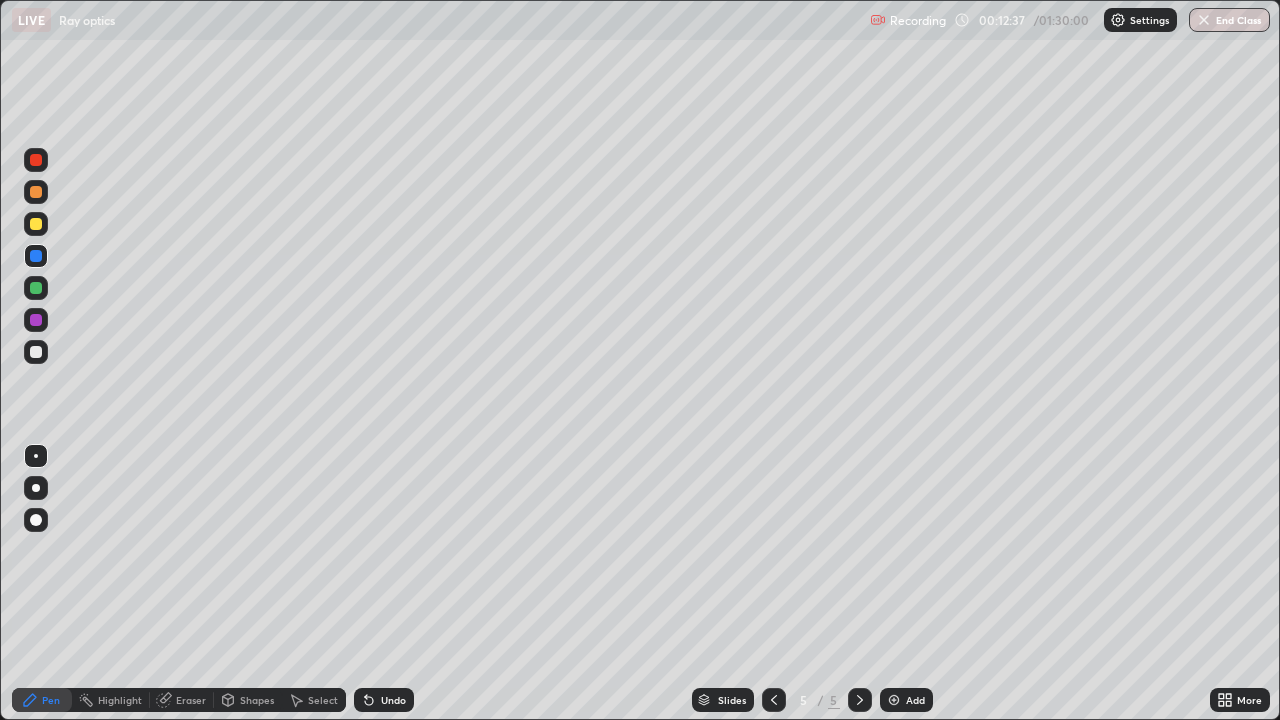 click at bounding box center [36, 288] 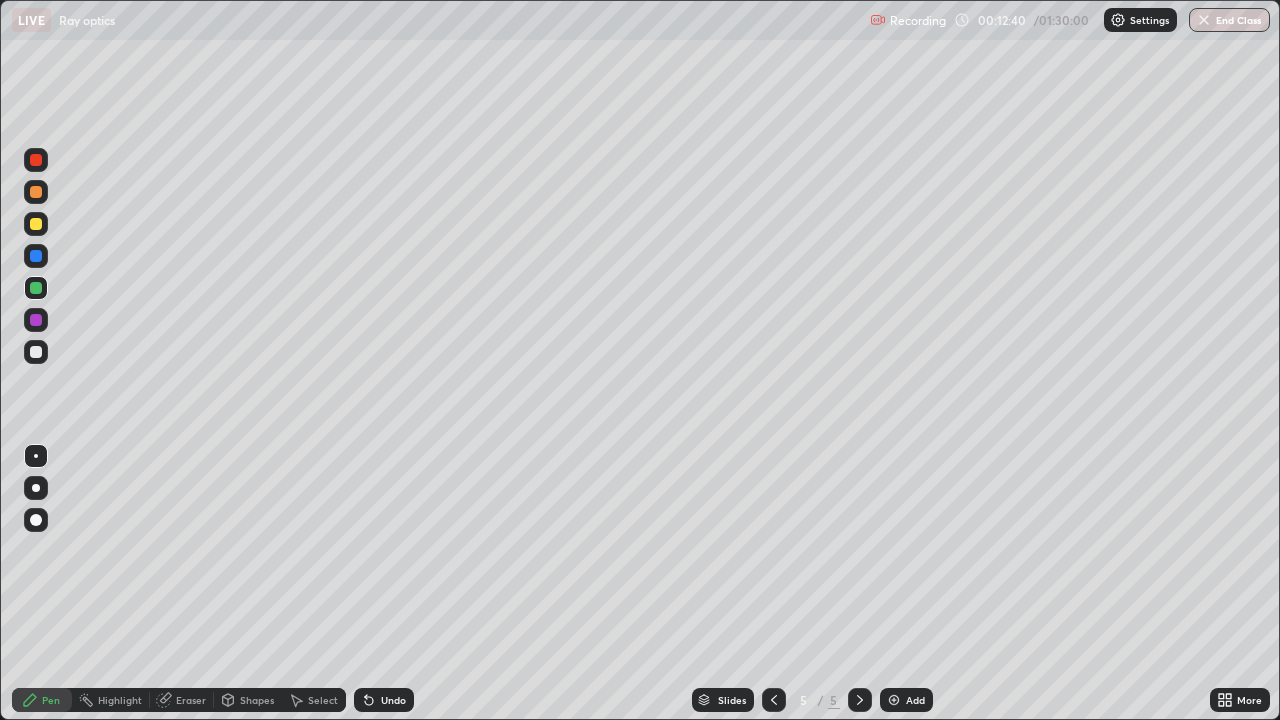 click at bounding box center [36, 320] 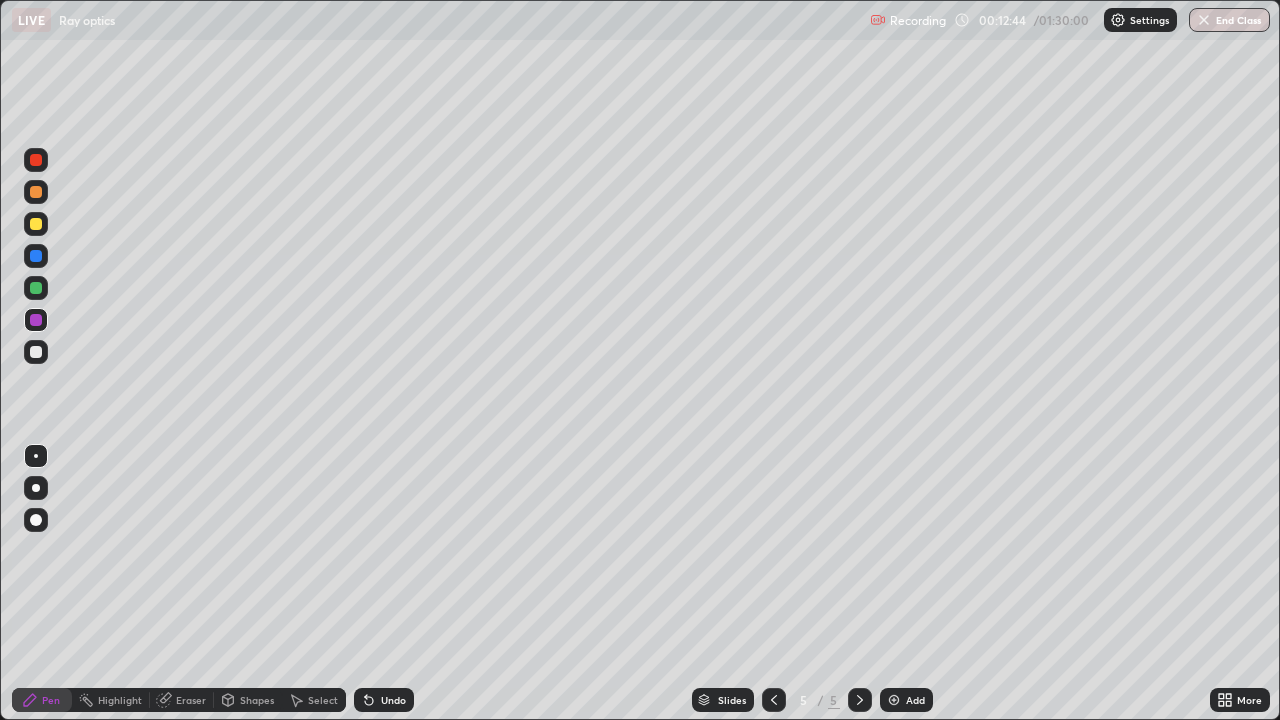 click on "Undo" at bounding box center (384, 700) 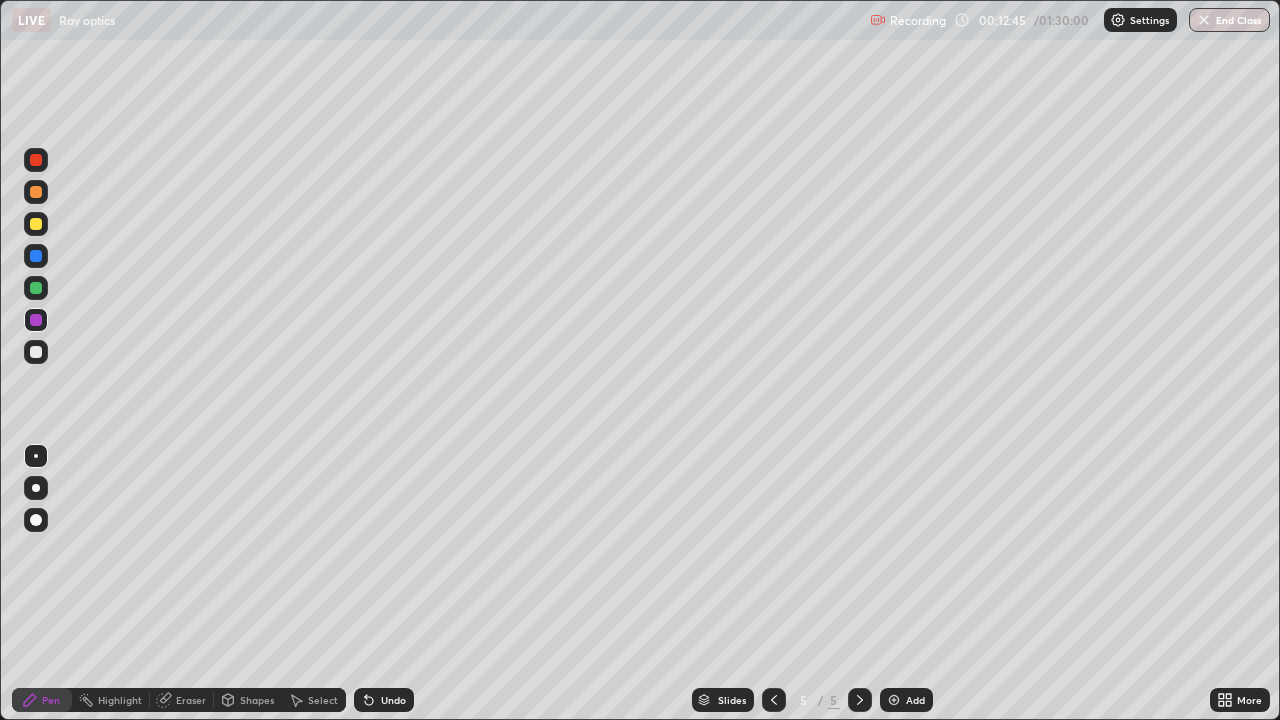 click at bounding box center [36, 352] 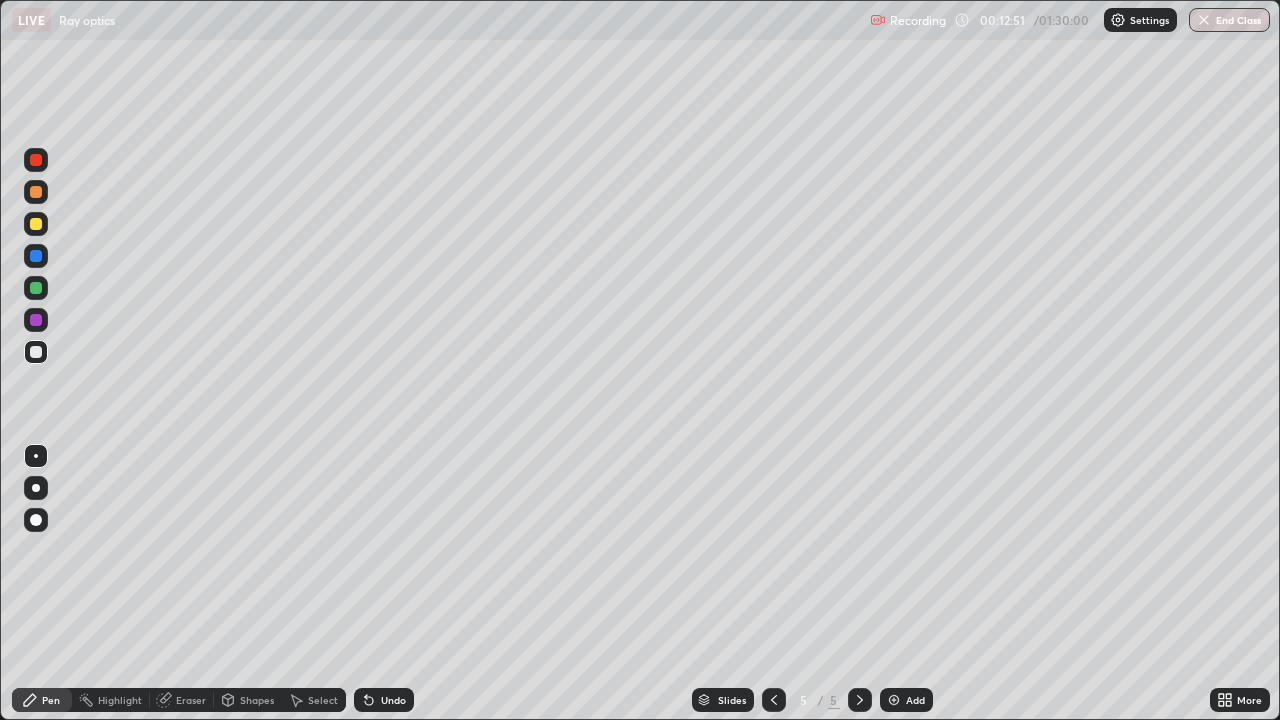 click at bounding box center (36, 320) 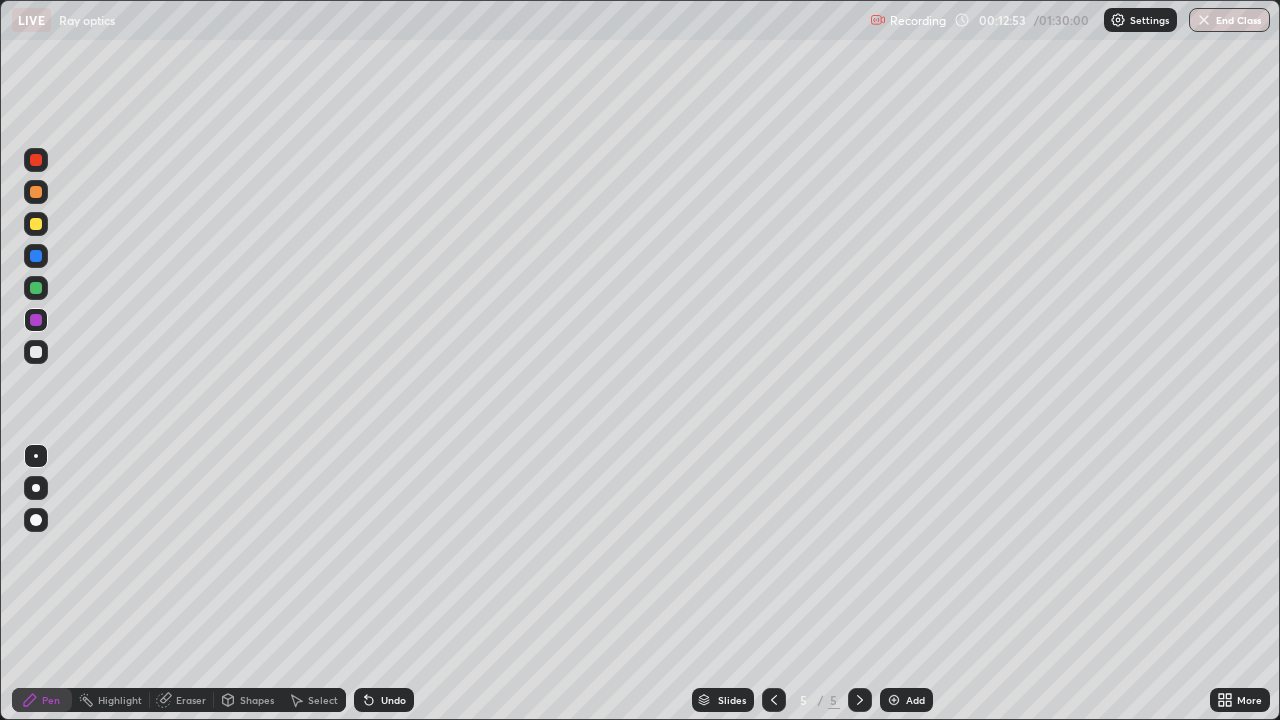 click at bounding box center (36, 288) 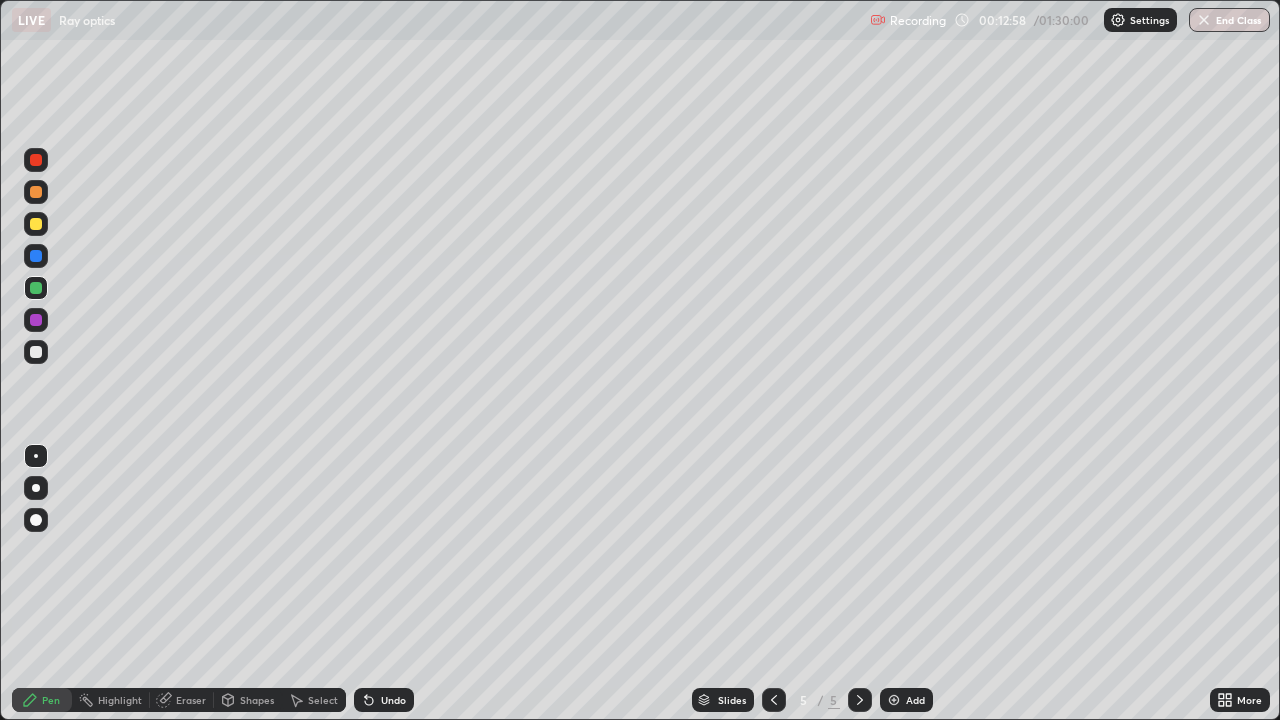 click at bounding box center [36, 192] 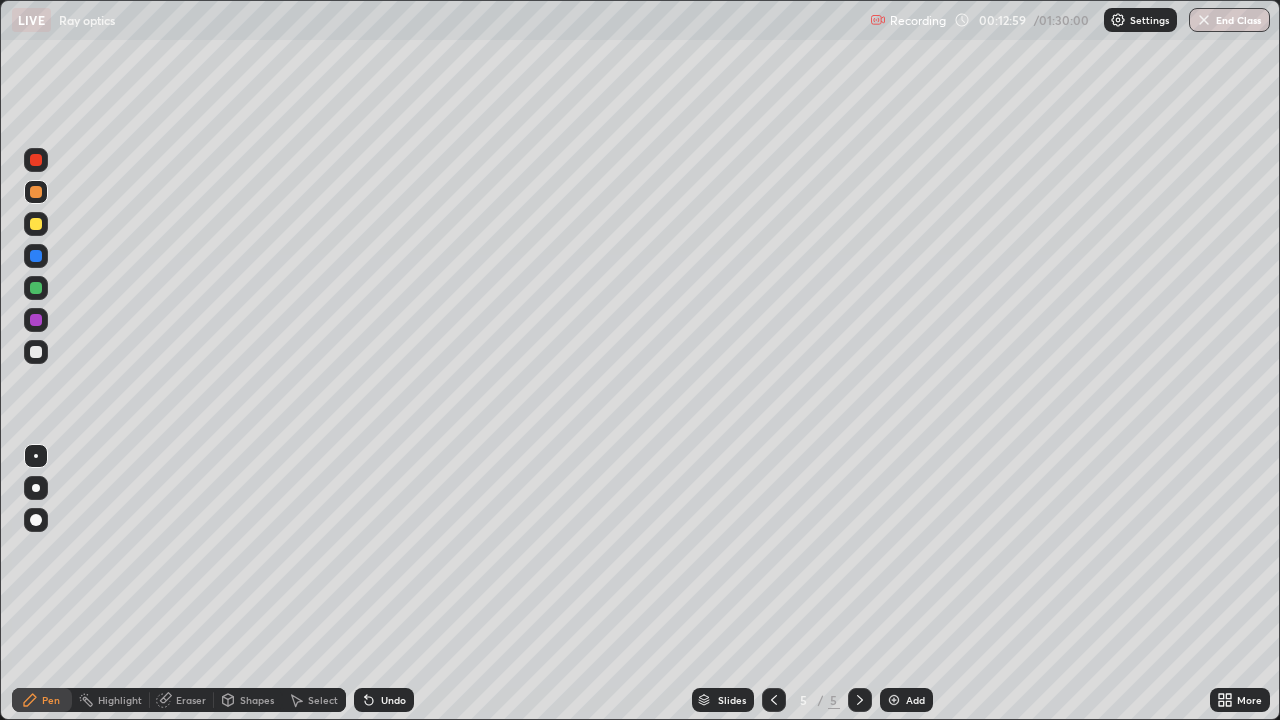 click at bounding box center [36, 224] 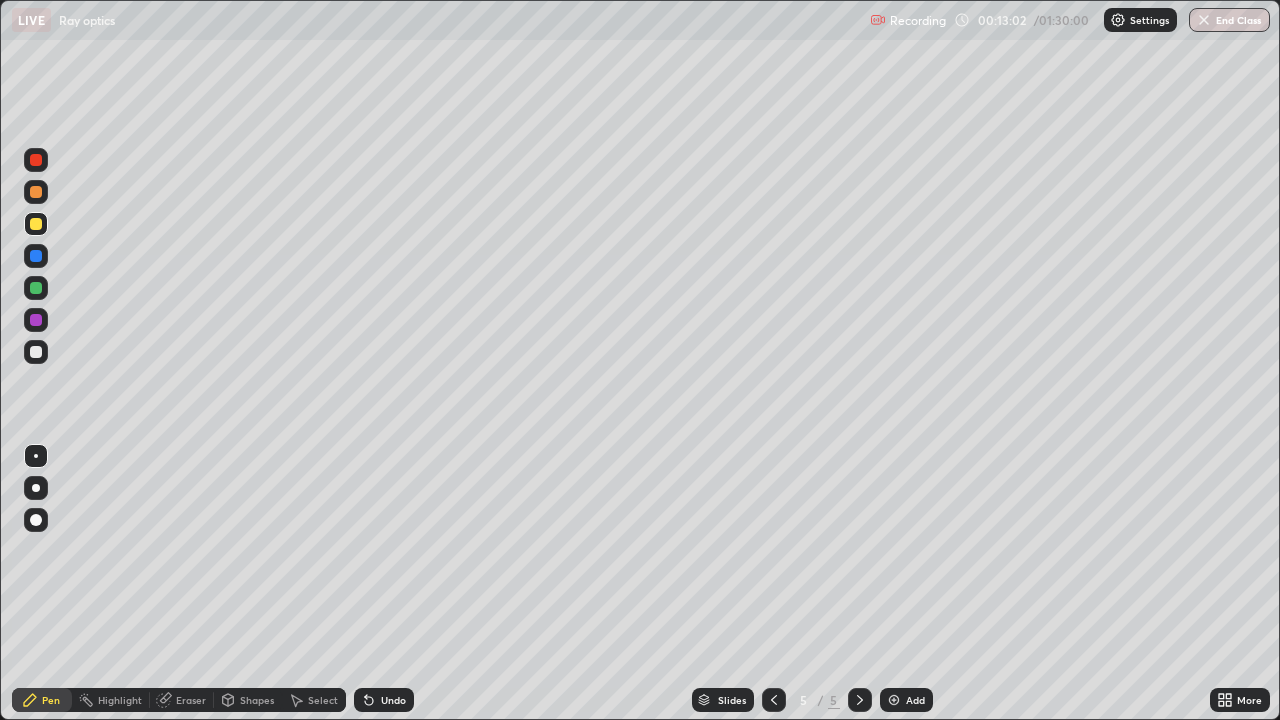 click at bounding box center (36, 352) 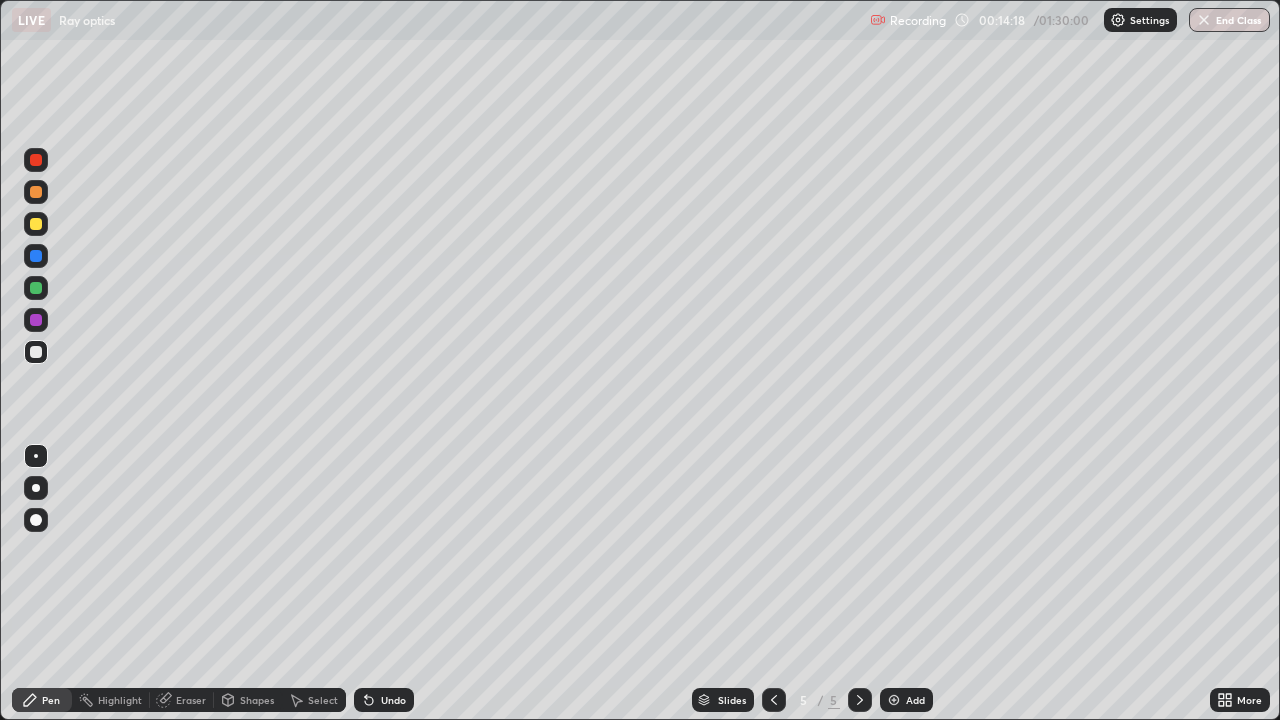 click on "Undo" at bounding box center [393, 700] 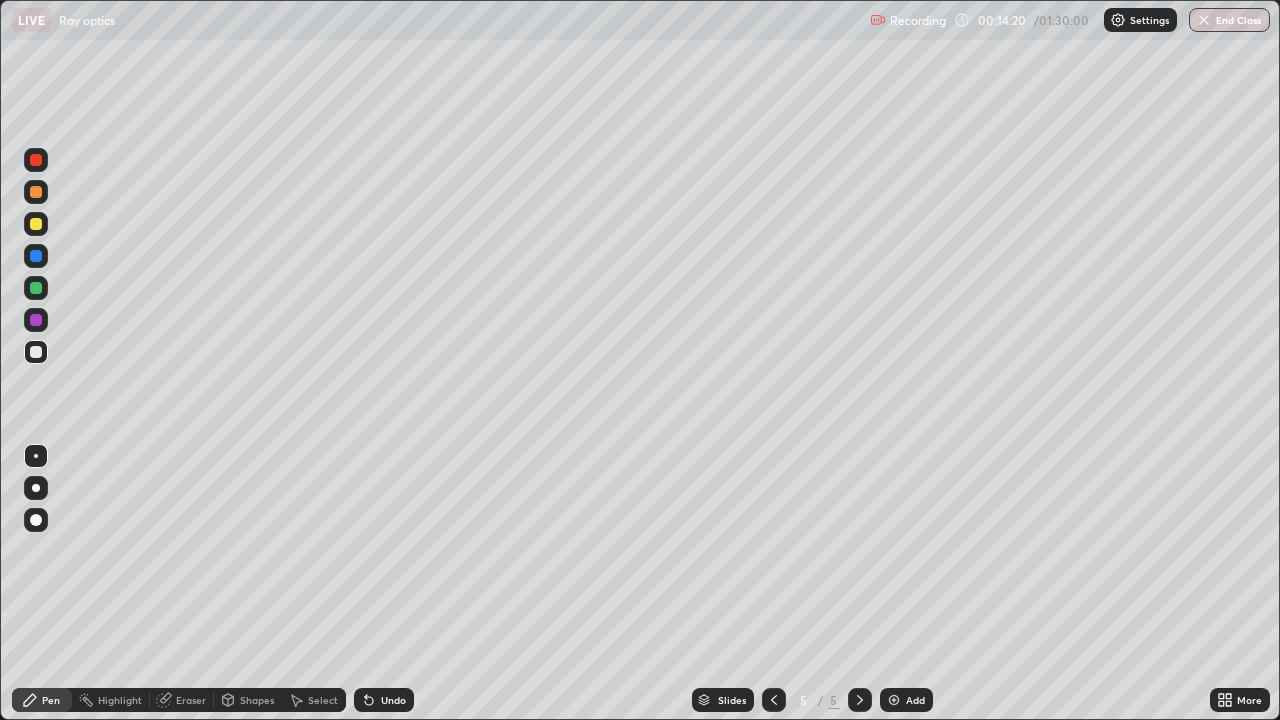 click on "Undo" at bounding box center [393, 700] 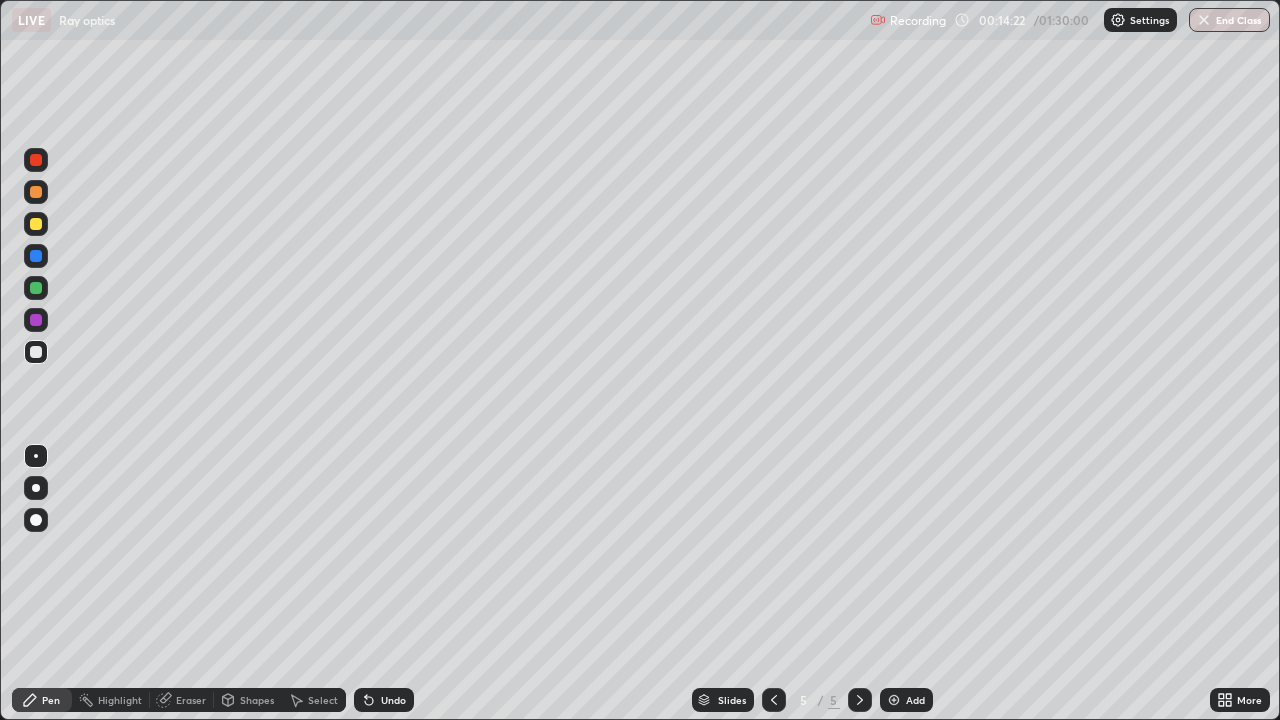 click on "Undo" at bounding box center [393, 700] 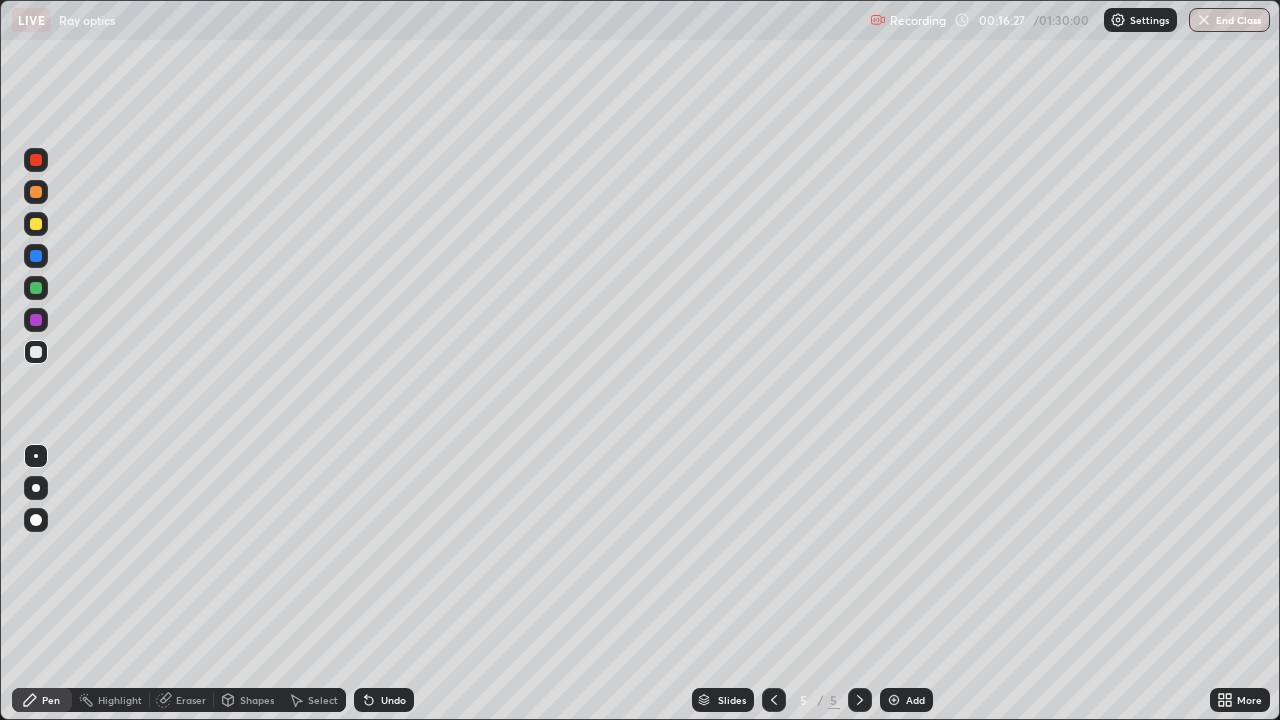 click on "Shapes" at bounding box center [257, 700] 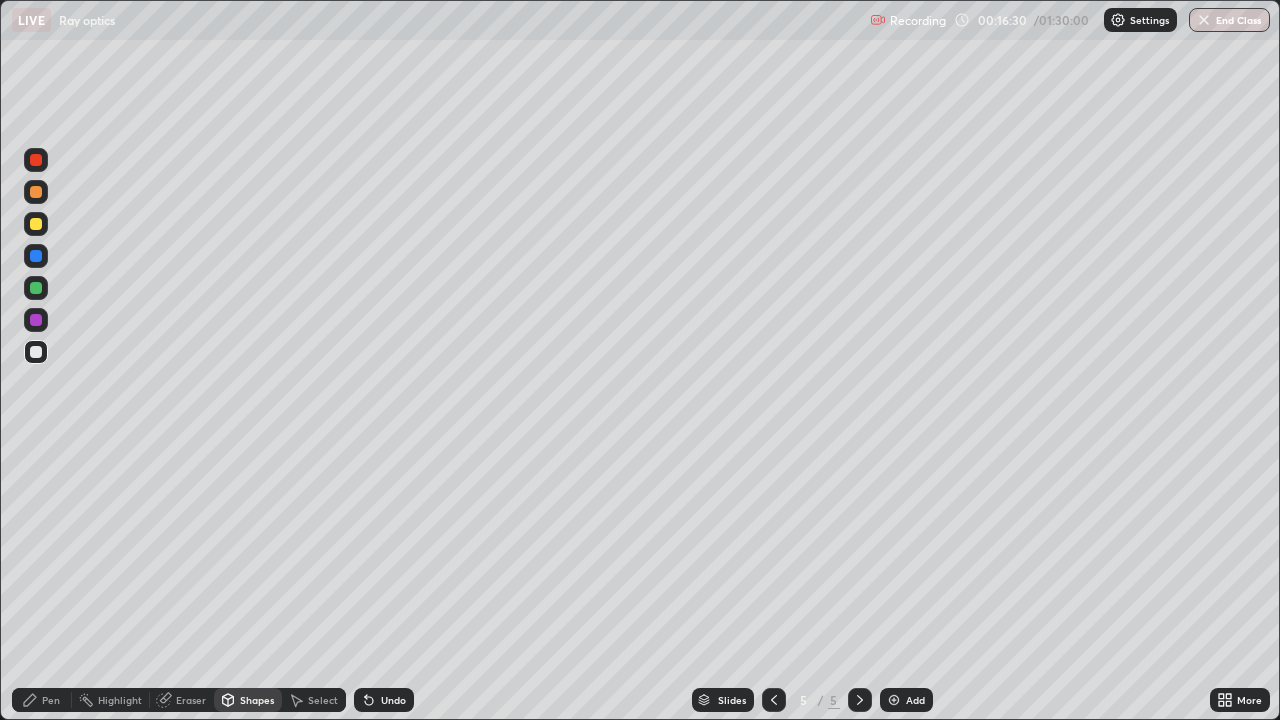 click on "Eraser" at bounding box center (191, 700) 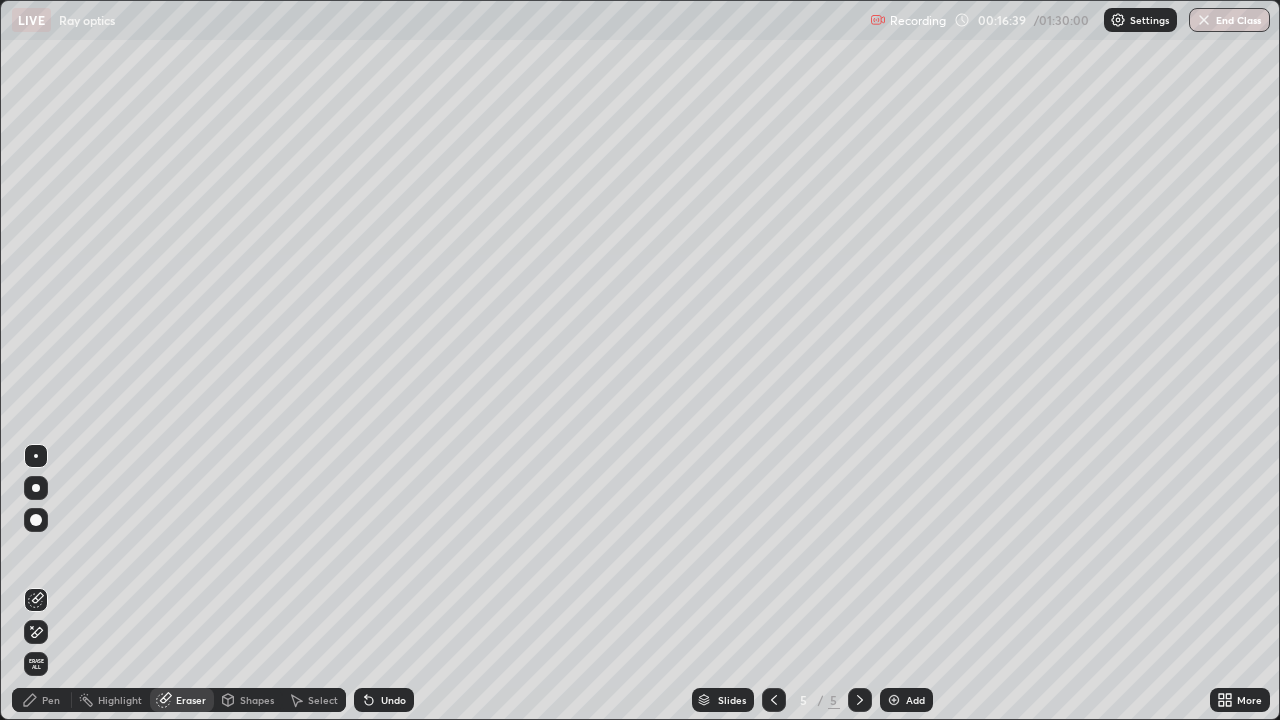 click on "Pen" at bounding box center (51, 700) 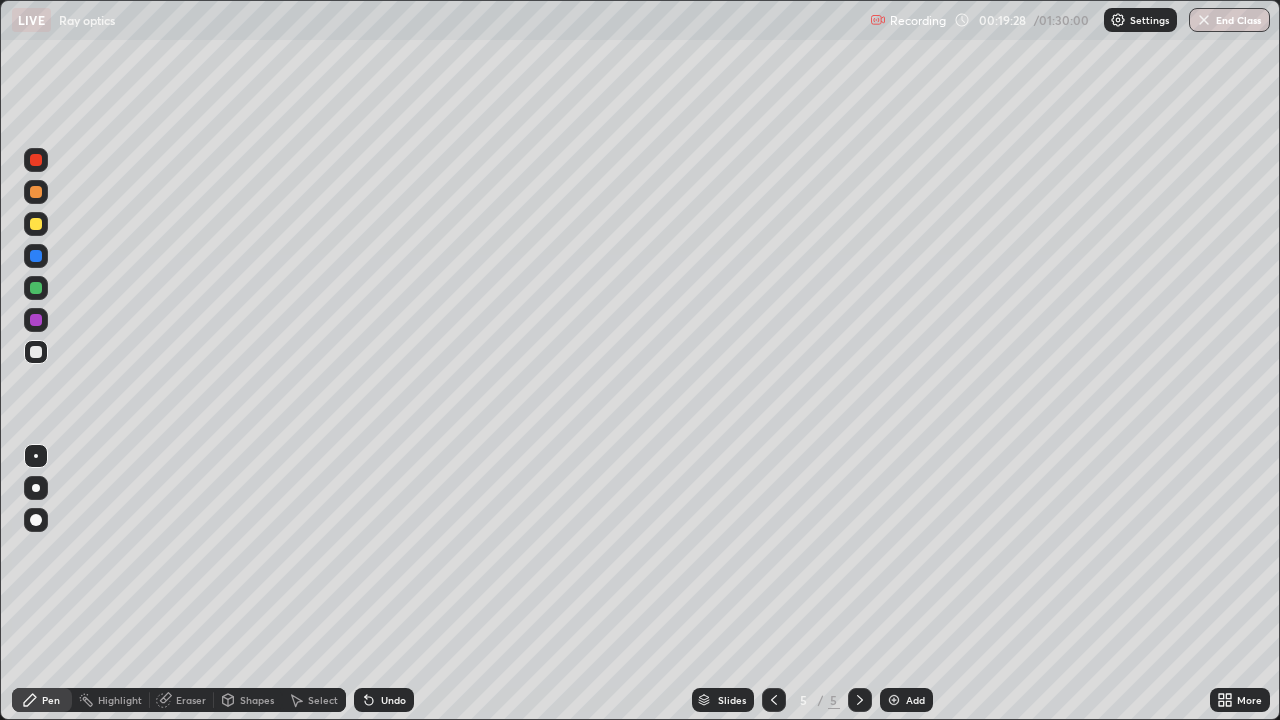 click on "Add" at bounding box center [915, 700] 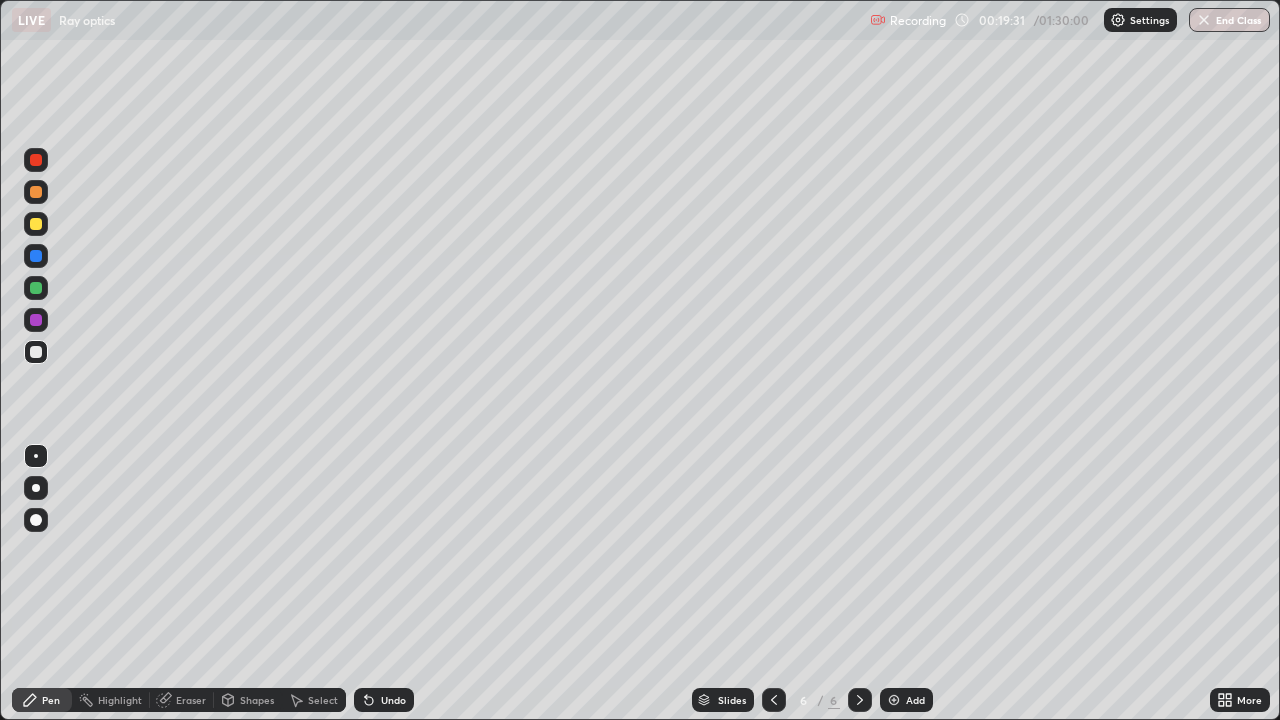 click at bounding box center (36, 192) 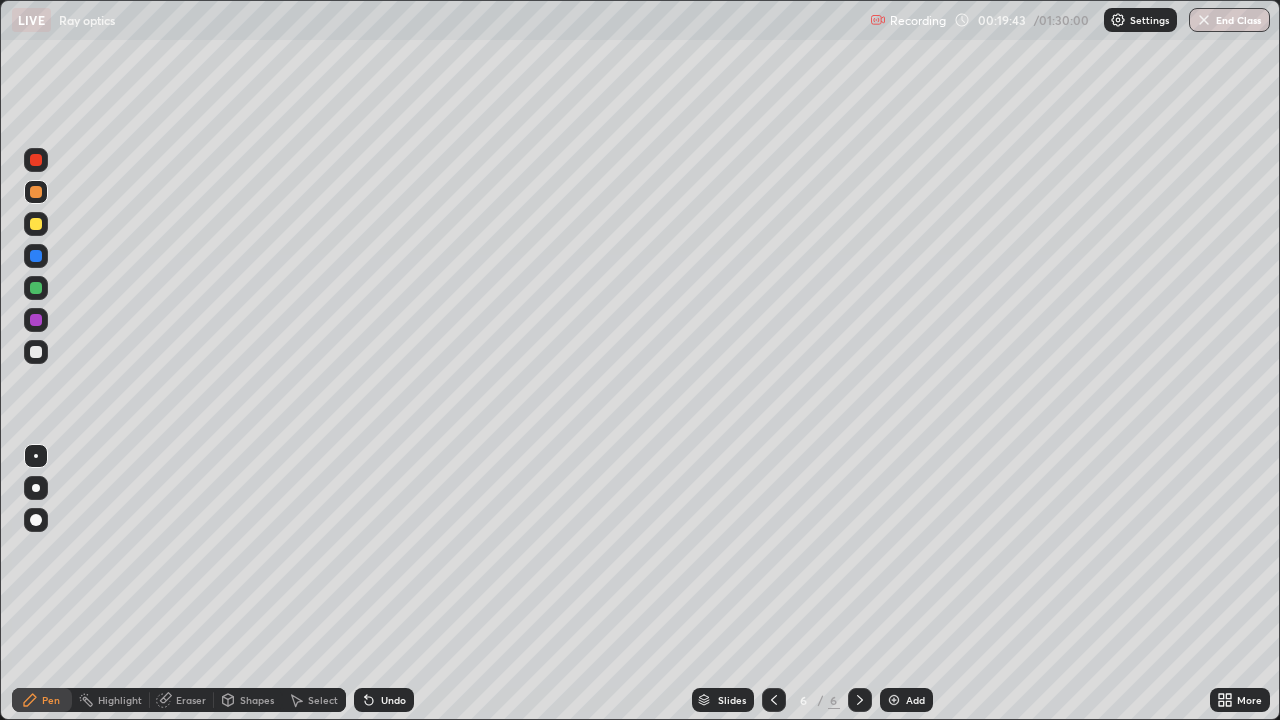 click at bounding box center (36, 352) 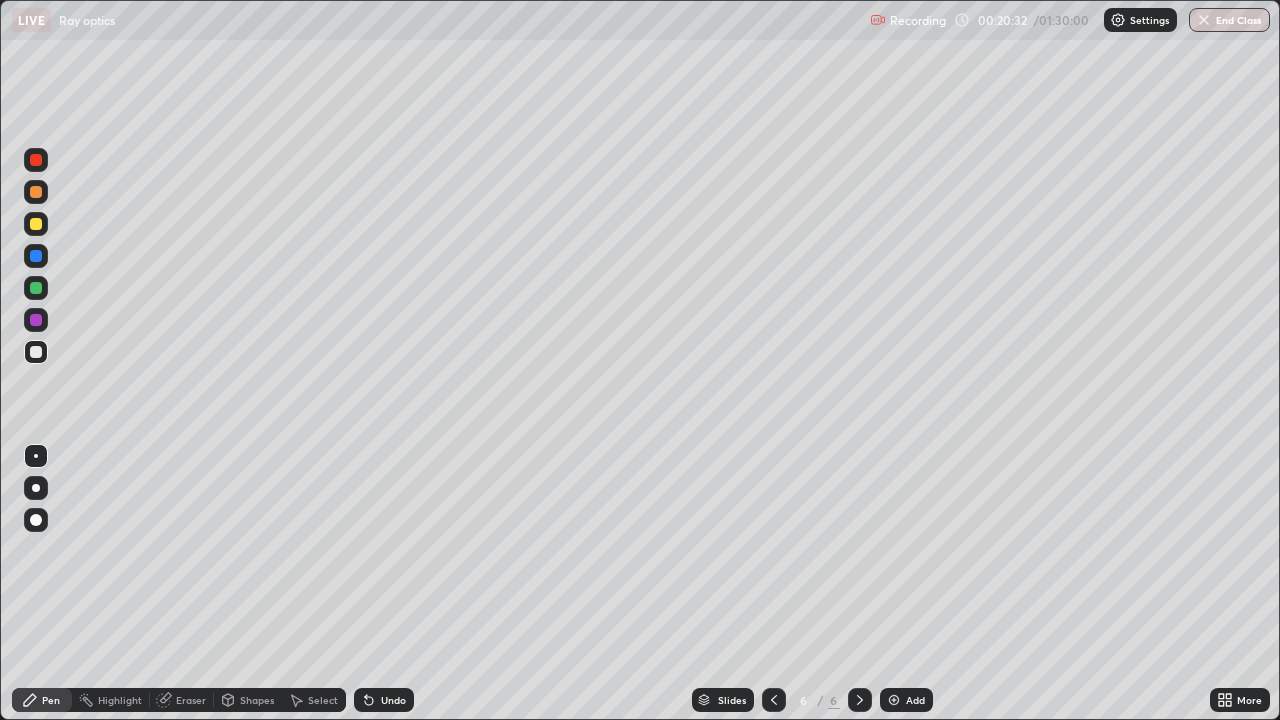 click at bounding box center [36, 160] 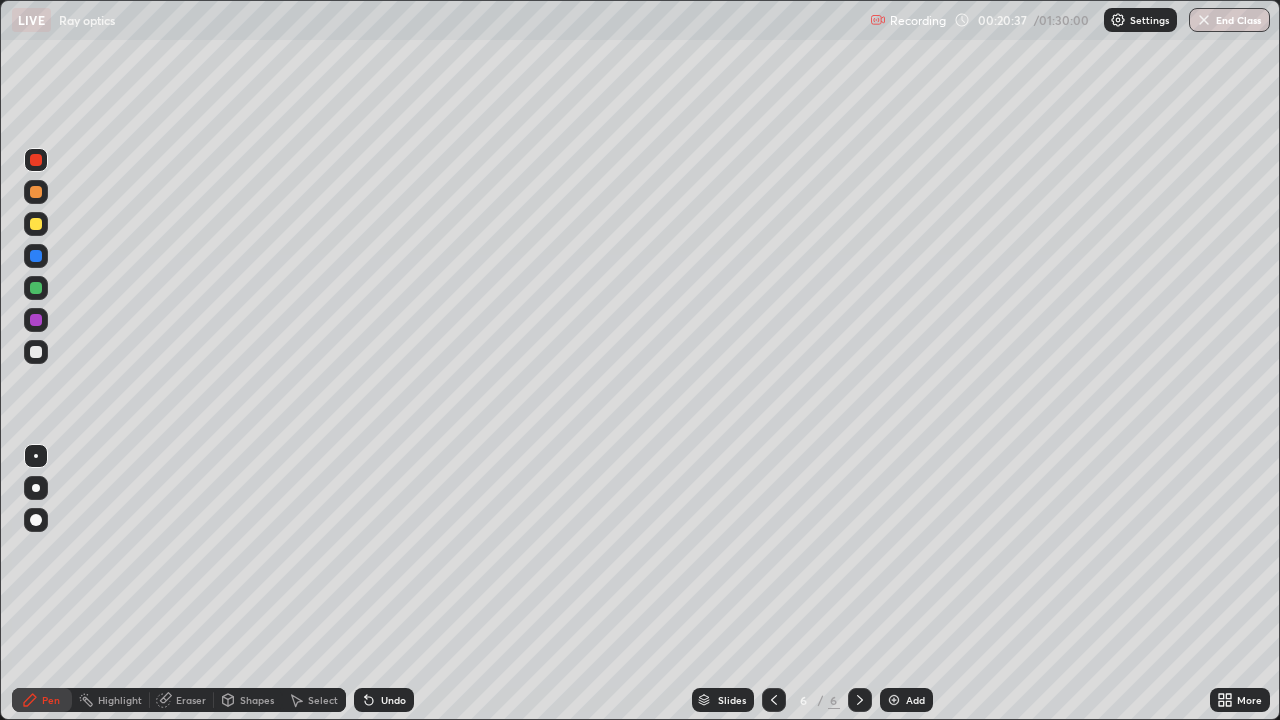 click at bounding box center (36, 192) 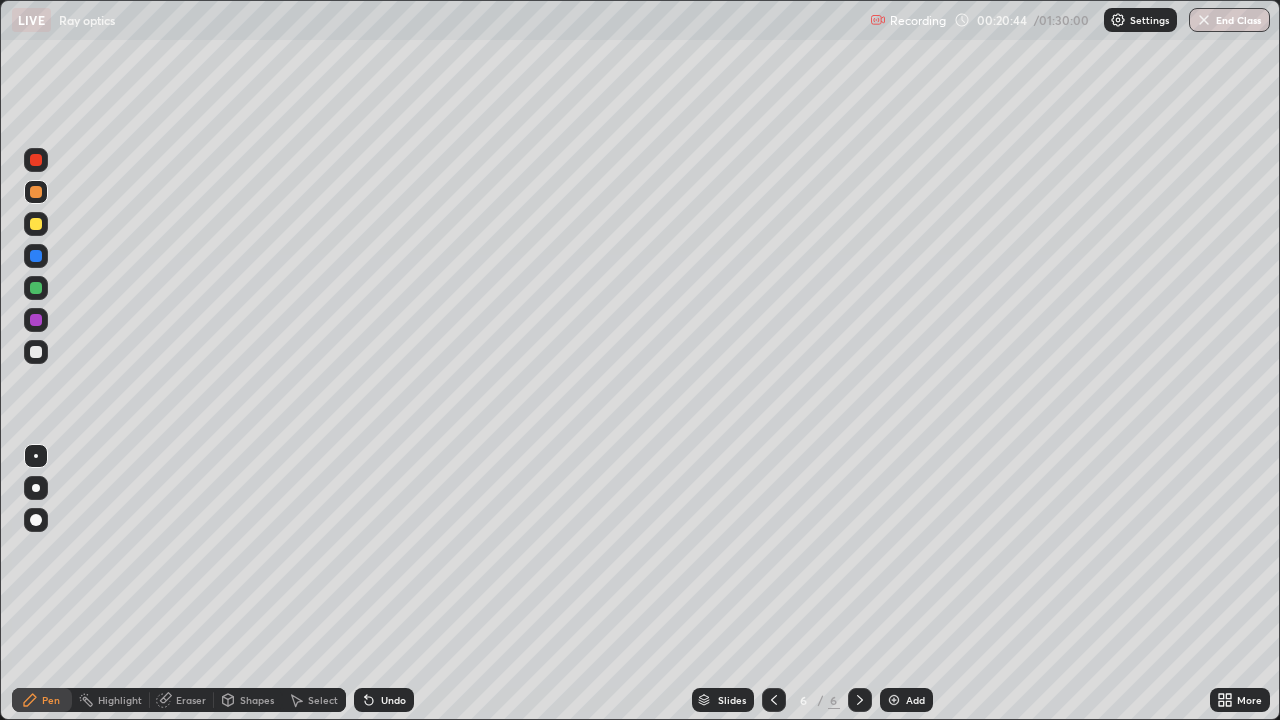 click at bounding box center (36, 288) 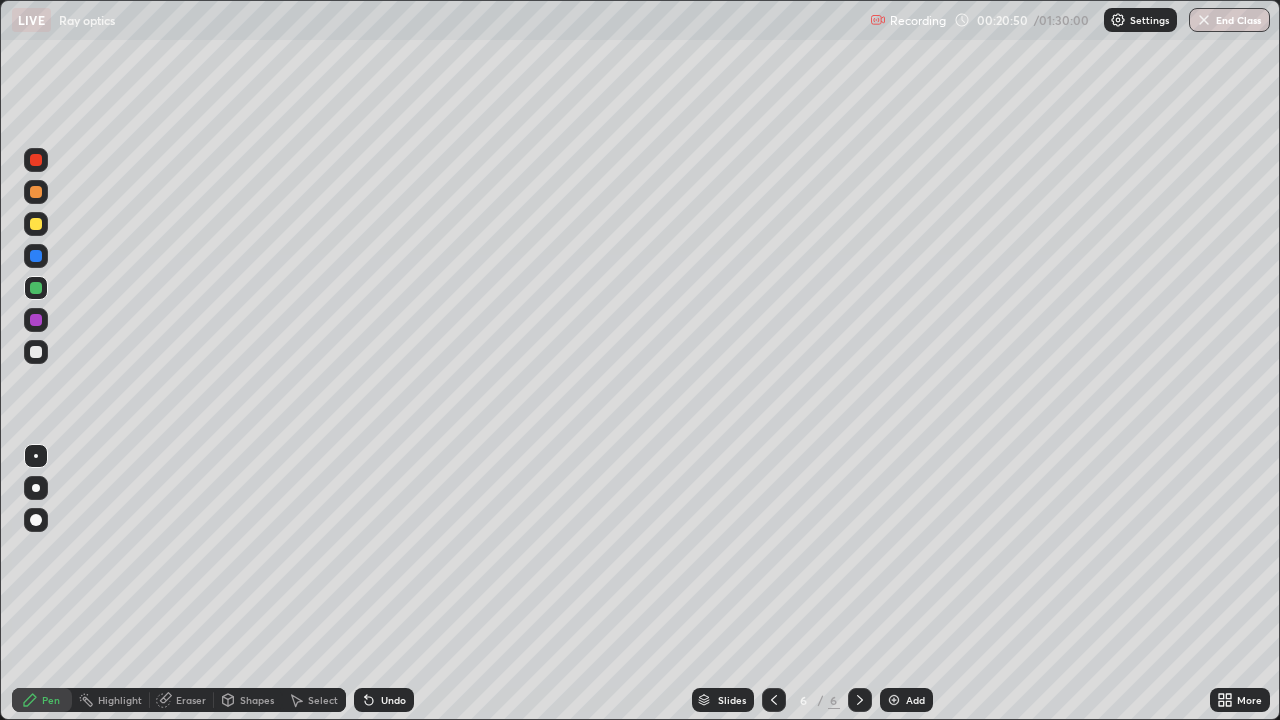 click on "Undo" at bounding box center (384, 700) 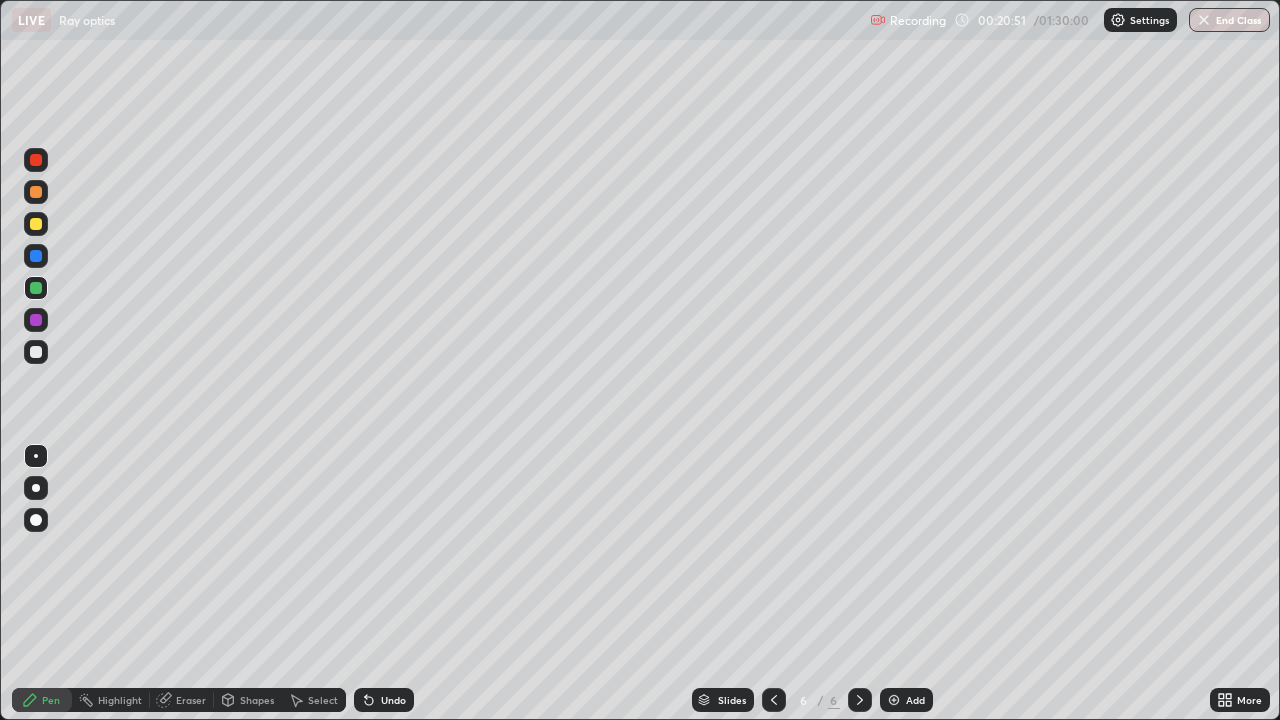 click on "Undo" at bounding box center (393, 700) 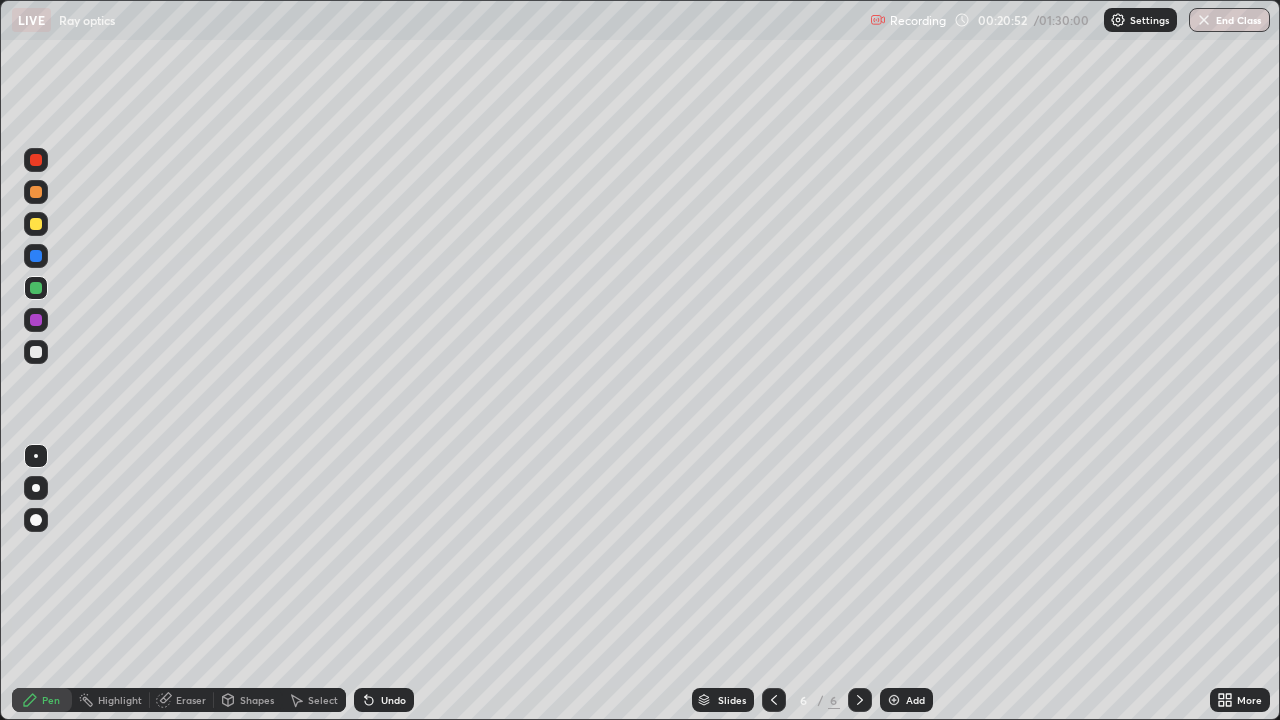 click on "Undo" at bounding box center (393, 700) 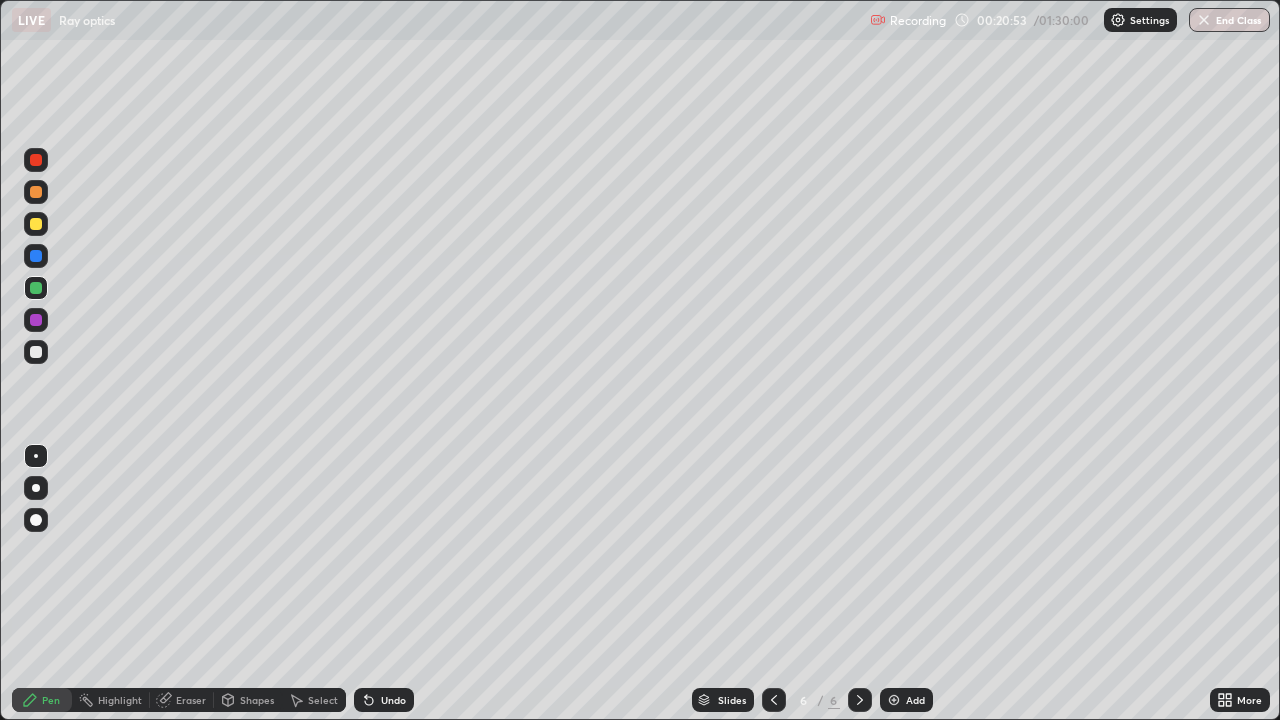 click on "Undo" at bounding box center [393, 700] 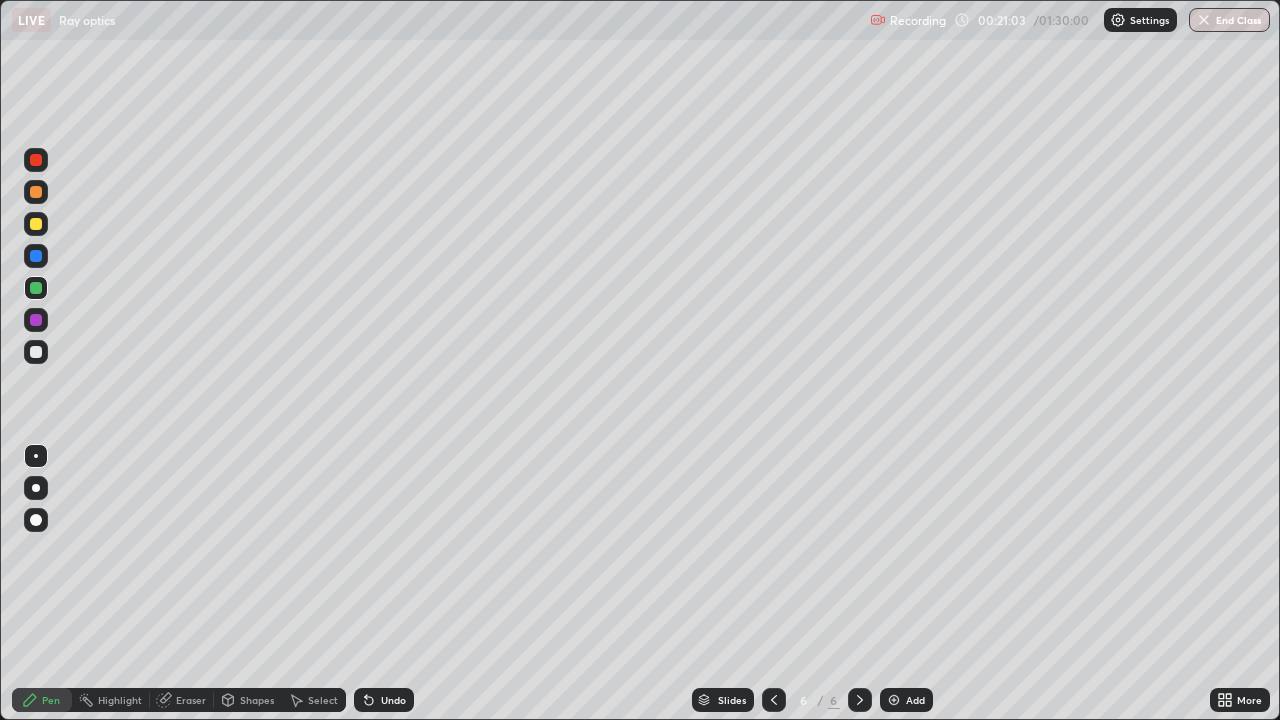 click at bounding box center (36, 352) 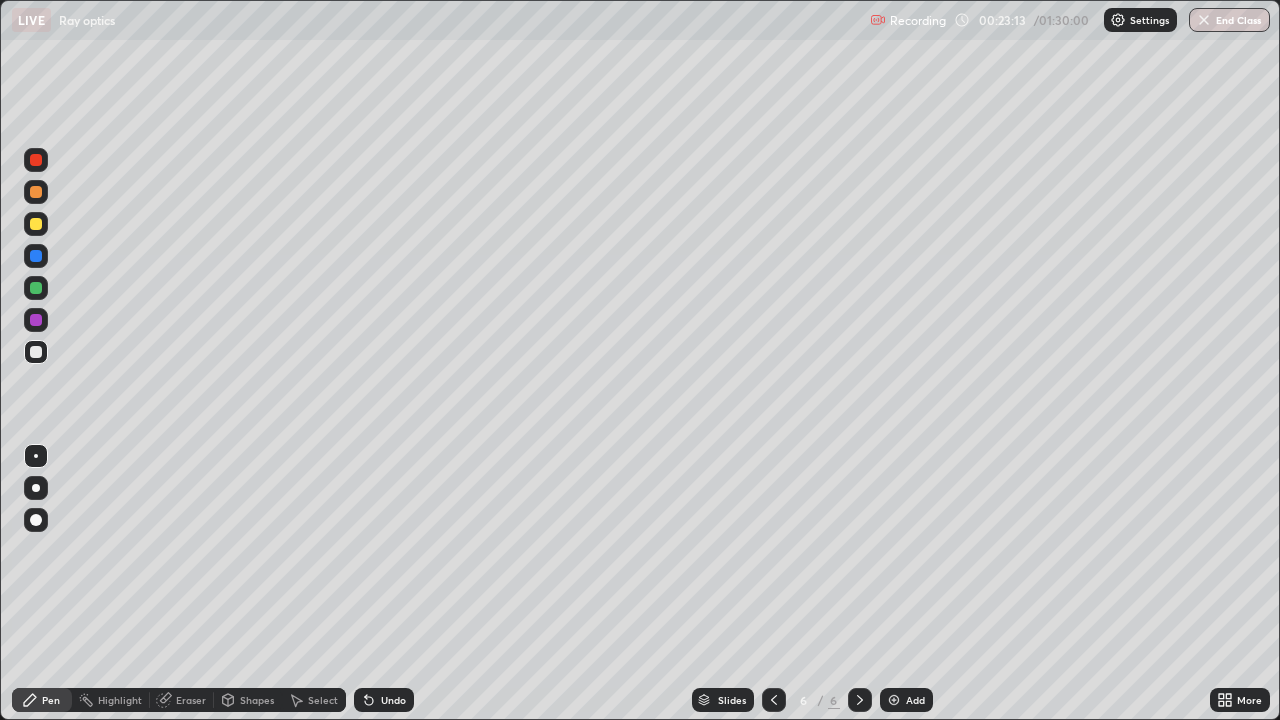 click on "Add" at bounding box center (906, 700) 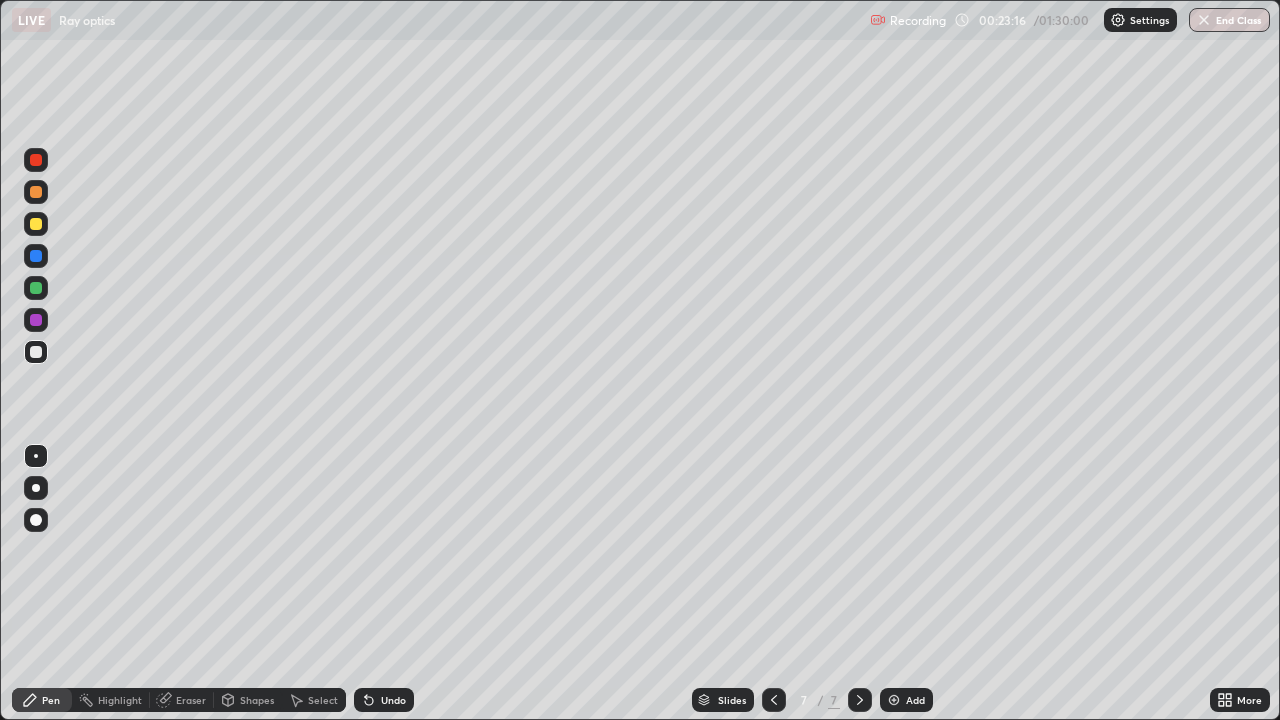 click at bounding box center [36, 192] 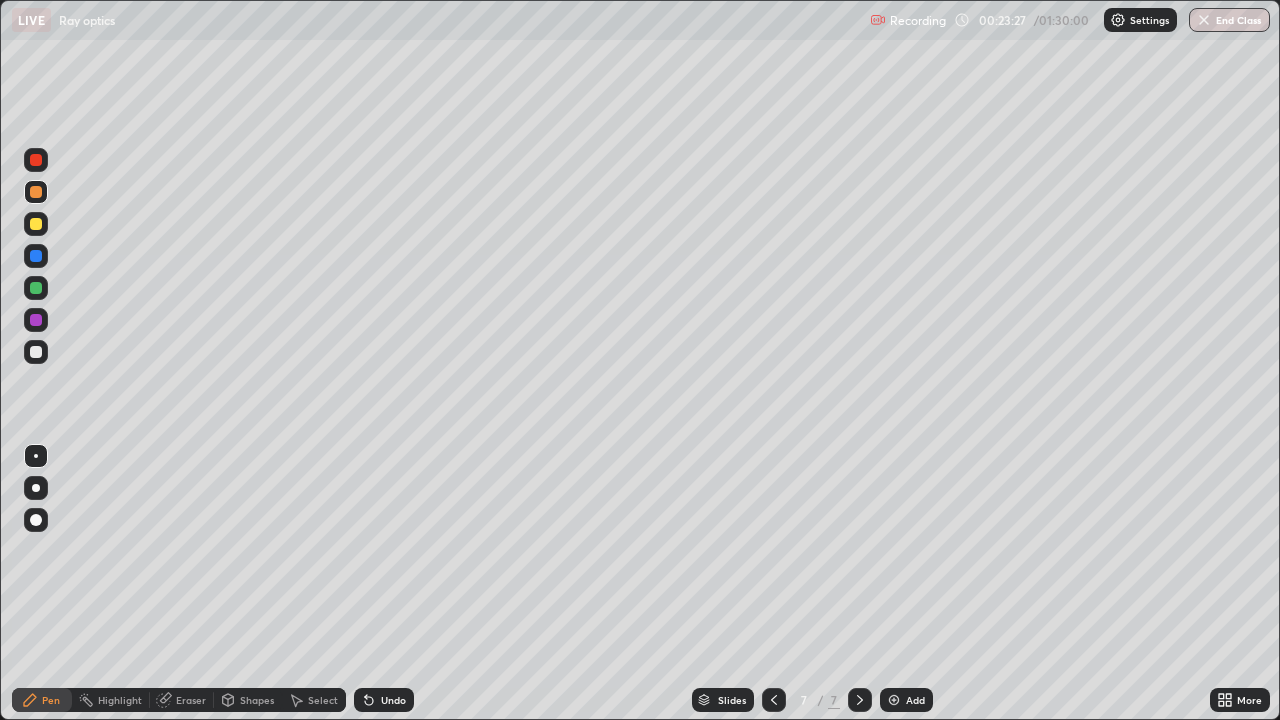 click at bounding box center (36, 352) 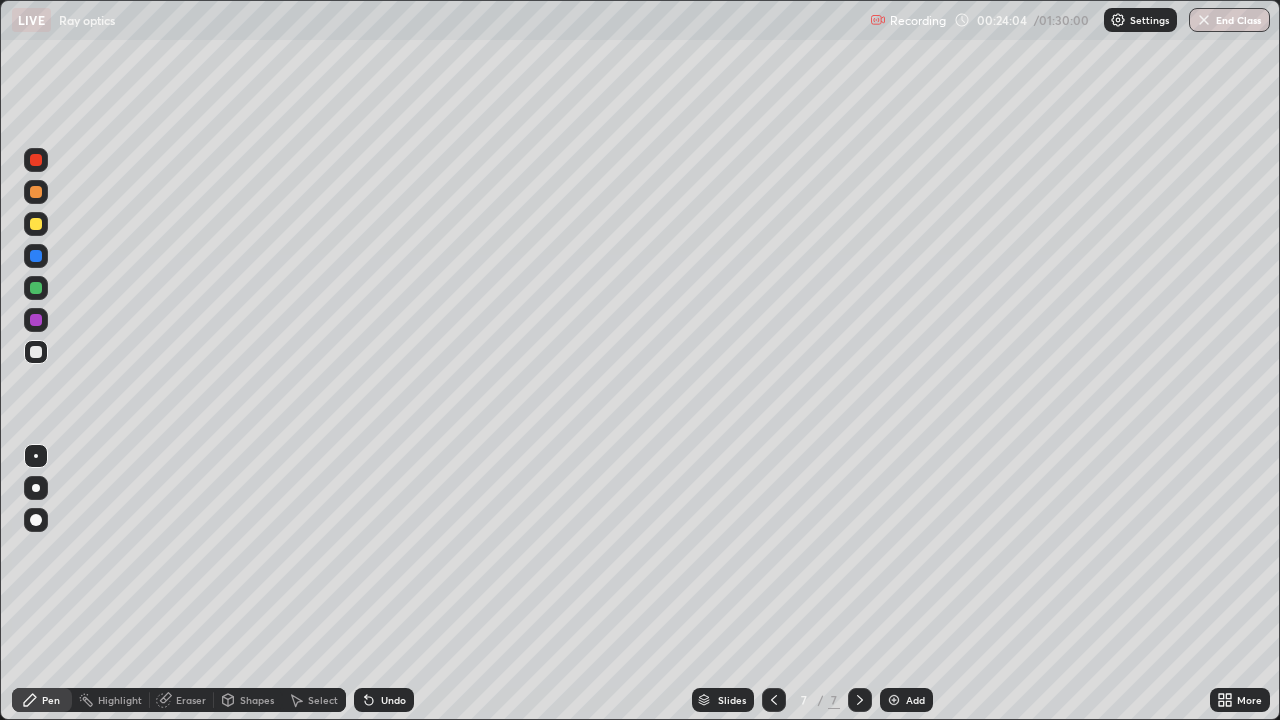 click on "Undo" at bounding box center [393, 700] 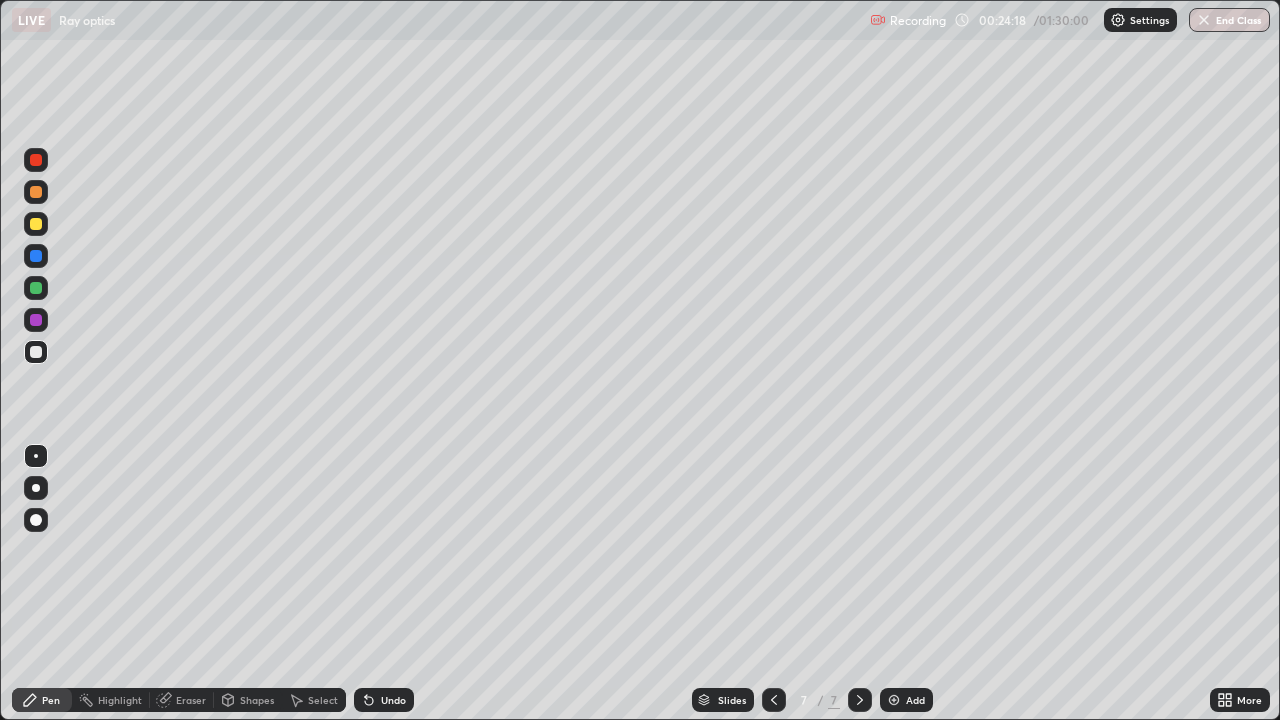 click on "Undo" at bounding box center [393, 700] 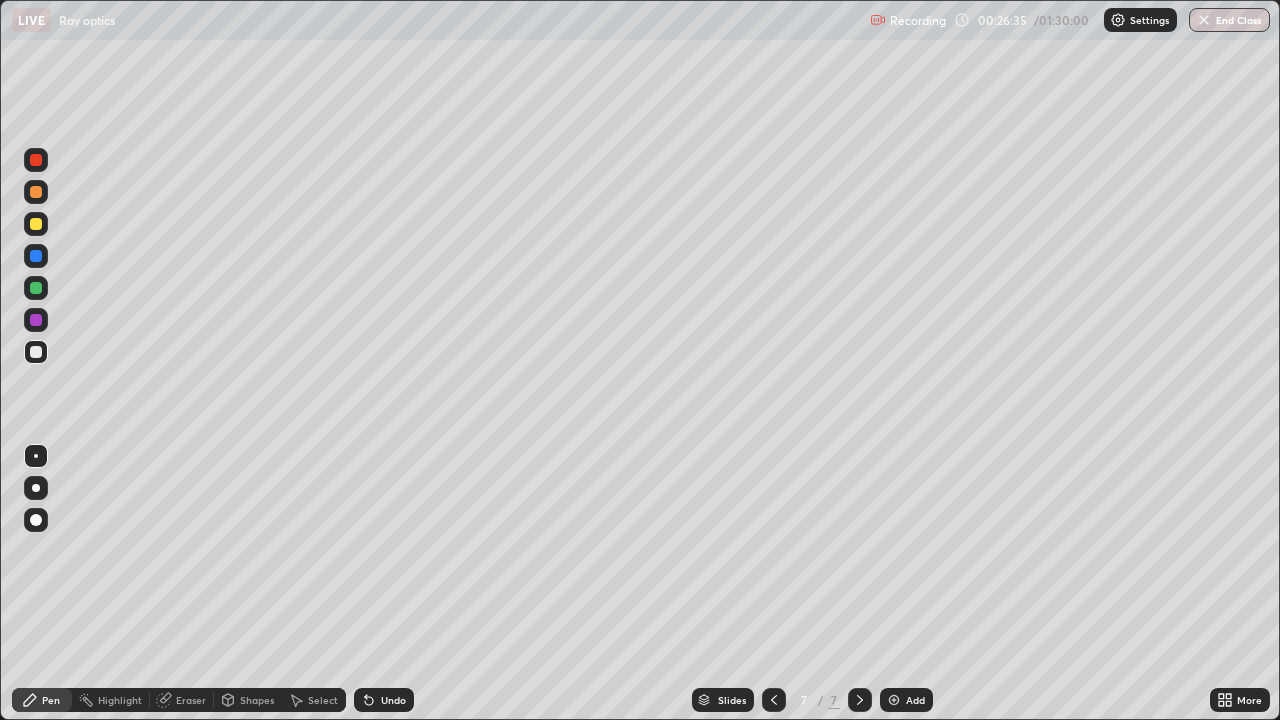 click on "Add" at bounding box center (906, 700) 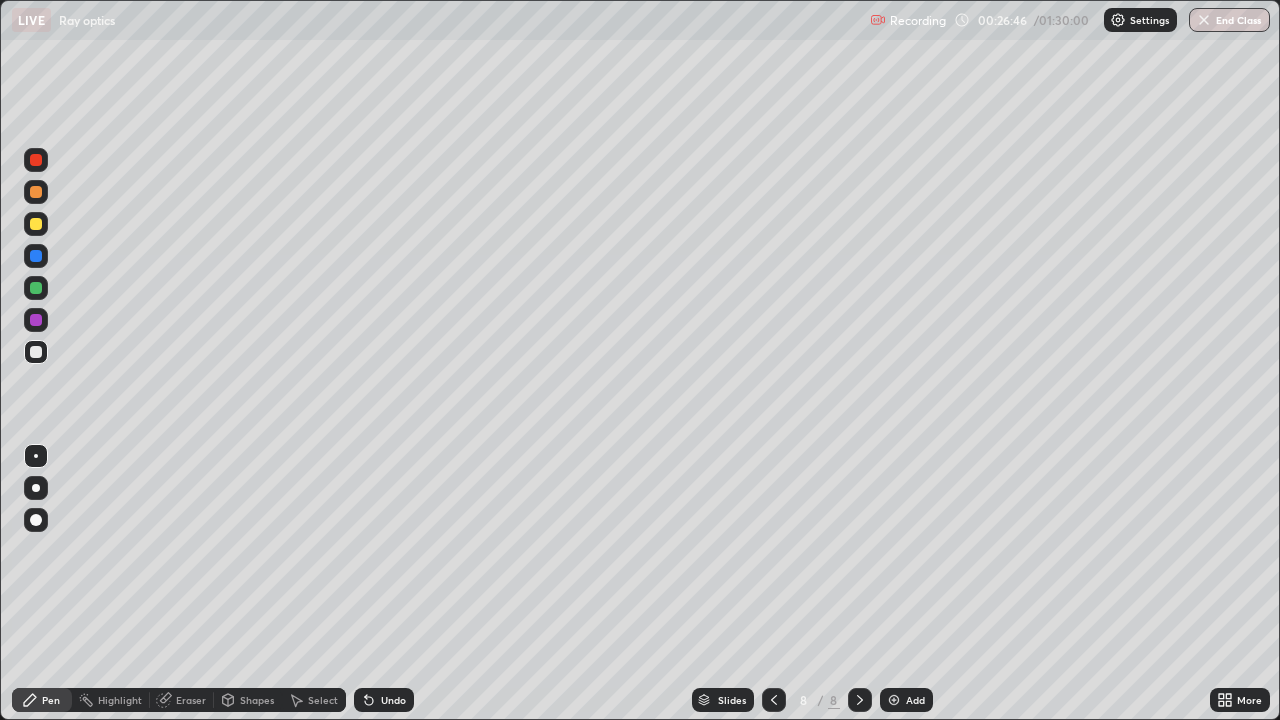 click at bounding box center [36, 224] 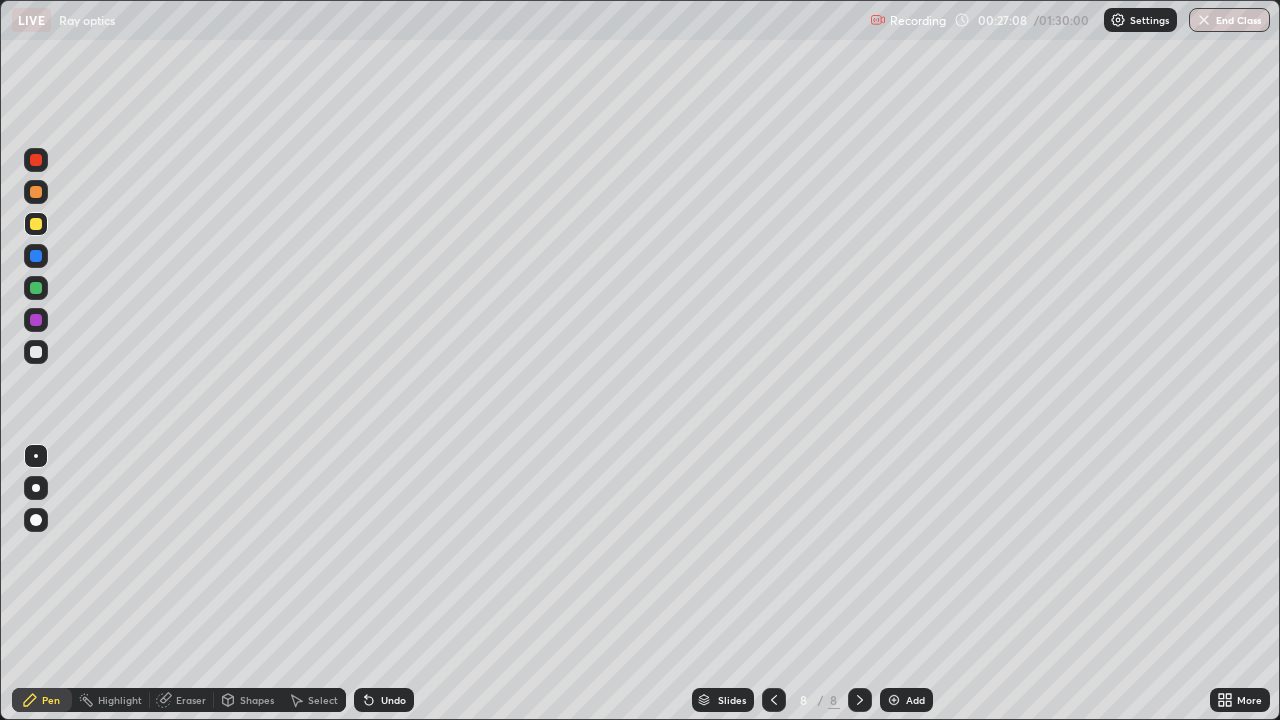 click 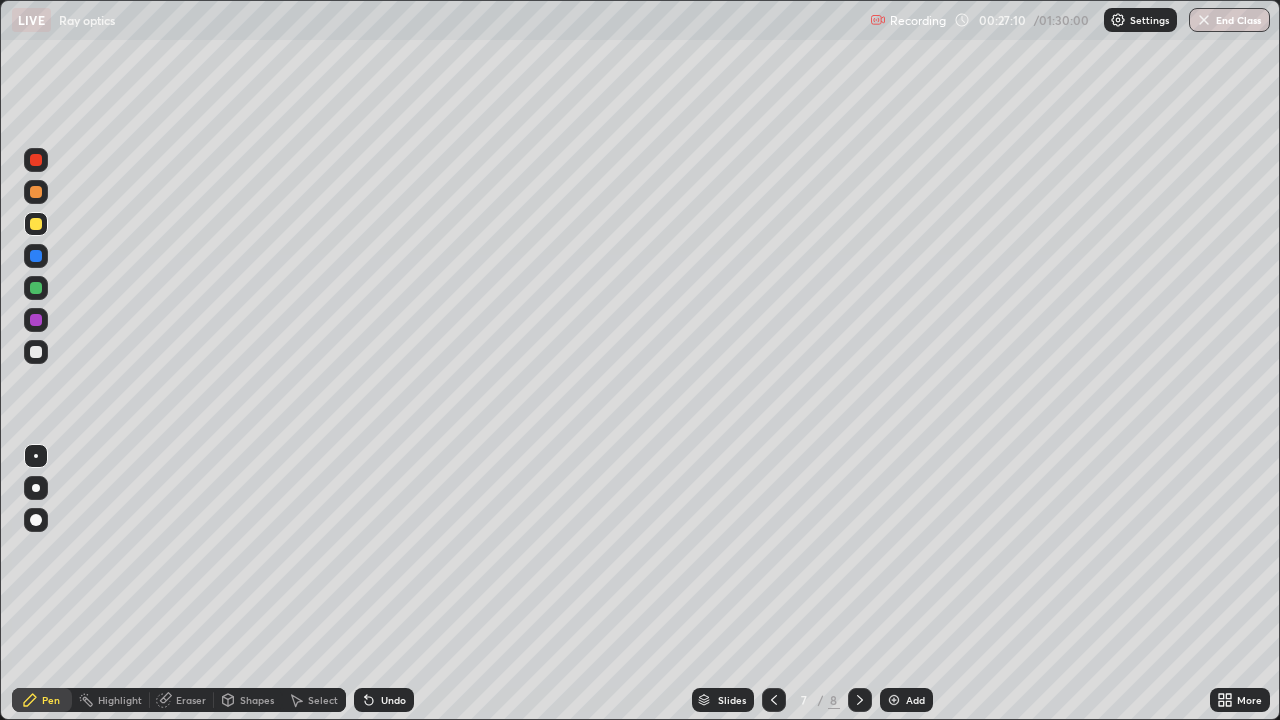 click at bounding box center (860, 700) 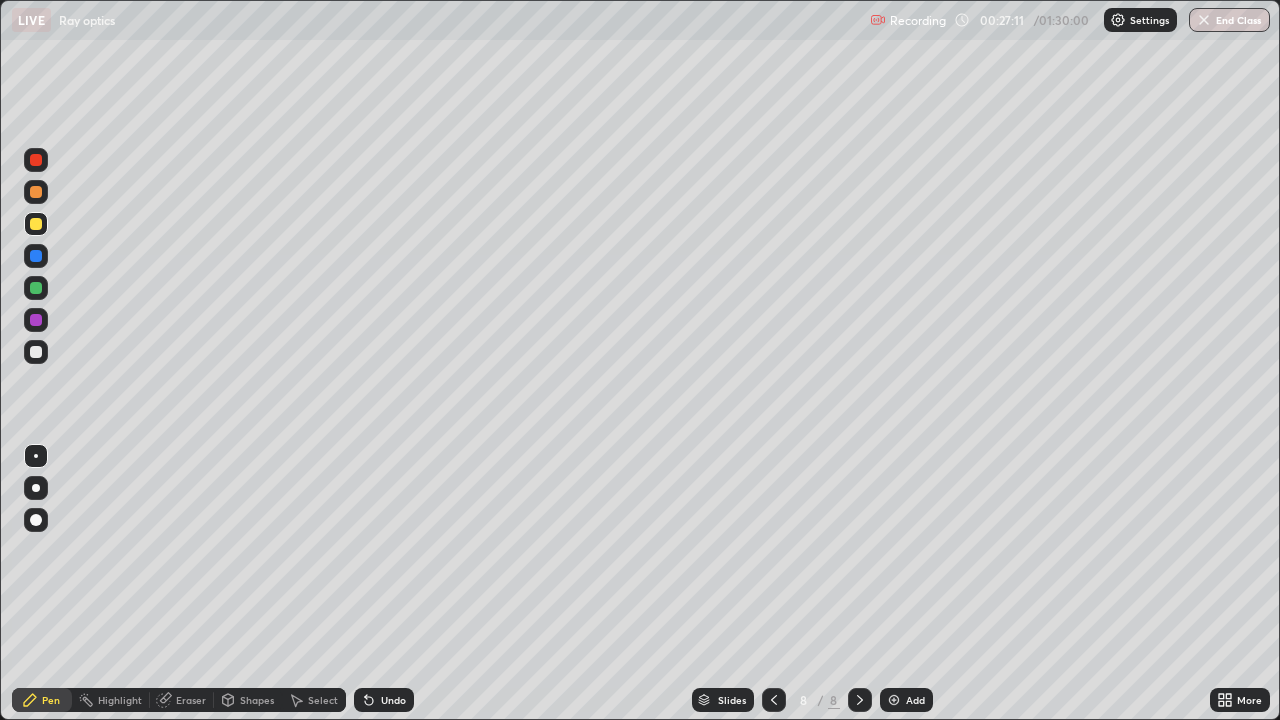click 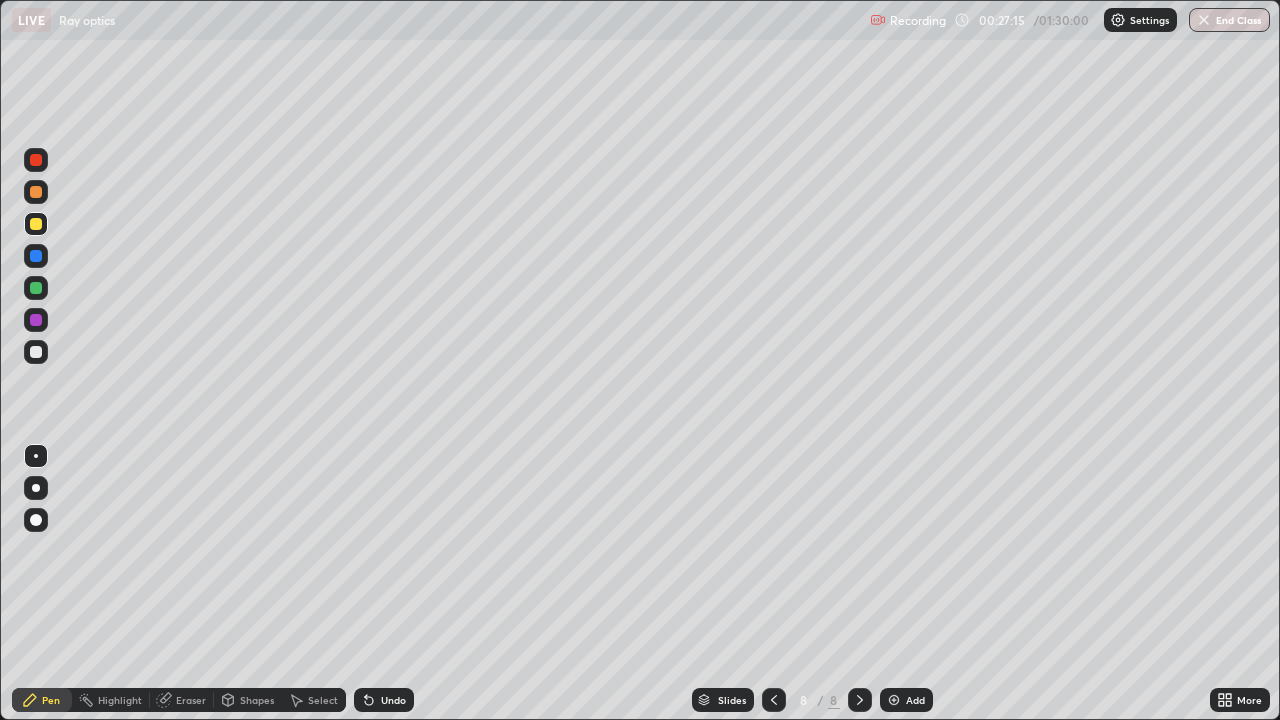 click 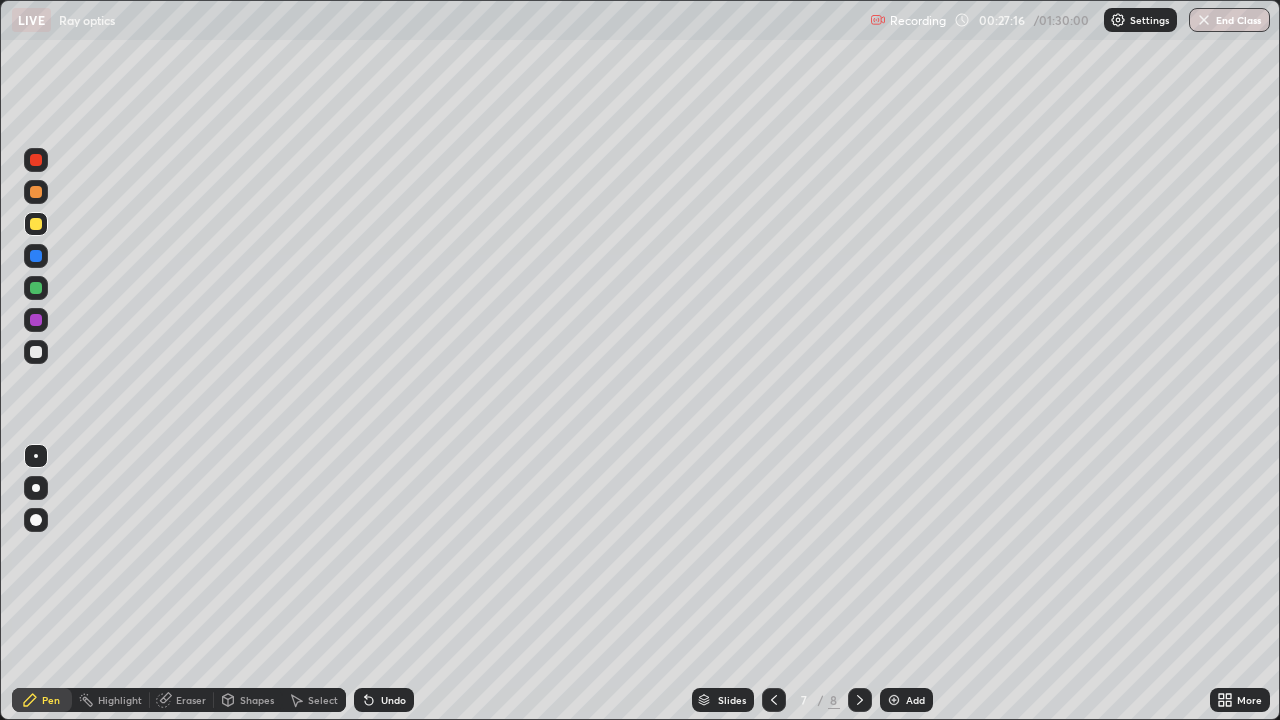 click 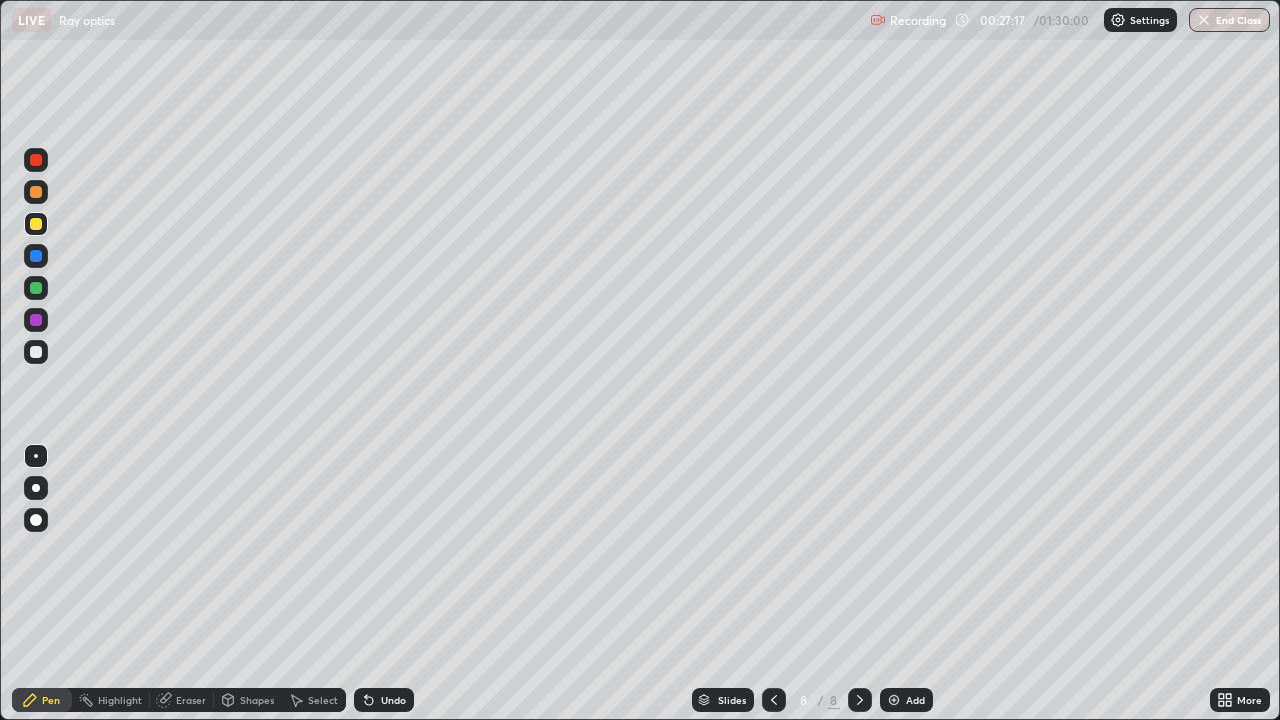 click at bounding box center [860, 700] 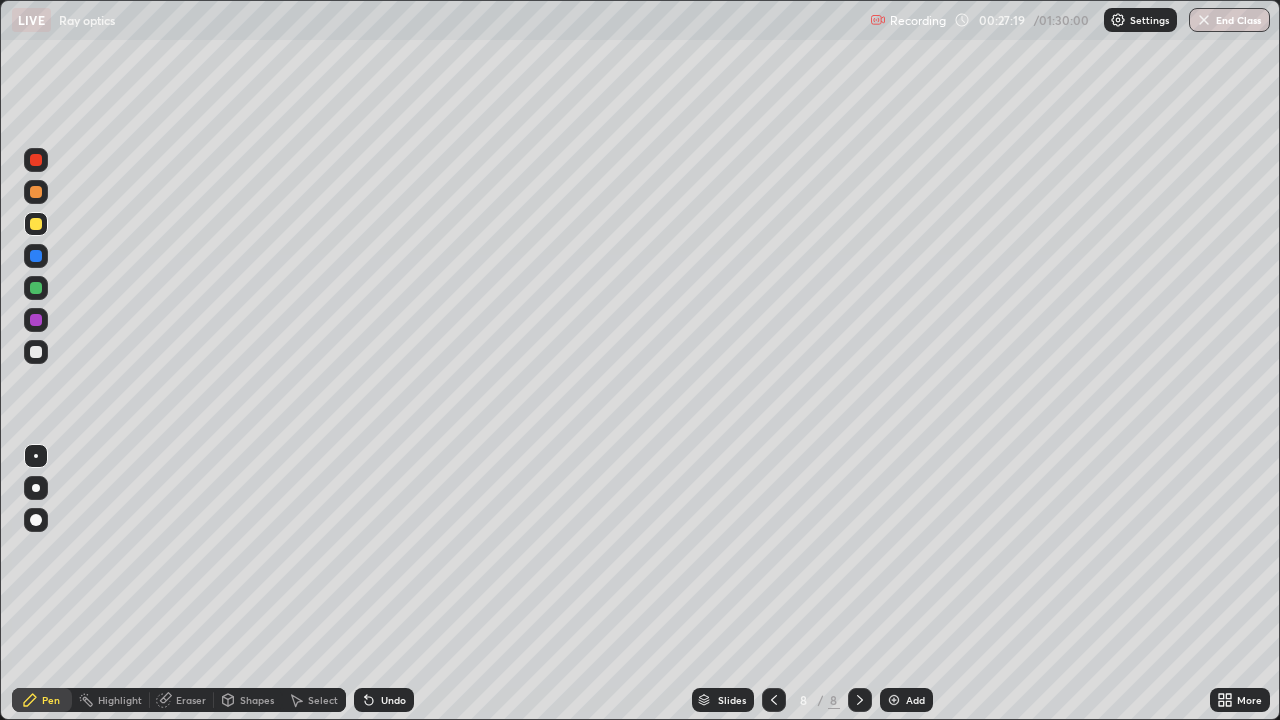 click 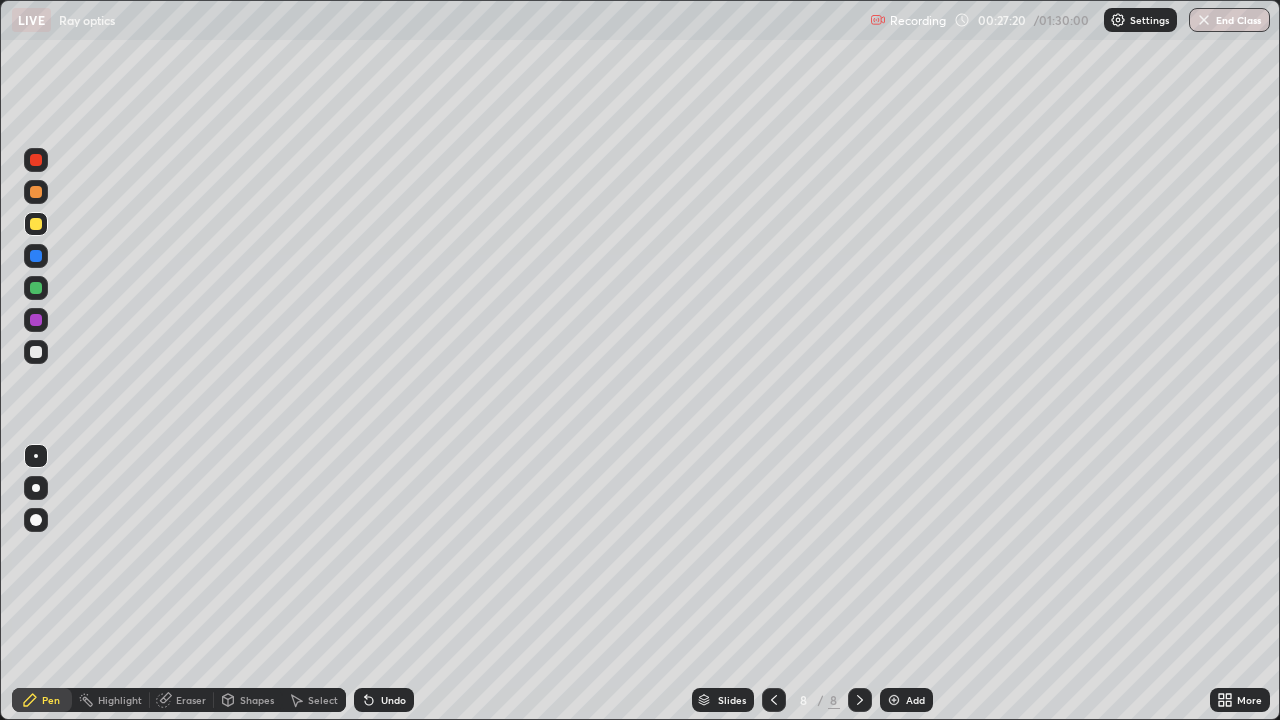 click on "Undo" at bounding box center (384, 700) 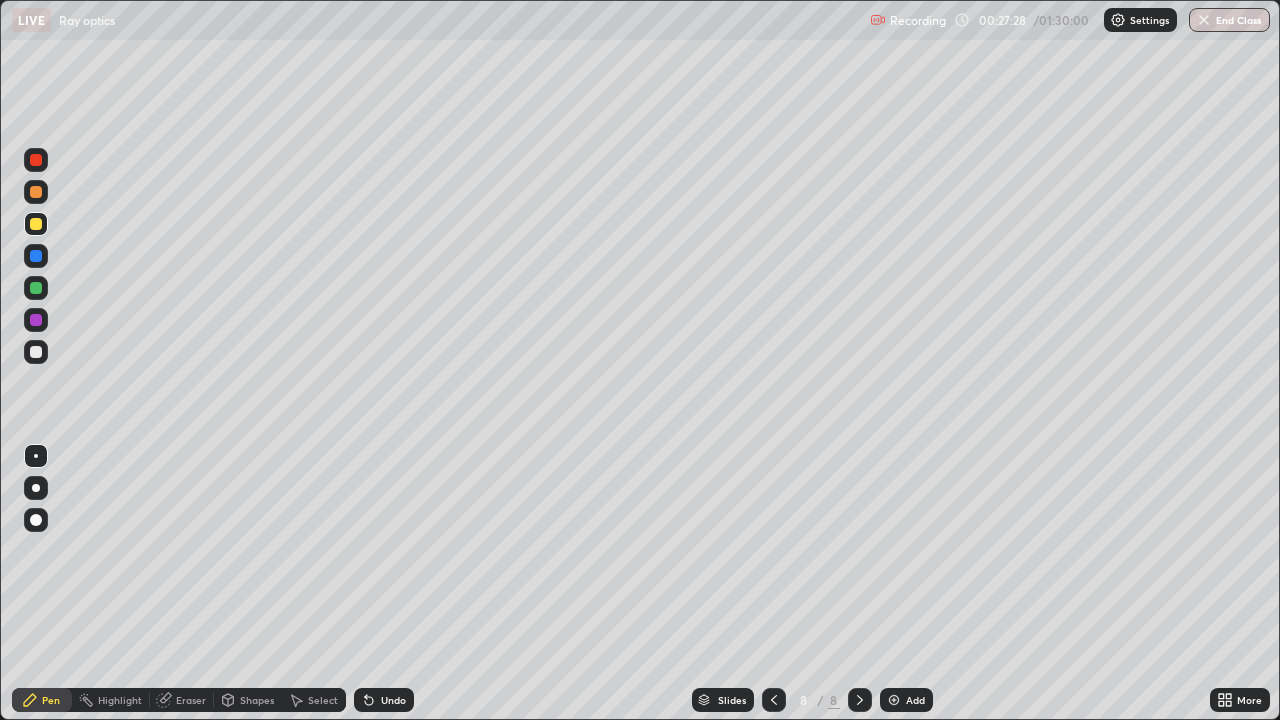 click at bounding box center (36, 192) 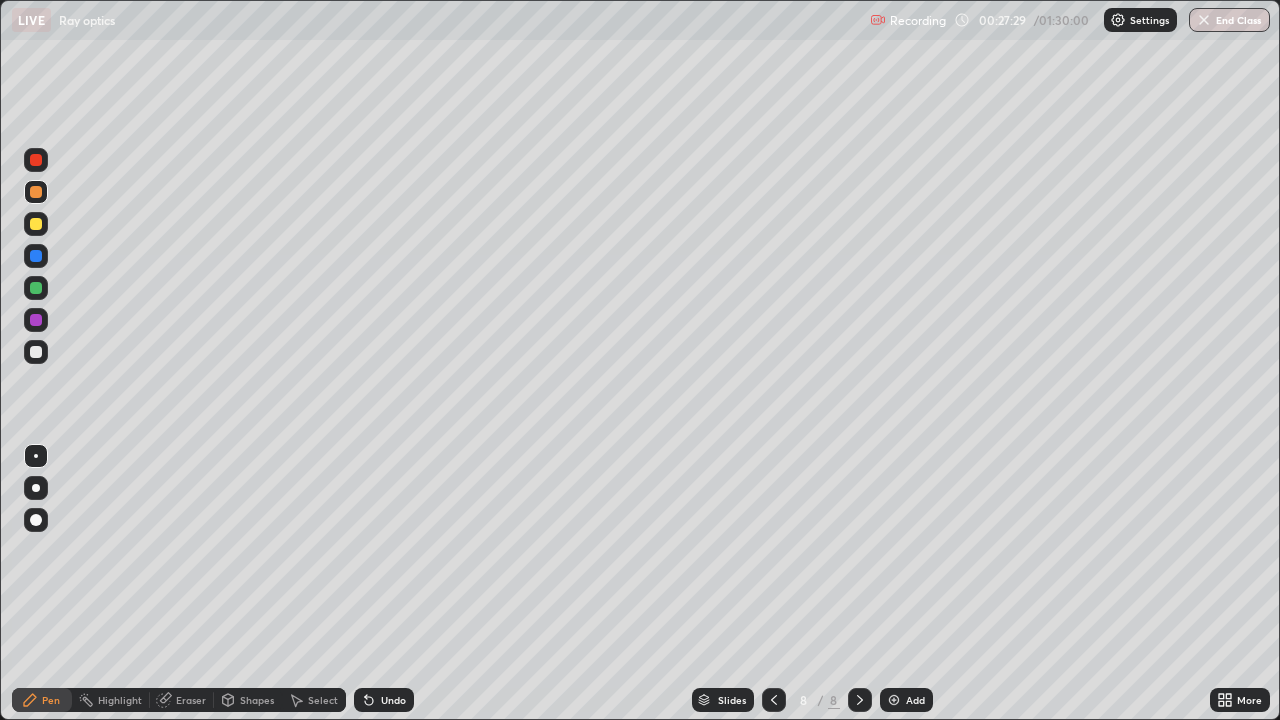 click at bounding box center [36, 288] 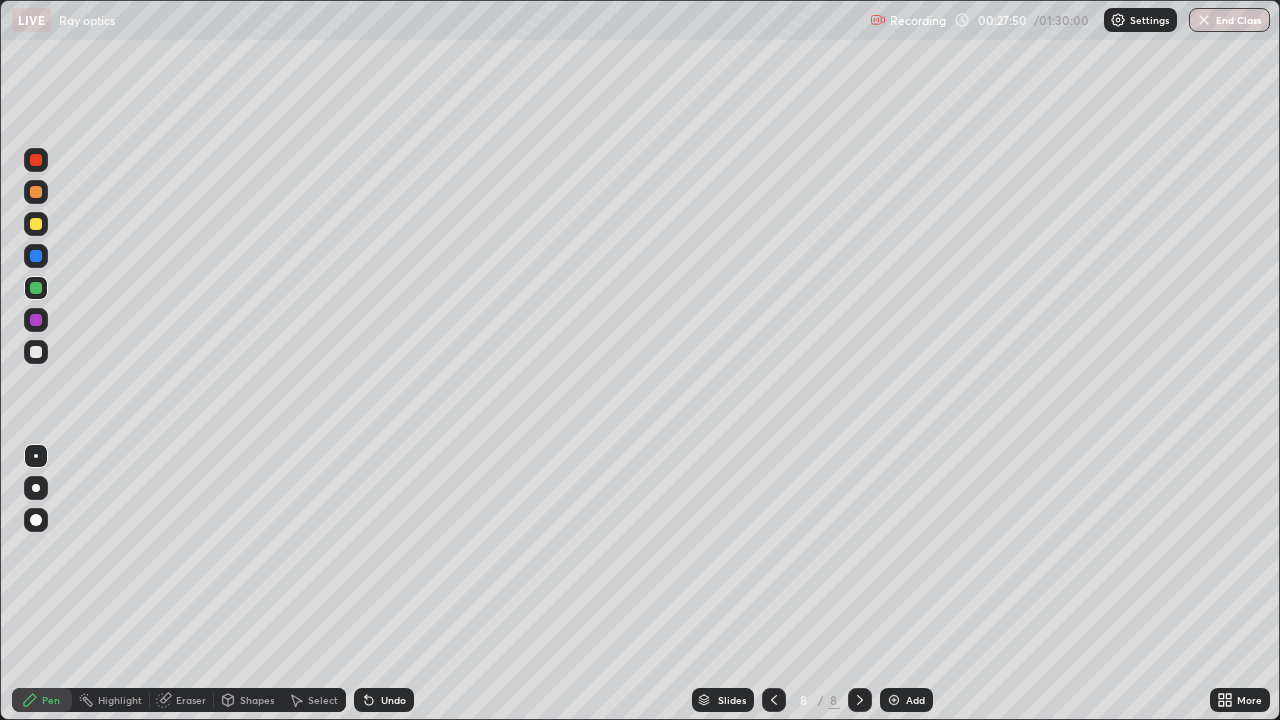 click at bounding box center [36, 352] 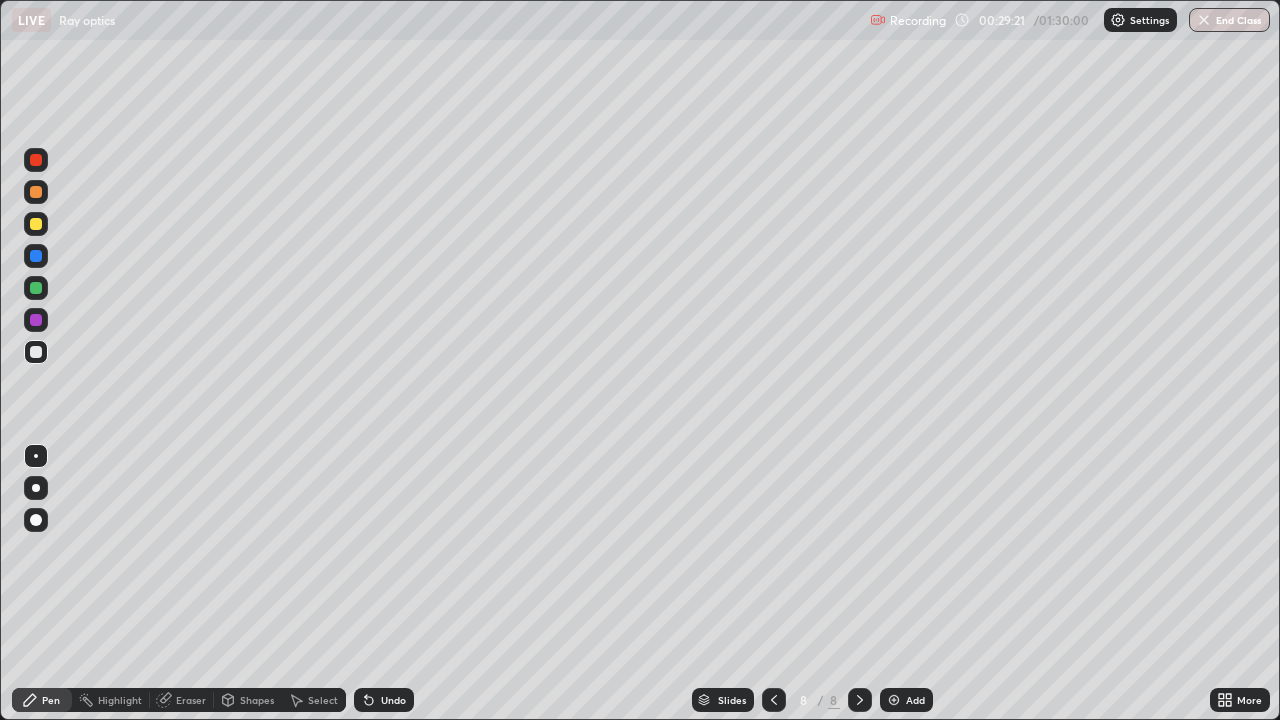 click on "Undo" at bounding box center (393, 700) 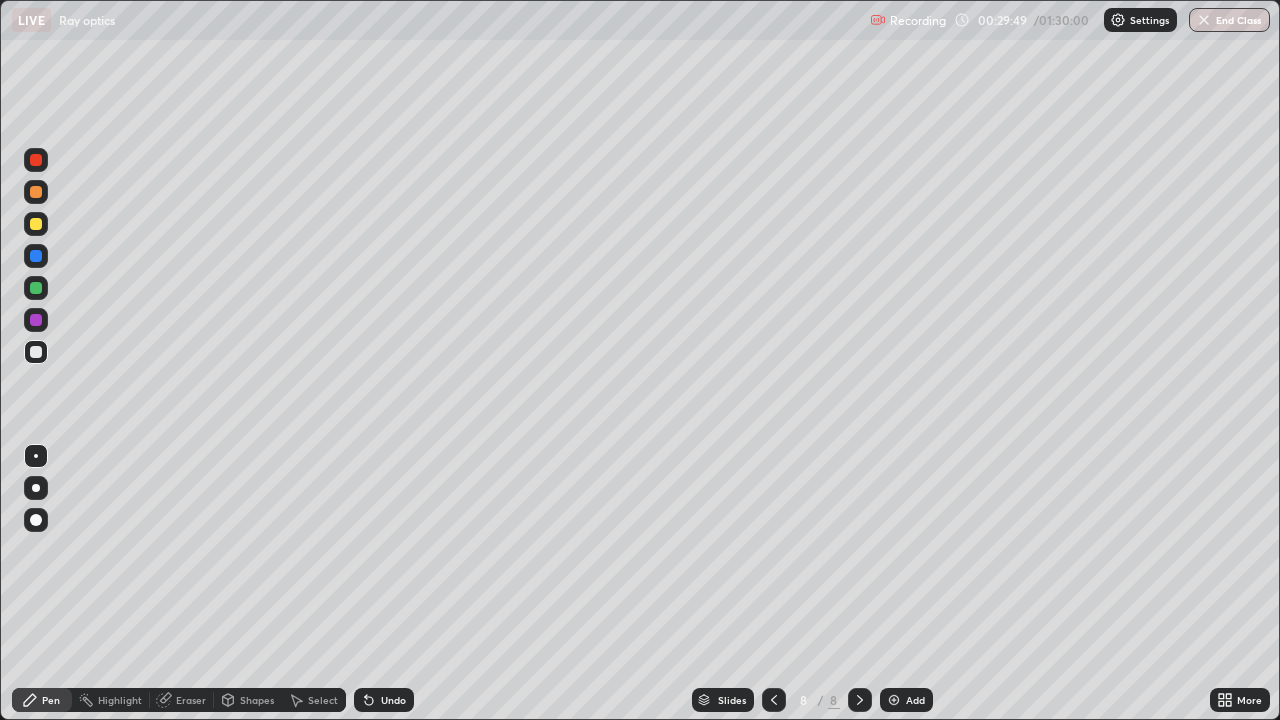 click on "Undo" at bounding box center (393, 700) 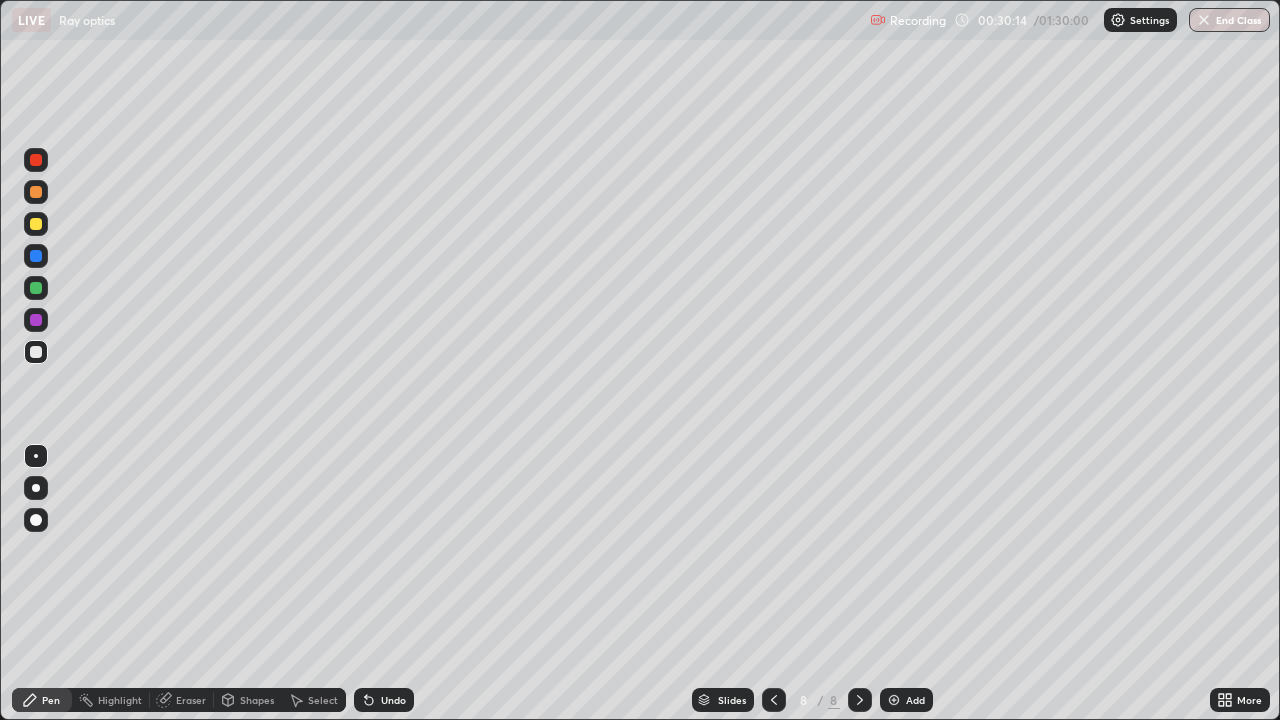 click at bounding box center (36, 224) 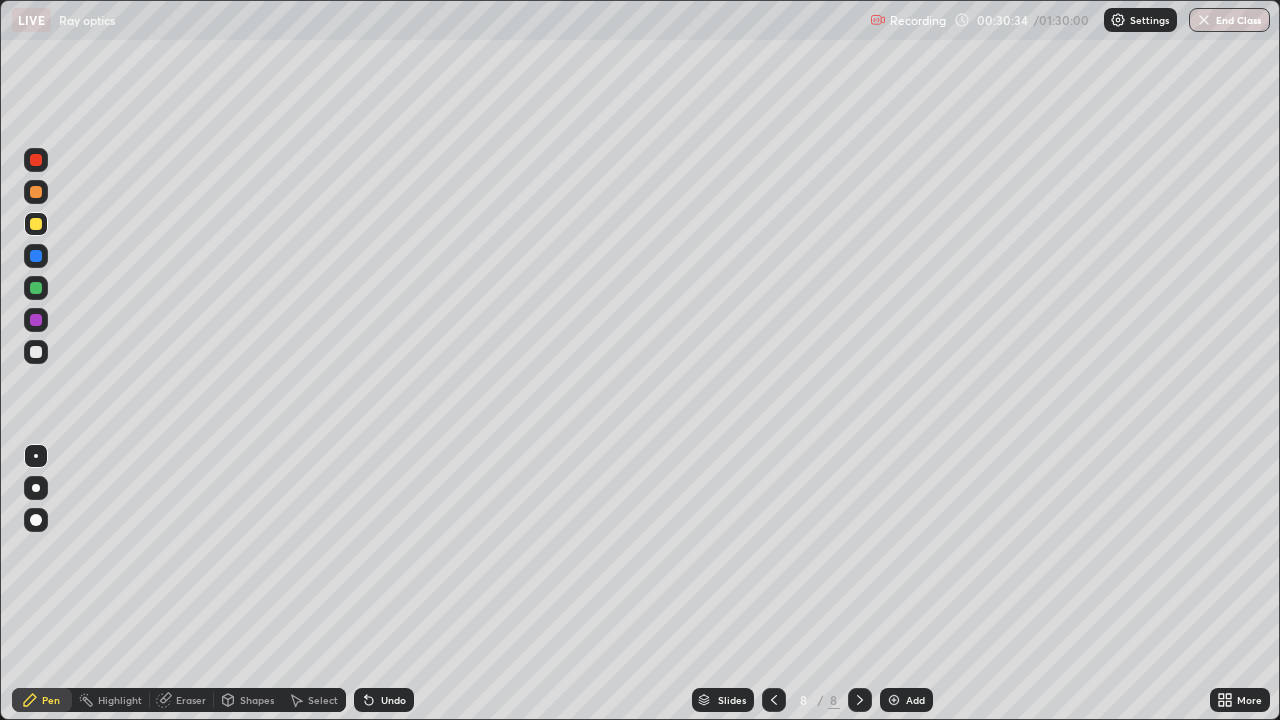 click at bounding box center (36, 352) 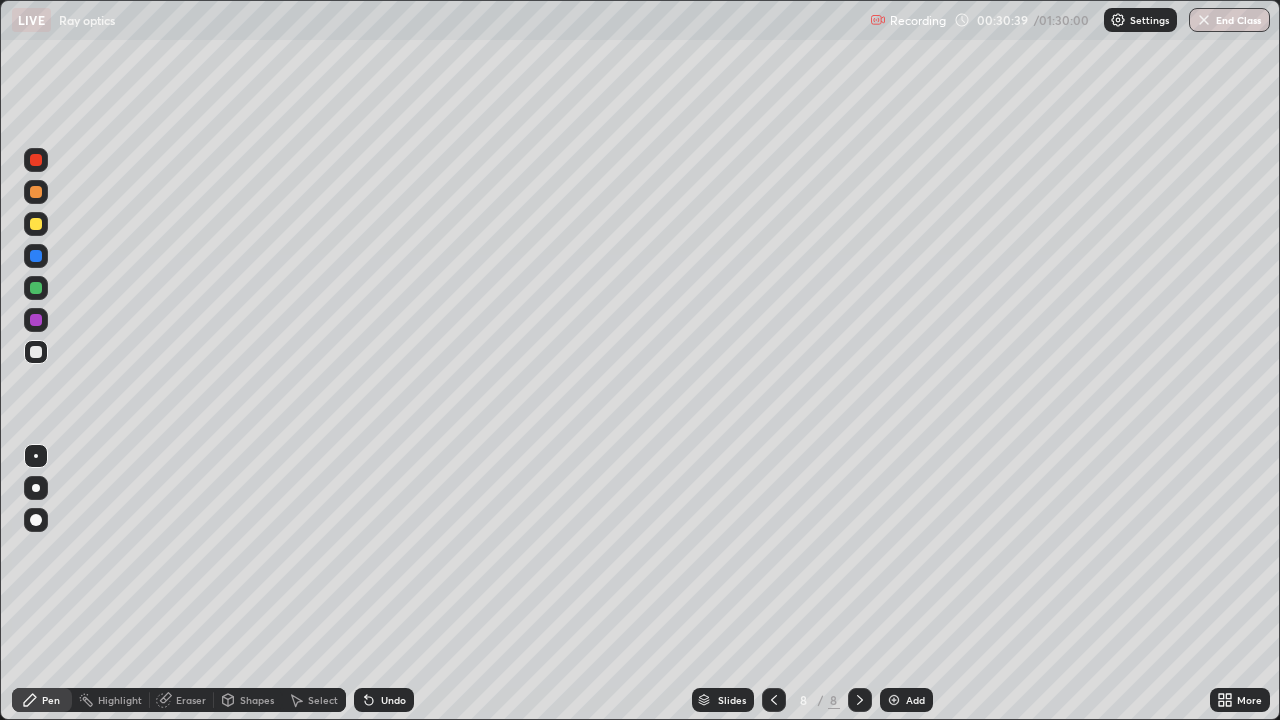 click at bounding box center (36, 288) 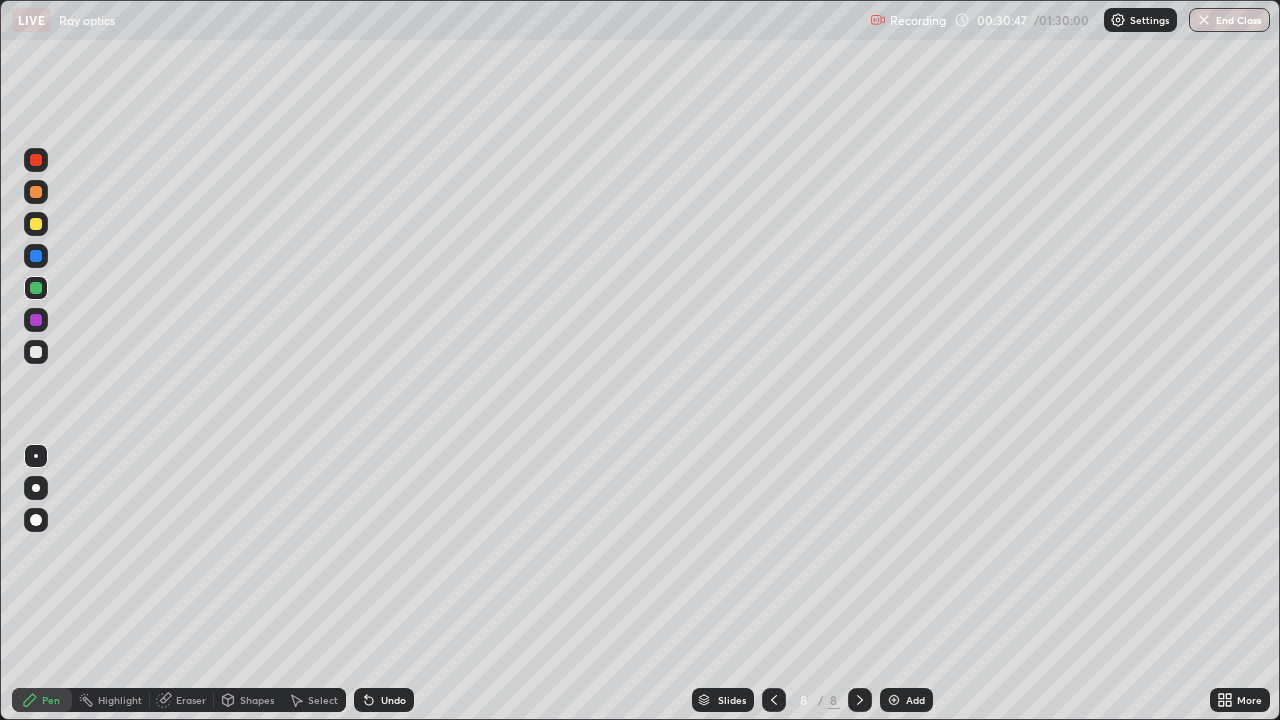 click at bounding box center (36, 352) 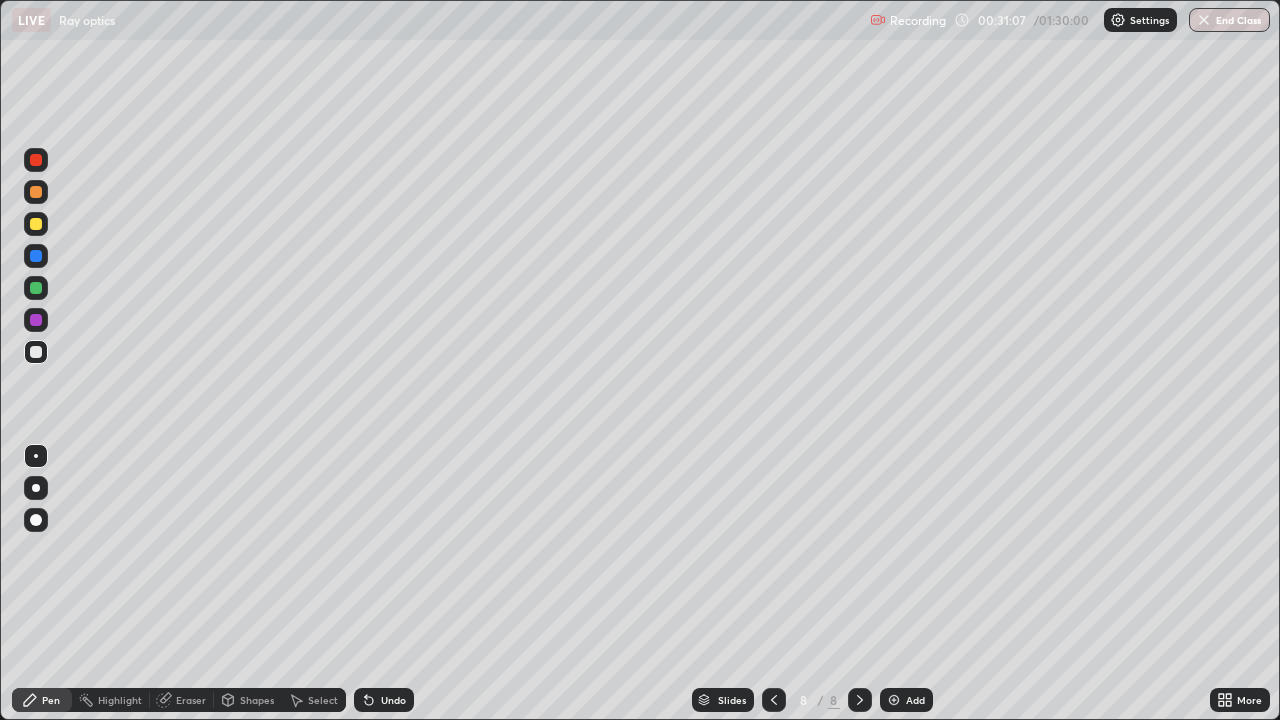 click at bounding box center (36, 192) 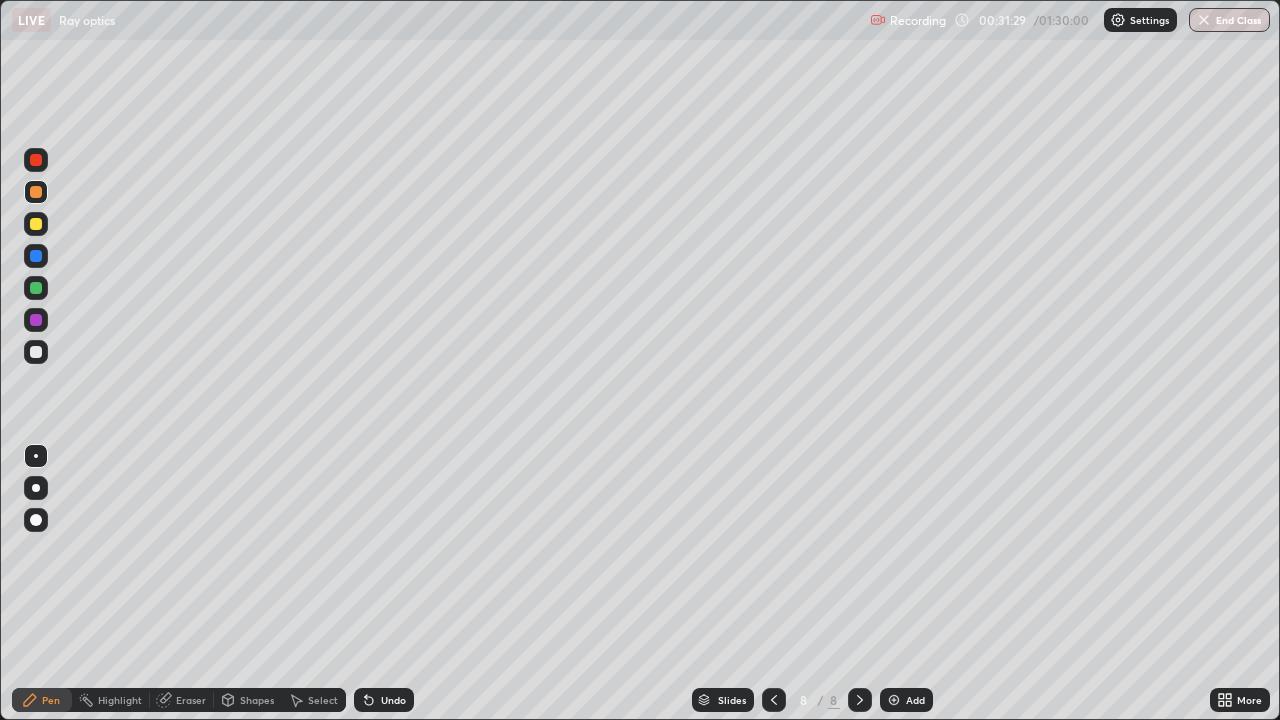 click on "Undo" at bounding box center (384, 700) 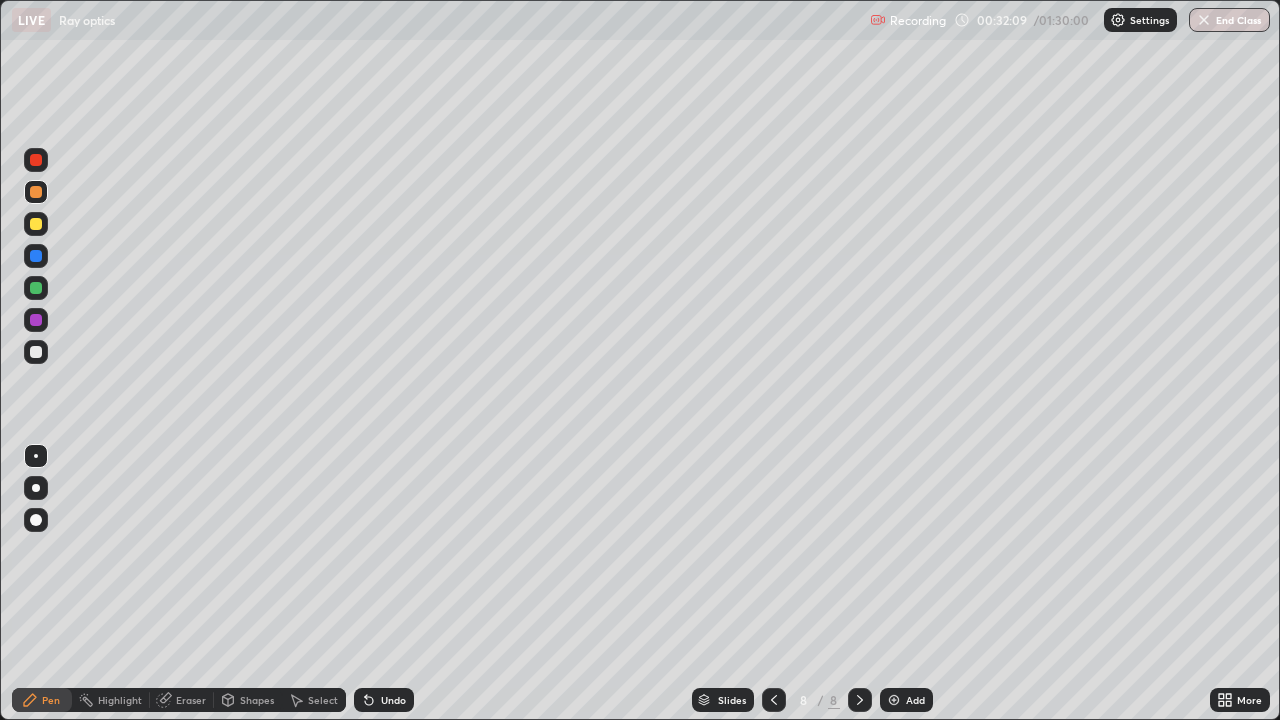 click on "Undo" at bounding box center [393, 700] 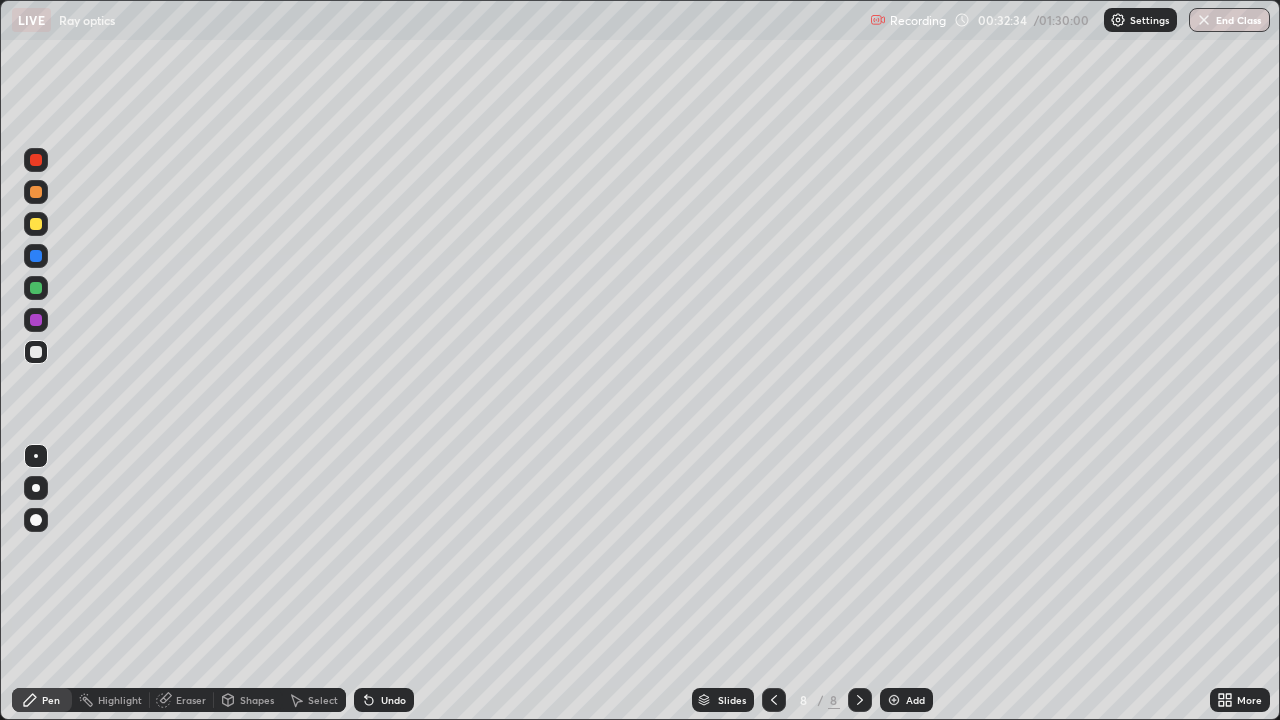 click 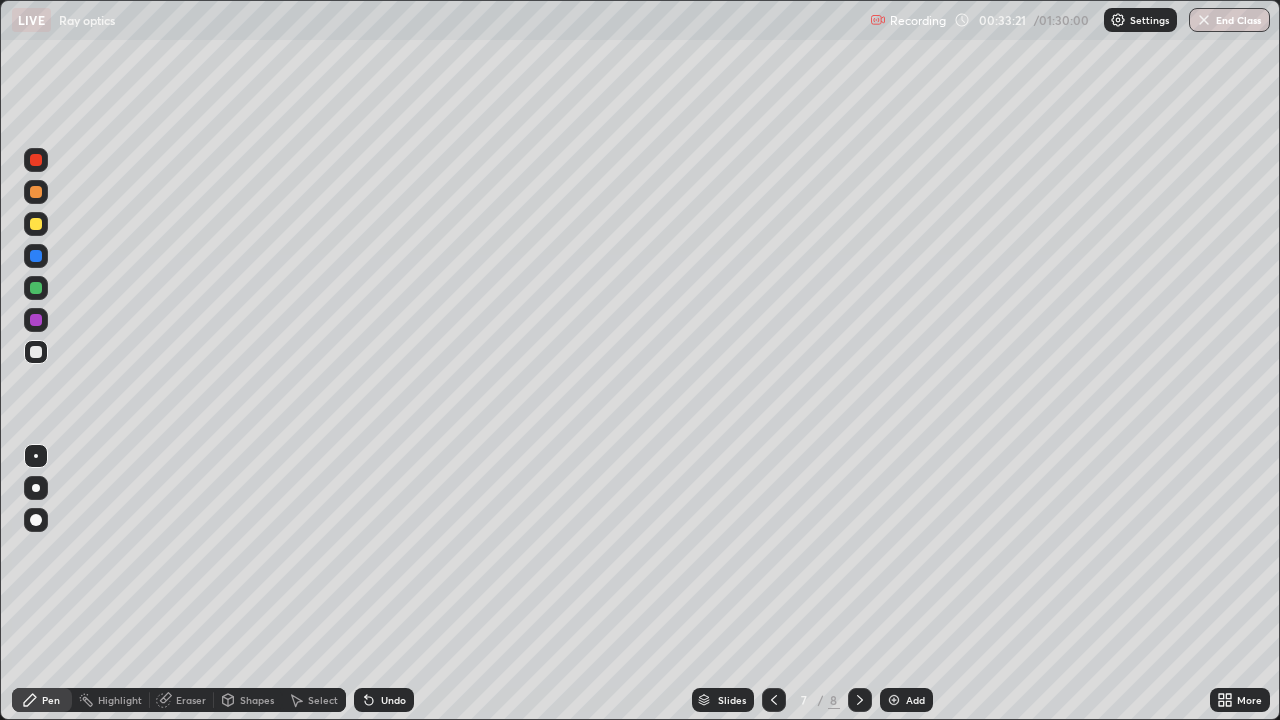 click 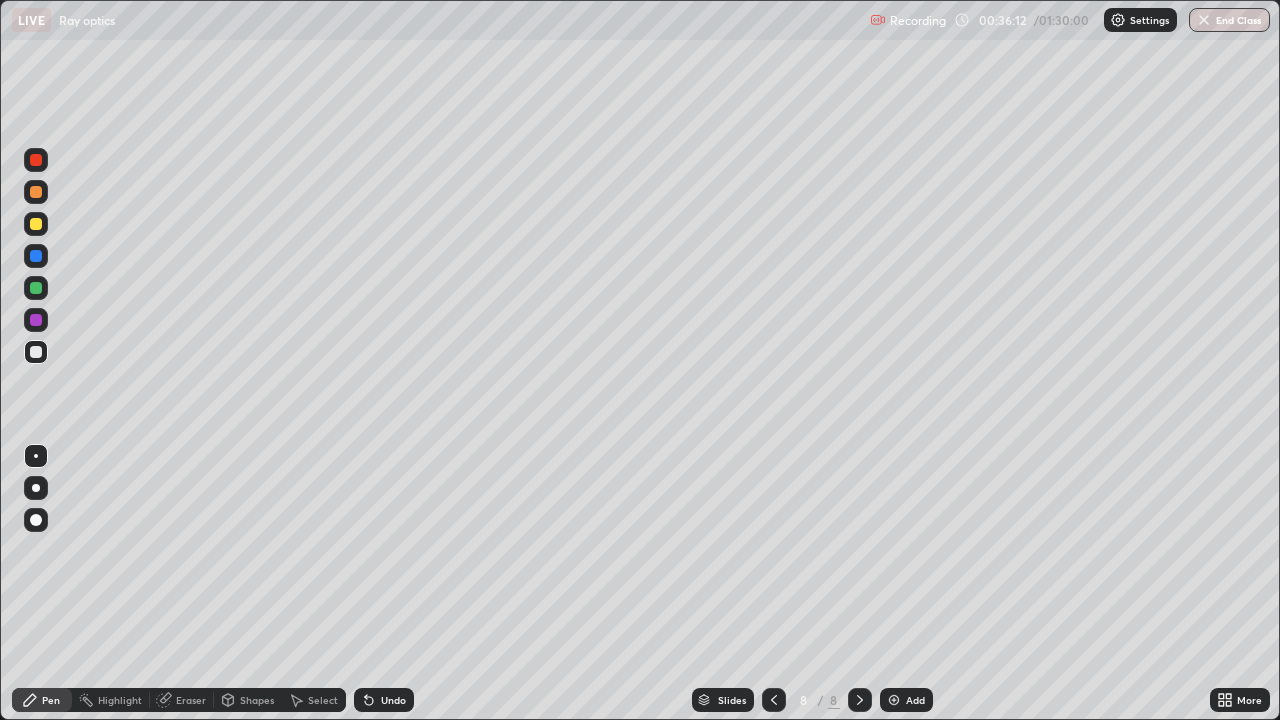 click on "Eraser" at bounding box center (191, 700) 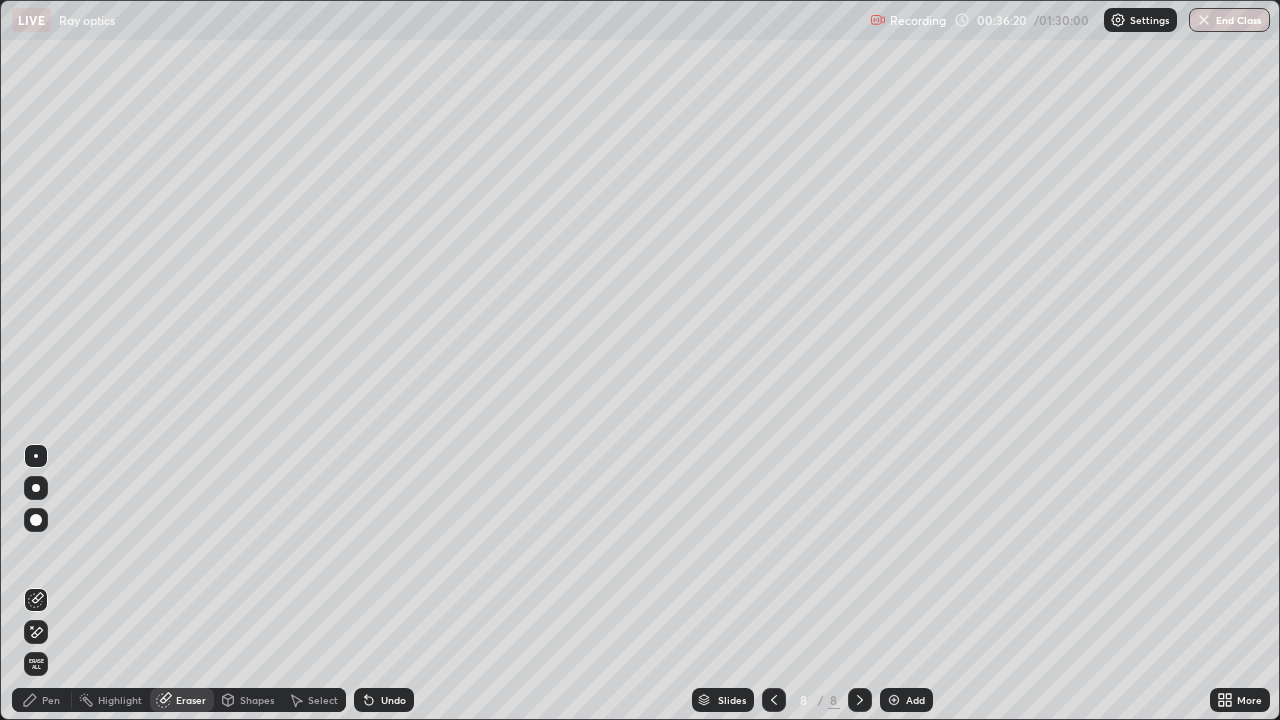 click on "Pen" at bounding box center [42, 700] 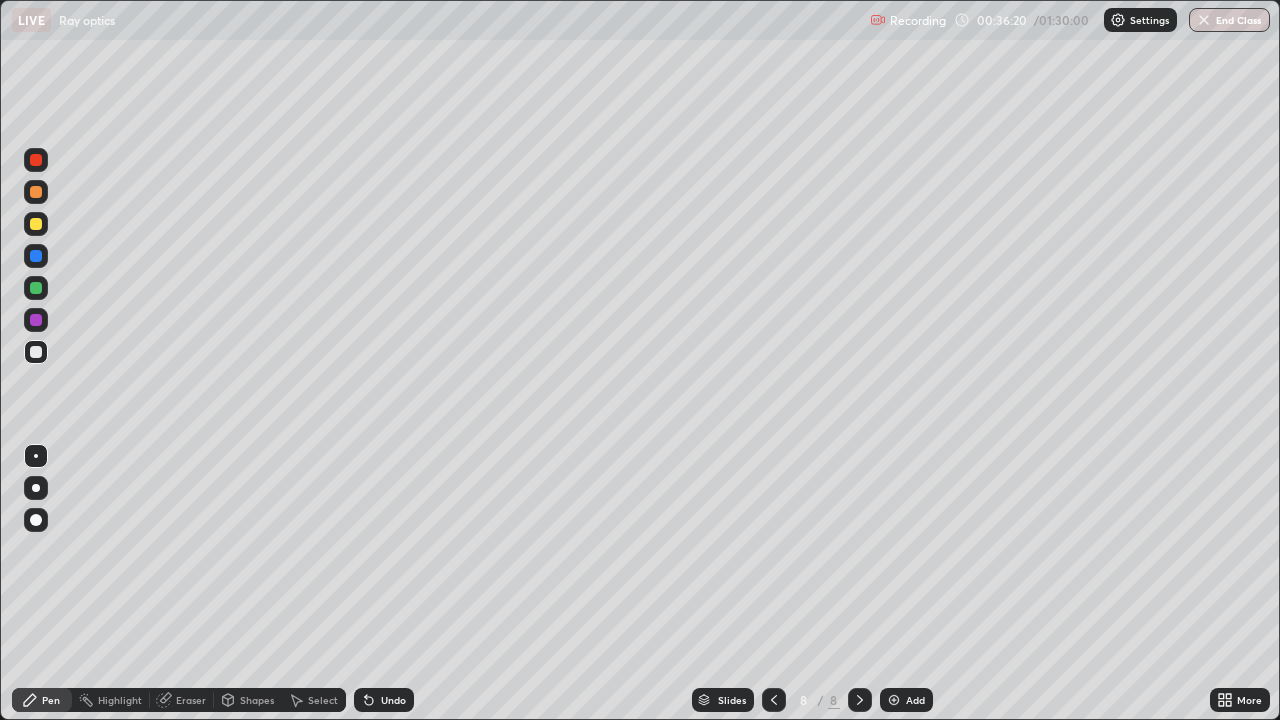 click 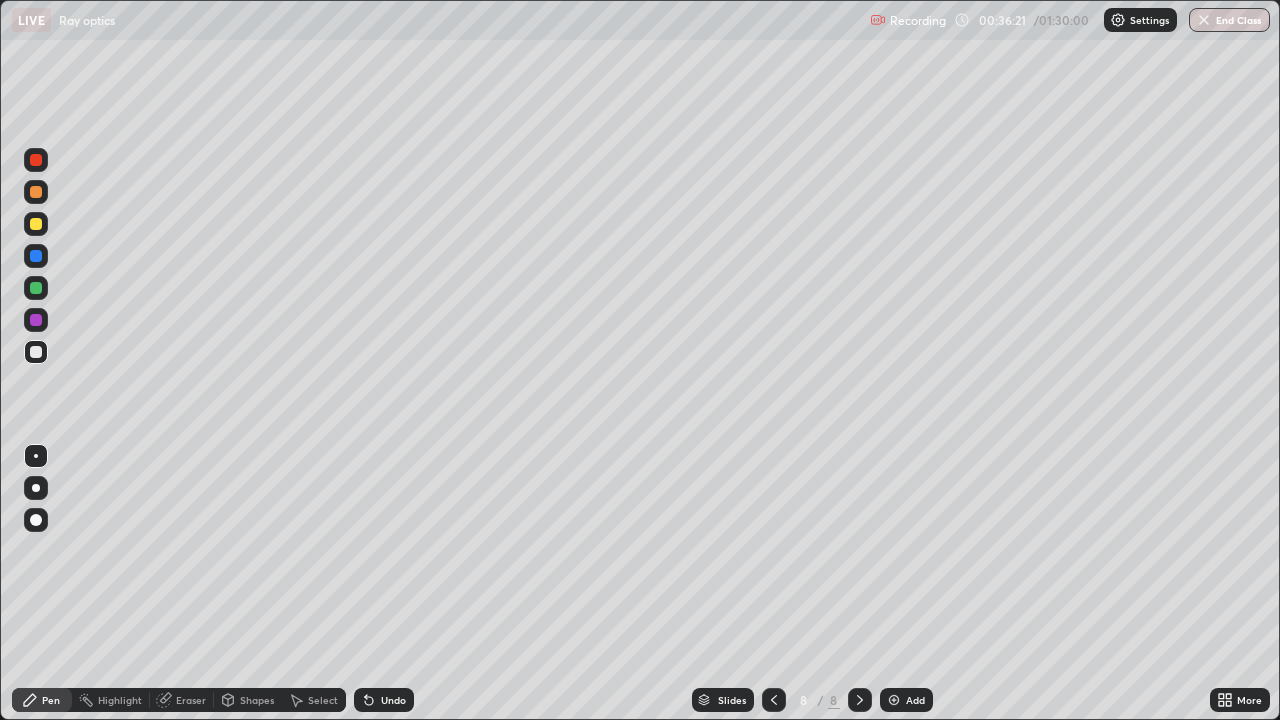 click at bounding box center [36, 192] 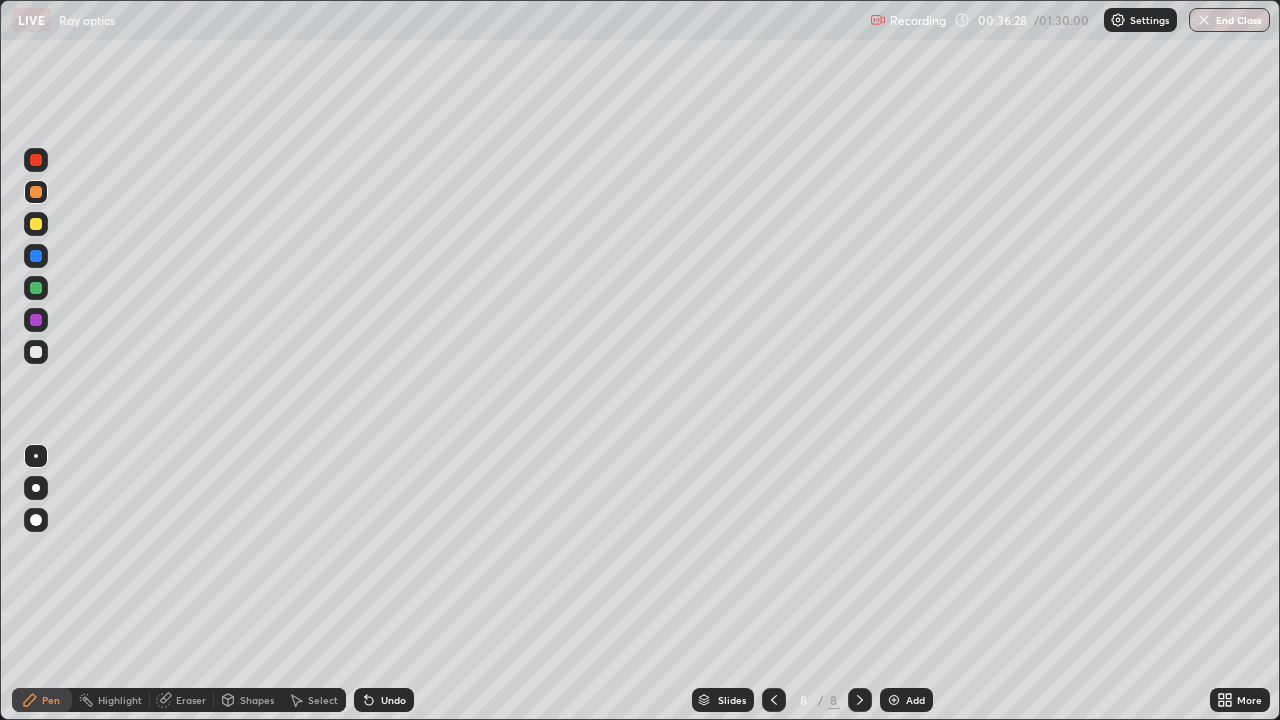 click at bounding box center (36, 224) 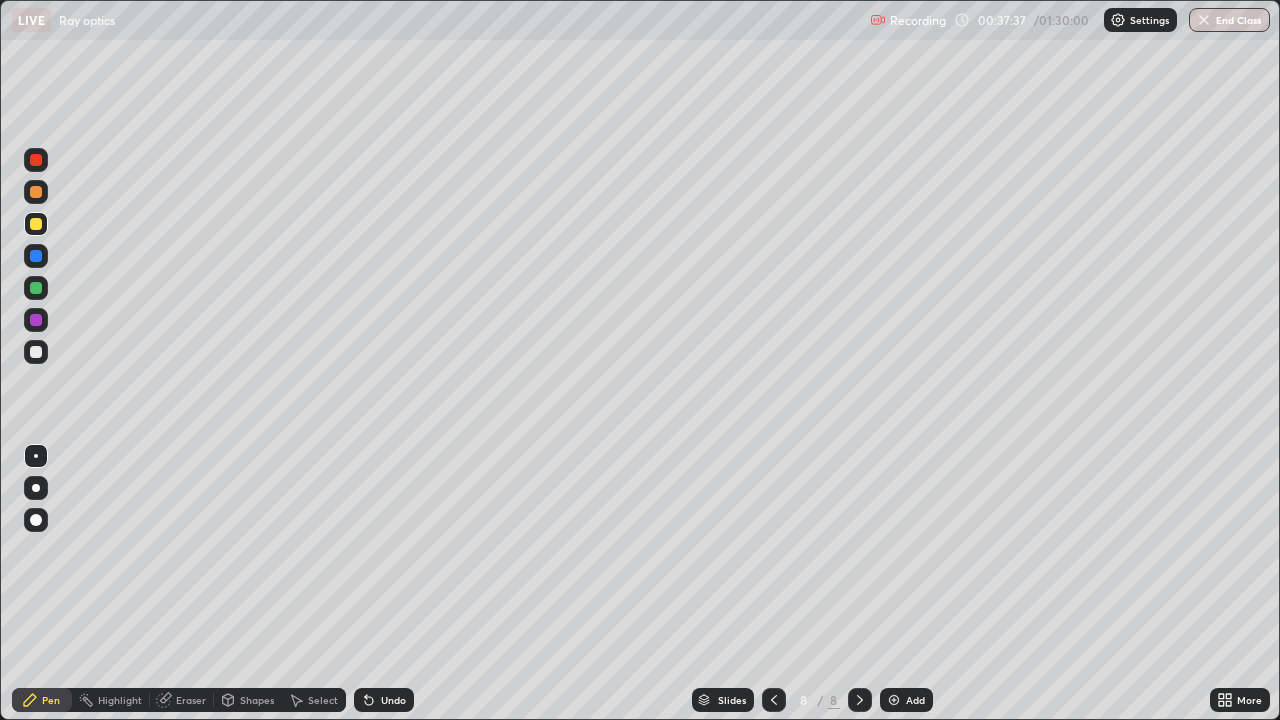click on "Add" at bounding box center (906, 700) 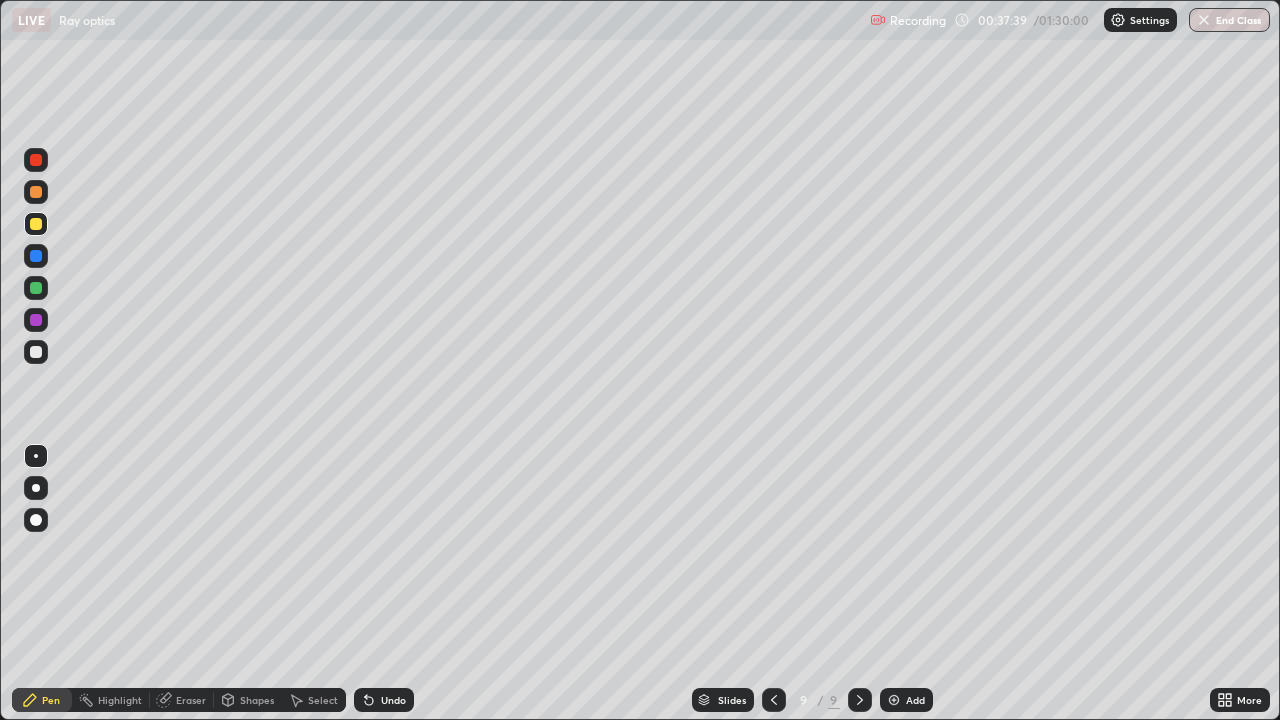 click at bounding box center [36, 352] 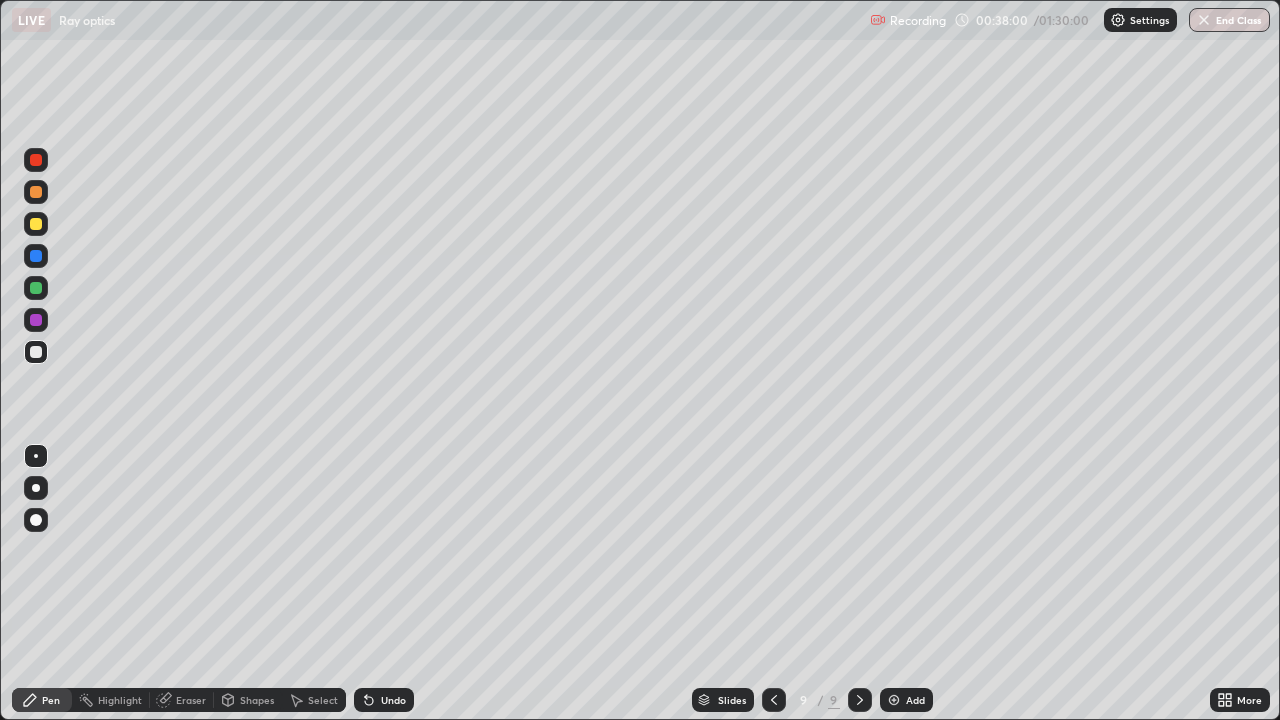 click at bounding box center [36, 288] 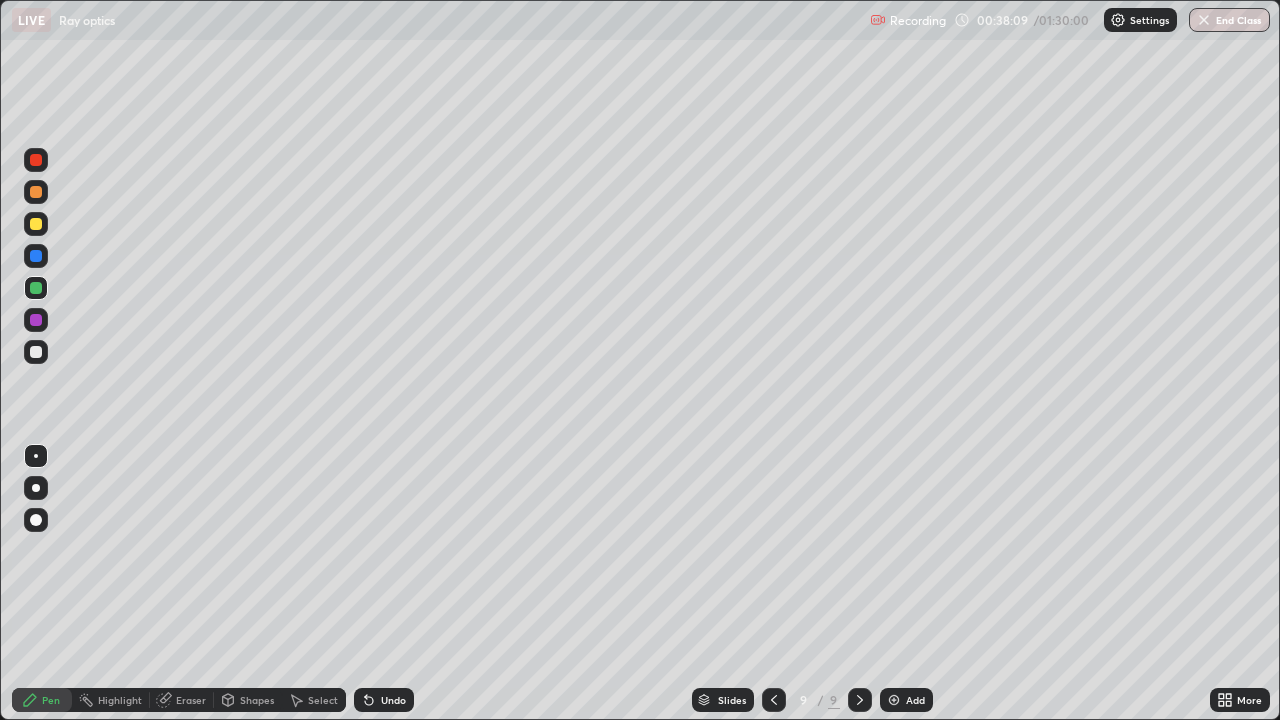 click at bounding box center [36, 352] 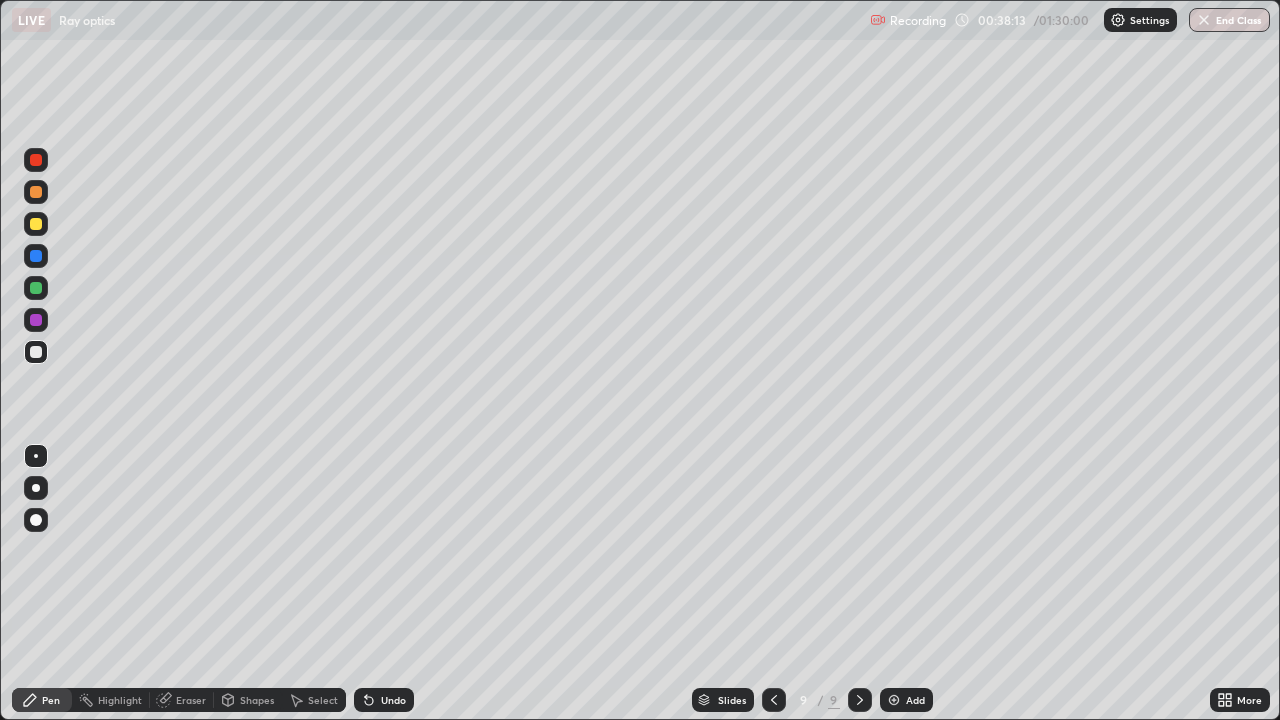 click at bounding box center (36, 160) 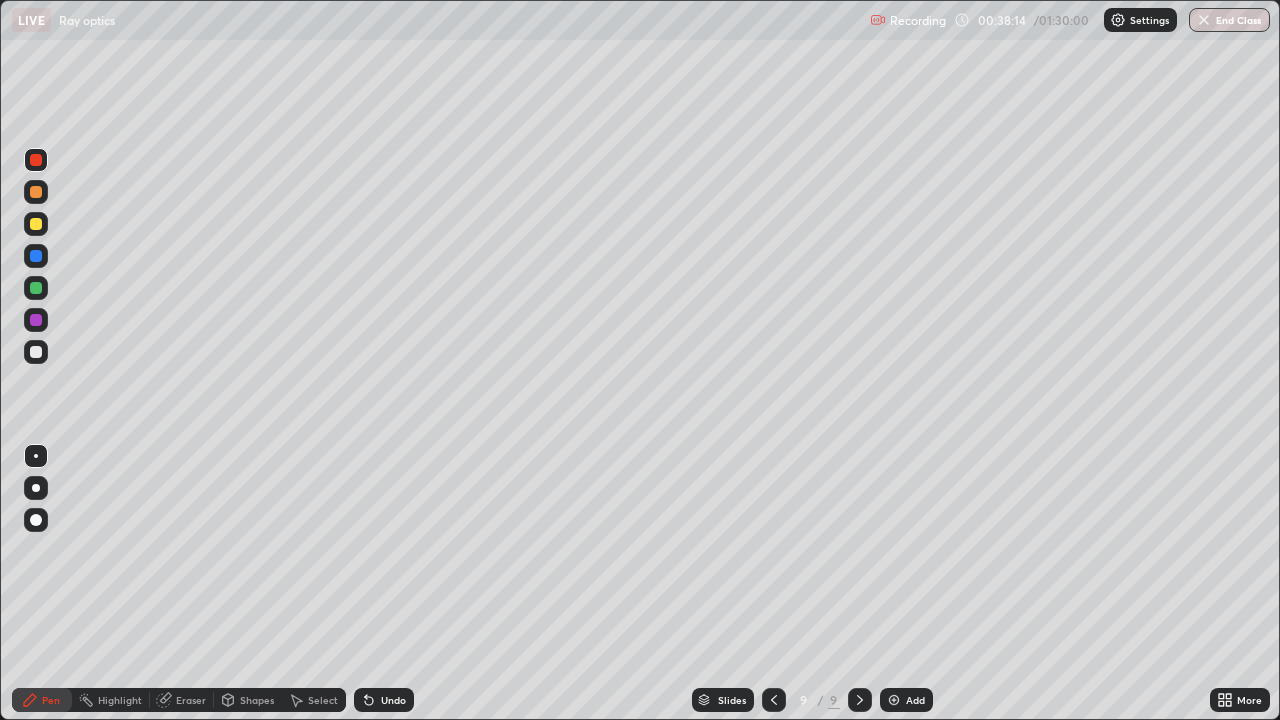 click at bounding box center [36, 224] 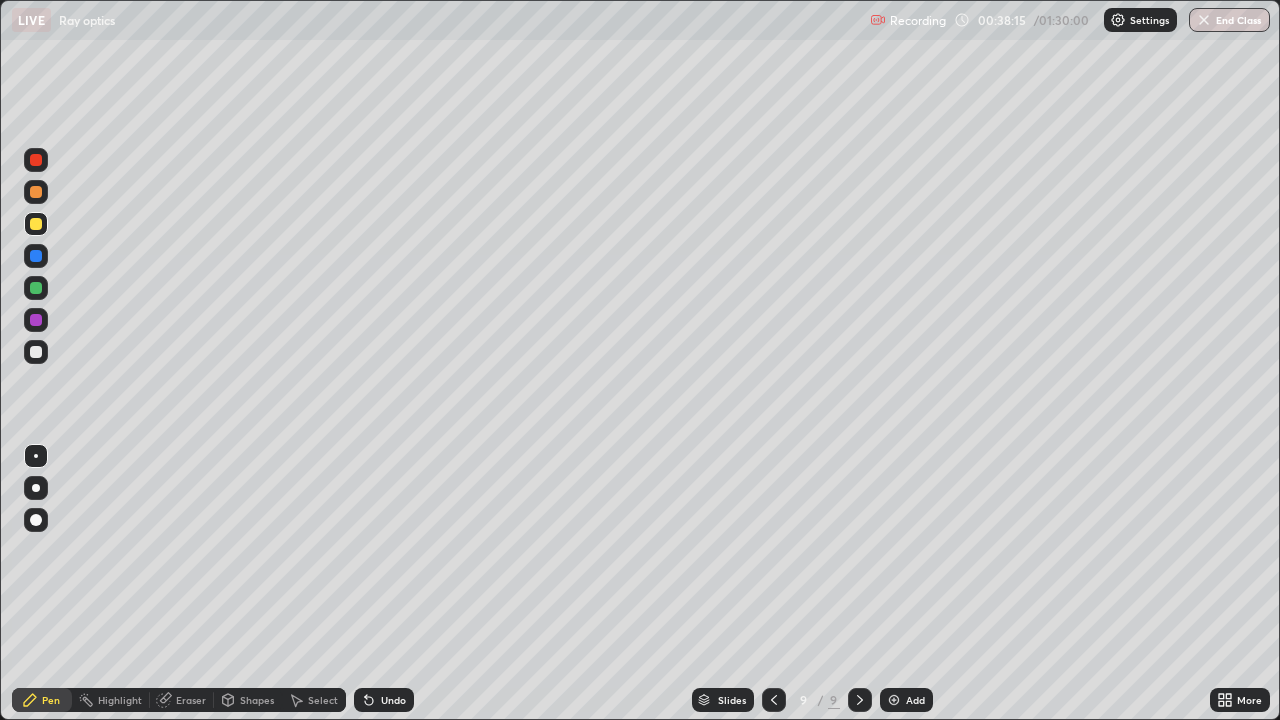 click at bounding box center (36, 192) 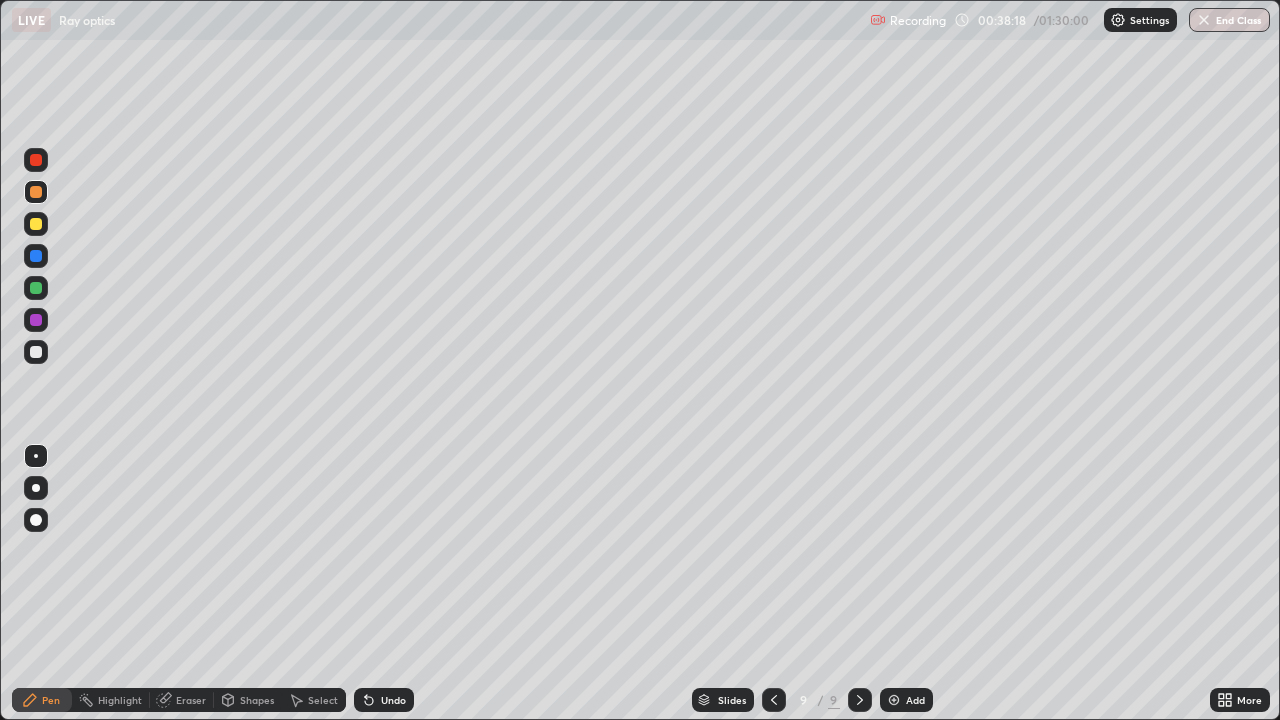 click at bounding box center (36, 160) 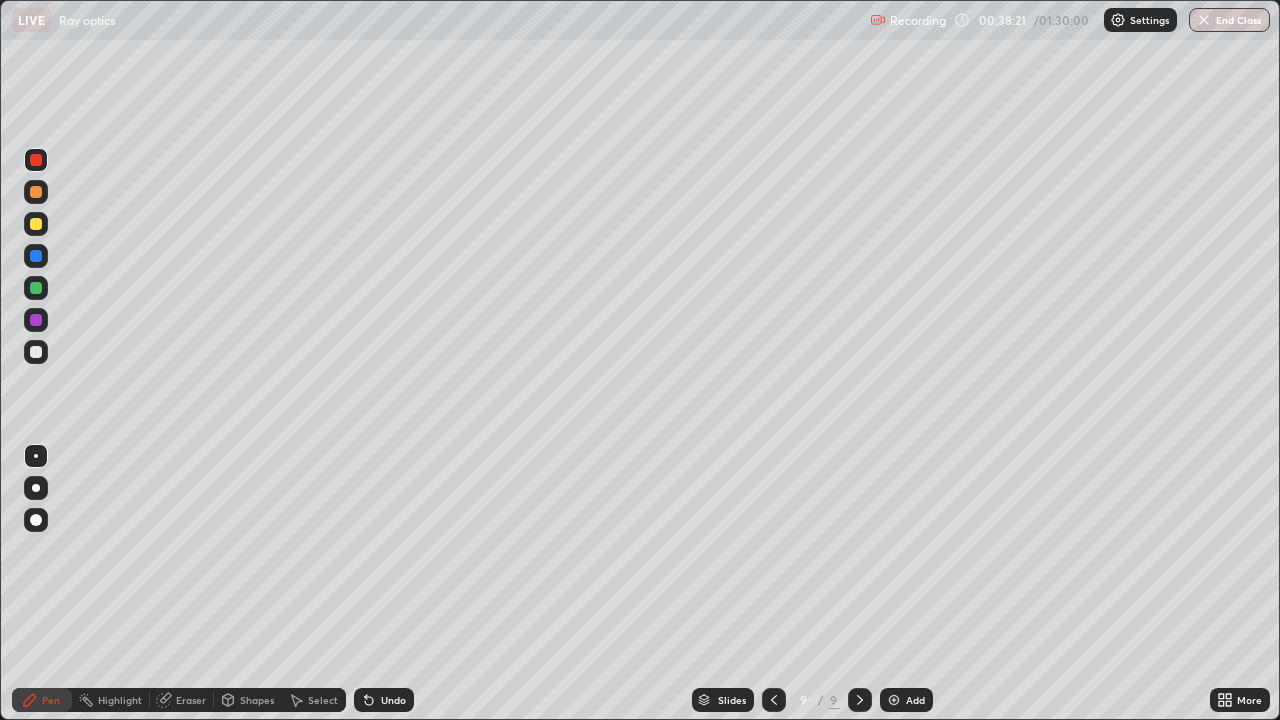 click on "Undo" at bounding box center [393, 700] 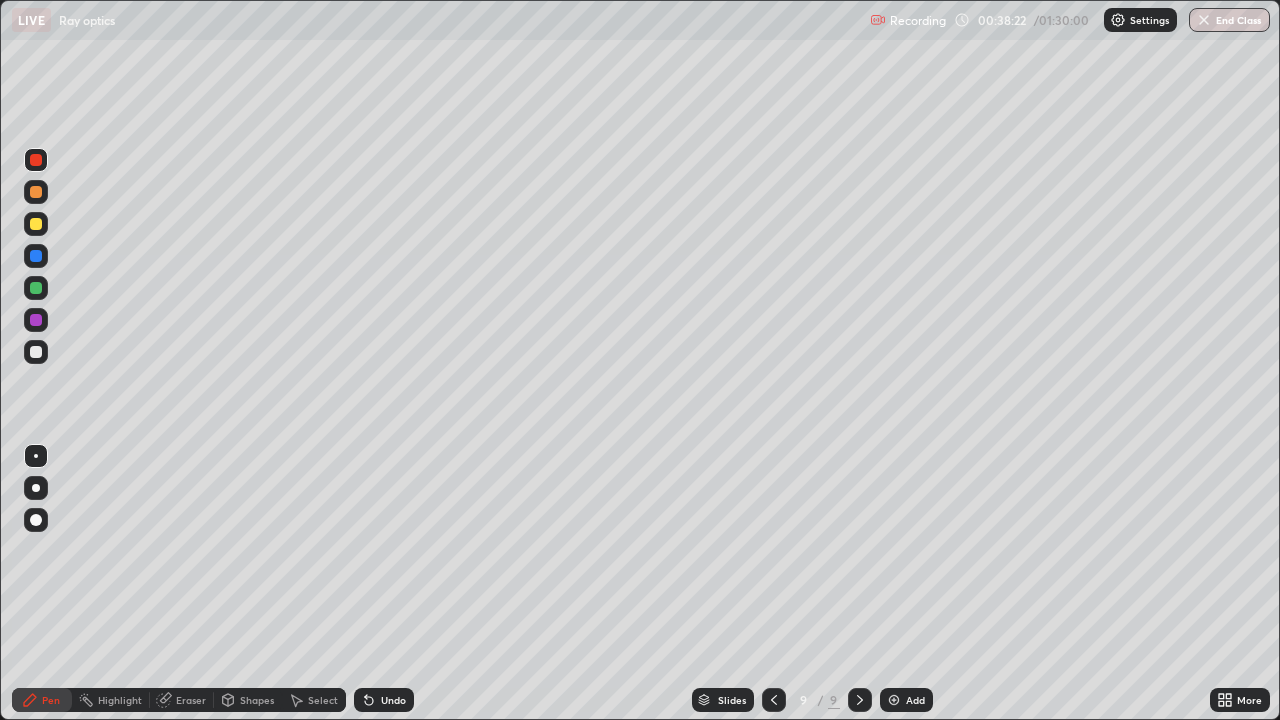 click on "Undo" at bounding box center (393, 700) 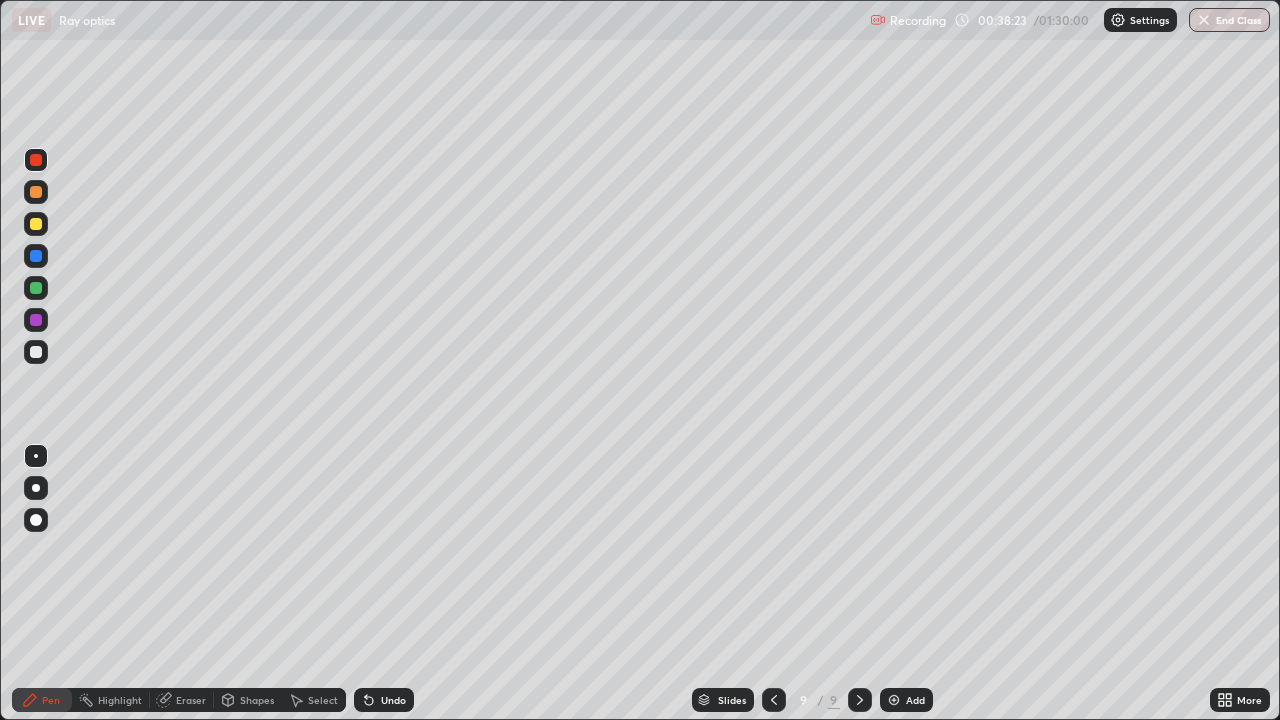 click on "Undo" at bounding box center [393, 700] 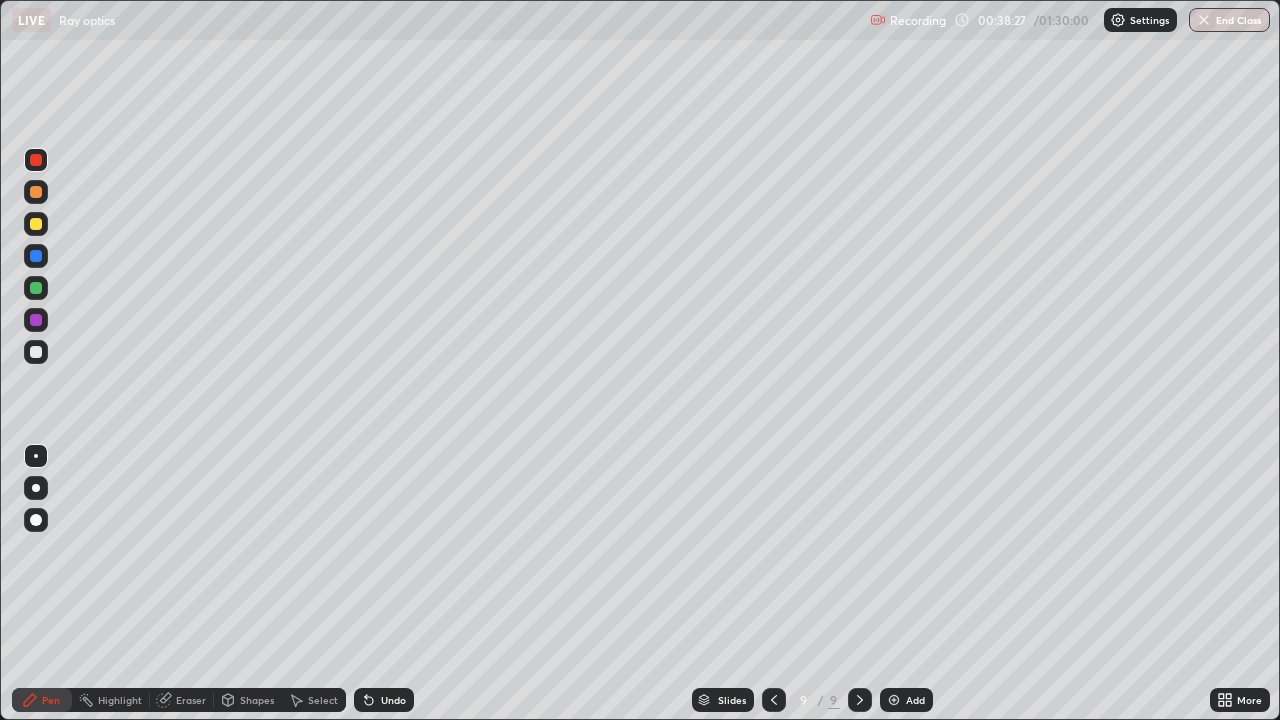 click at bounding box center (36, 192) 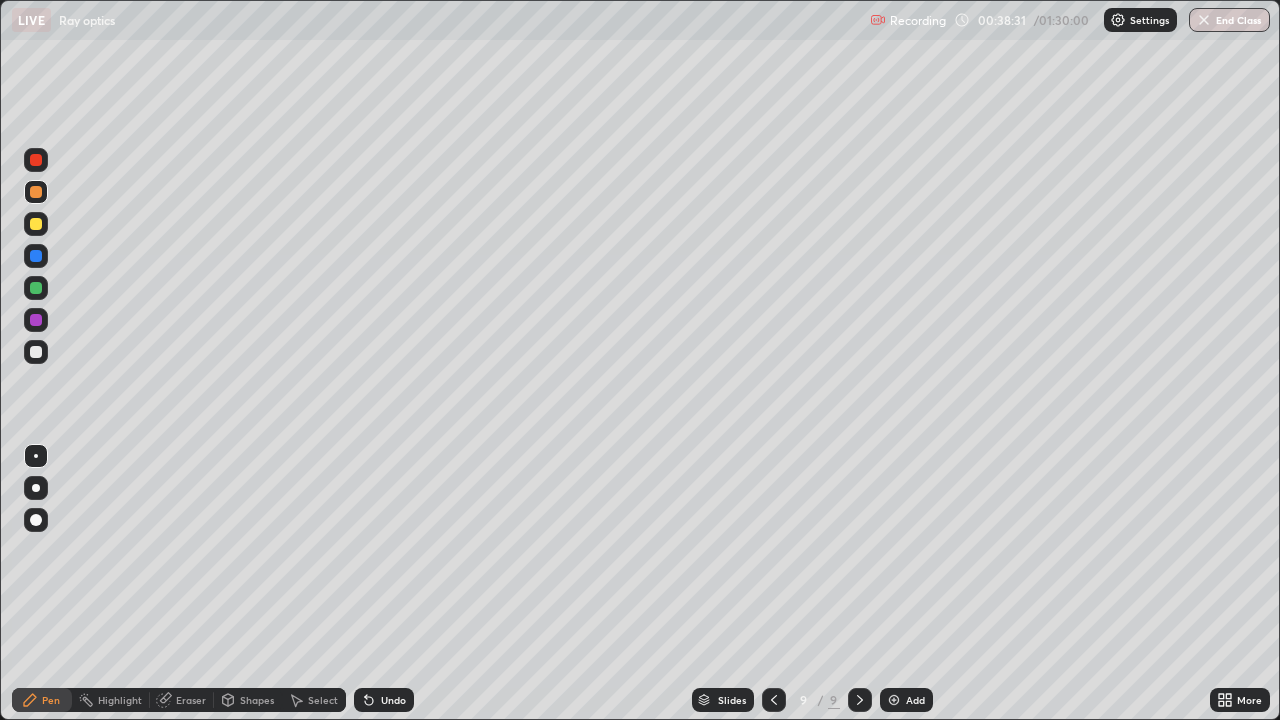 click at bounding box center (36, 160) 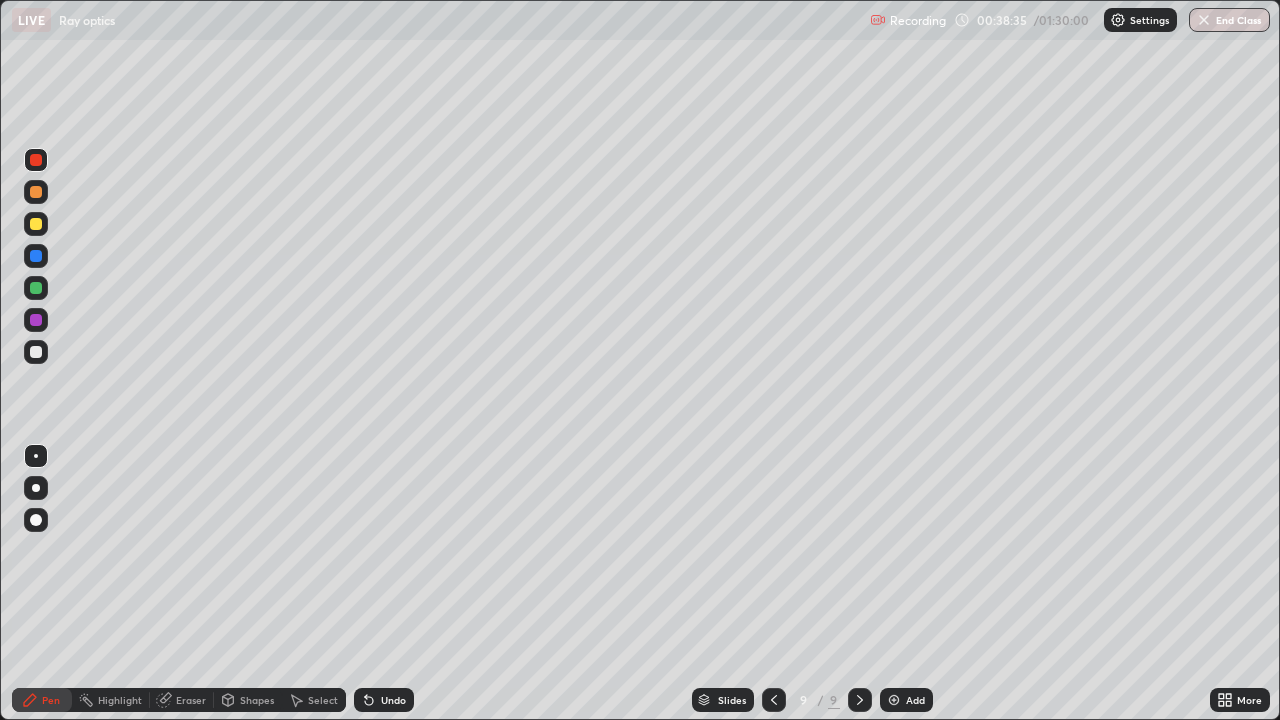 click at bounding box center [36, 192] 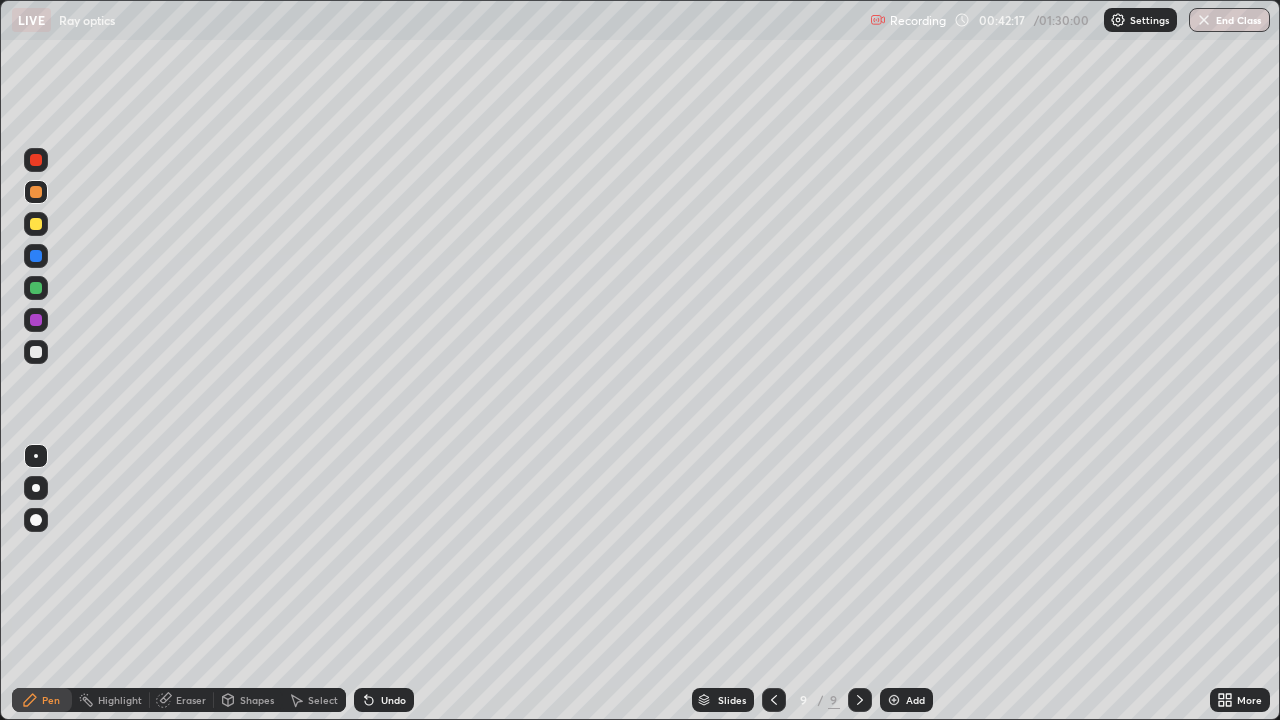 click on "Add" at bounding box center (915, 700) 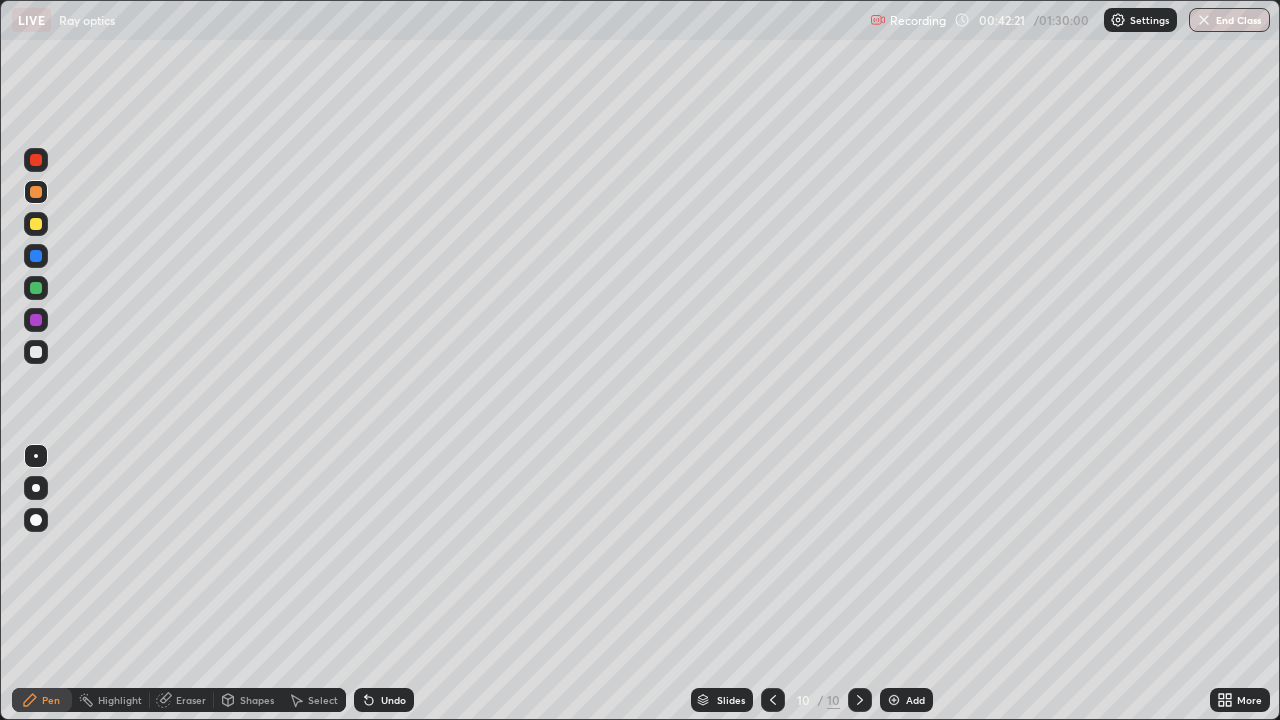 click at bounding box center (36, 160) 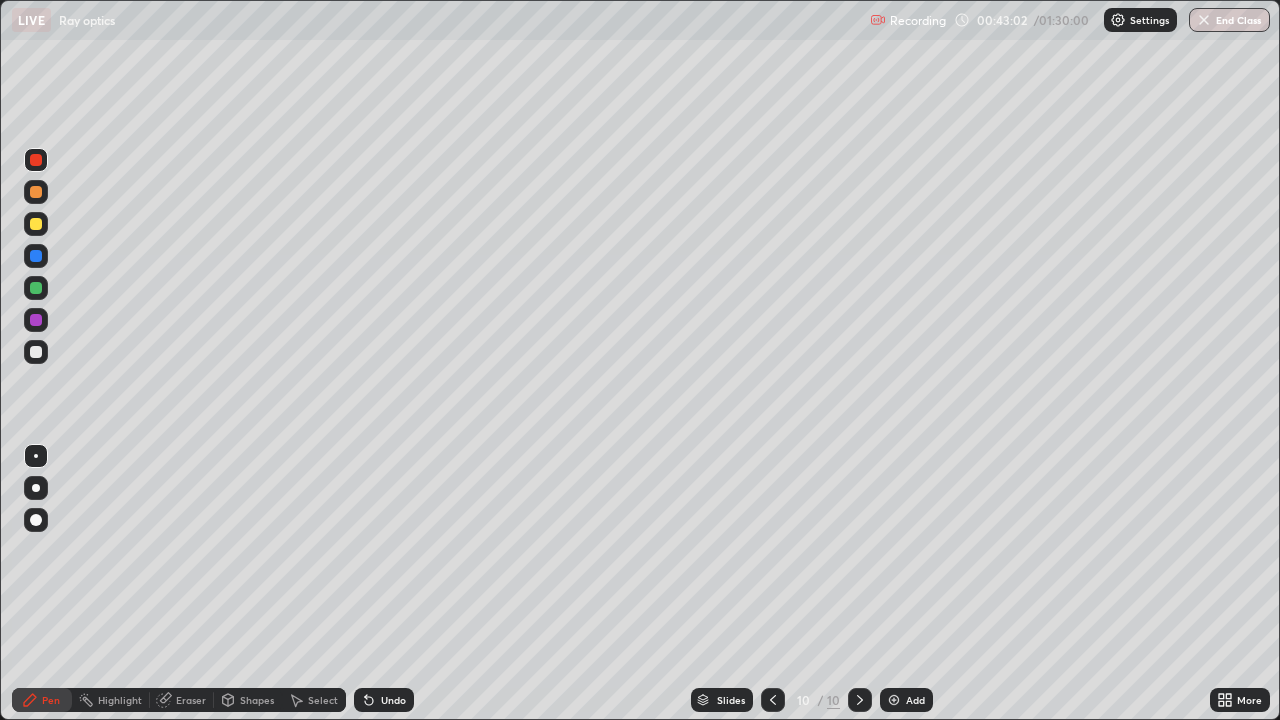 click at bounding box center [36, 352] 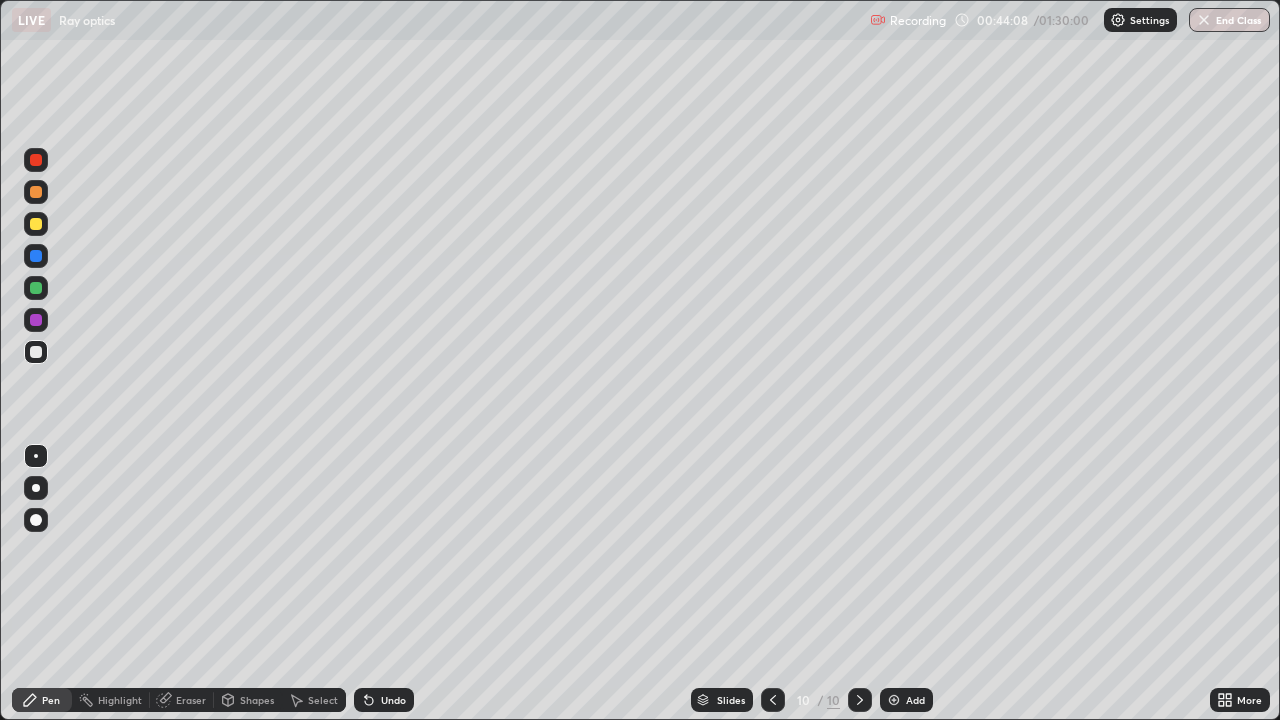 click at bounding box center [36, 224] 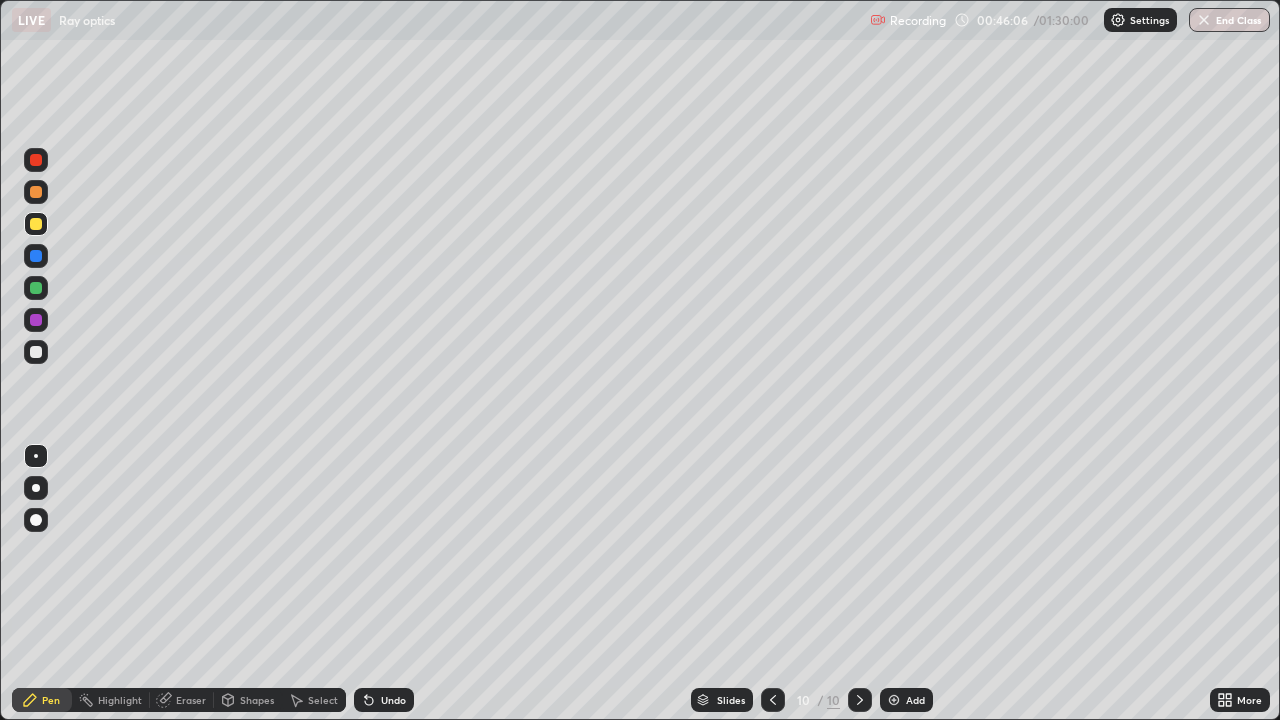 click on "Eraser" at bounding box center [191, 700] 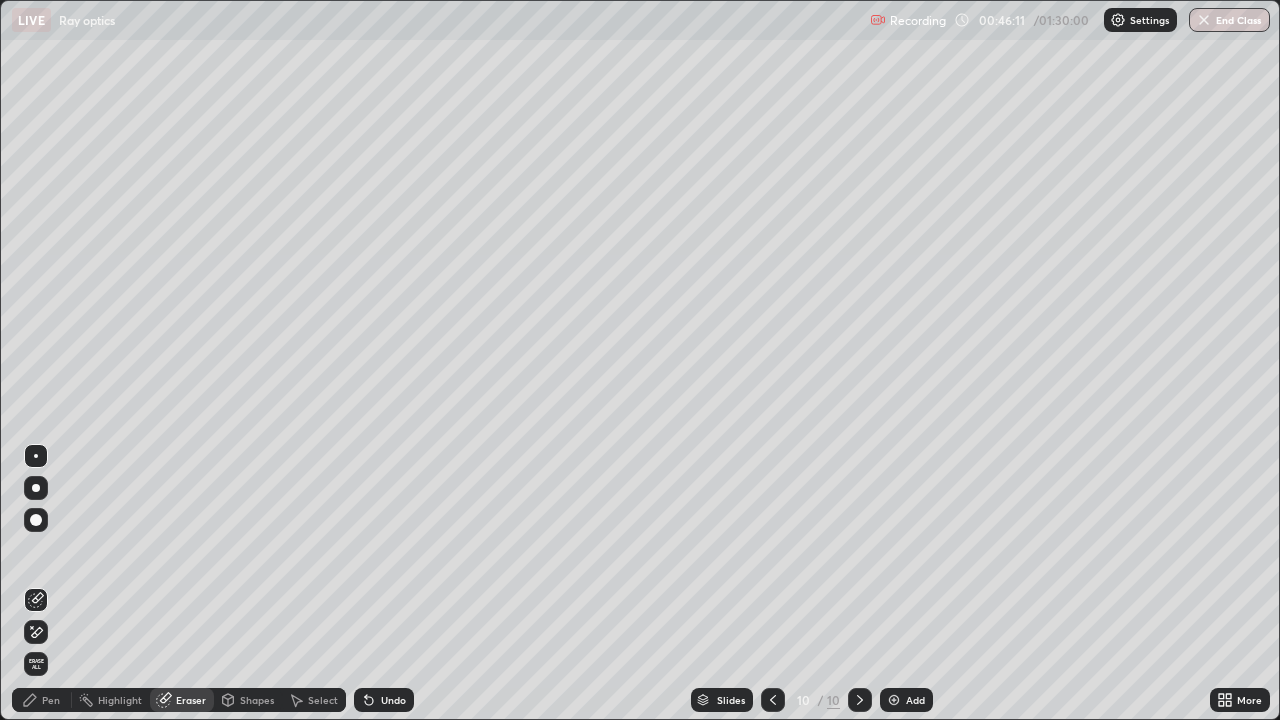 click on "Pen" at bounding box center (51, 700) 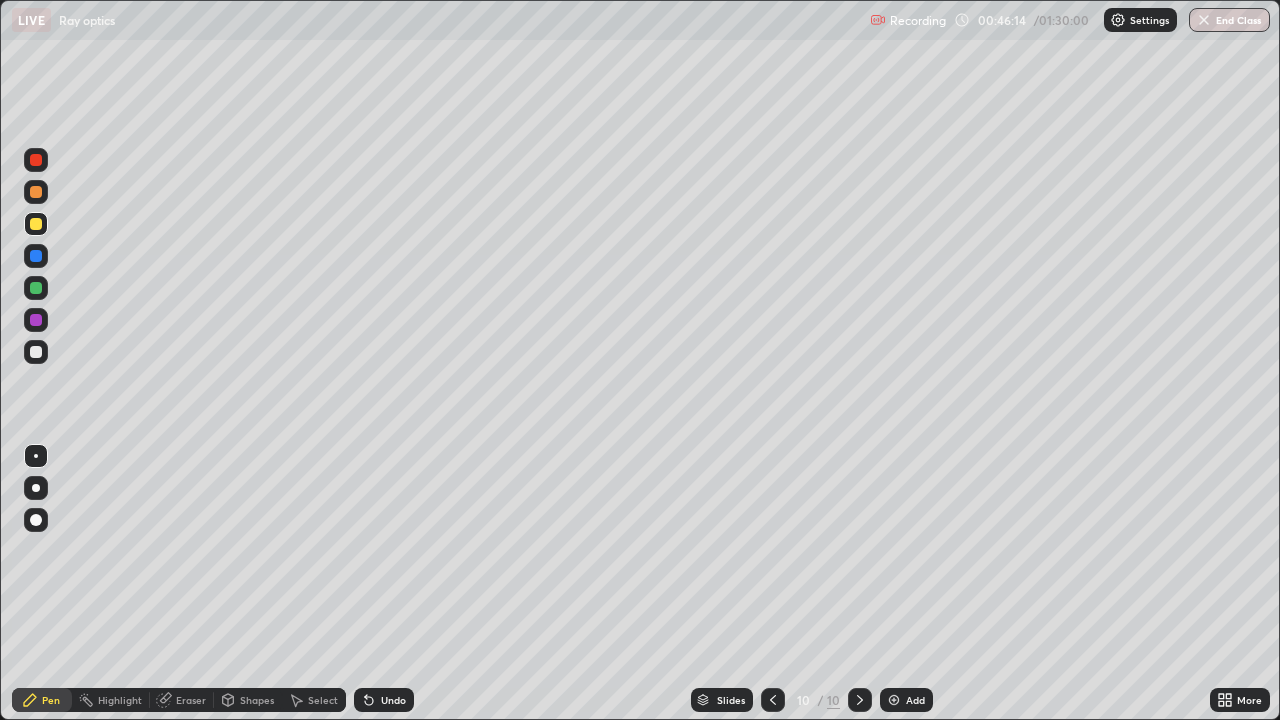 click at bounding box center (36, 352) 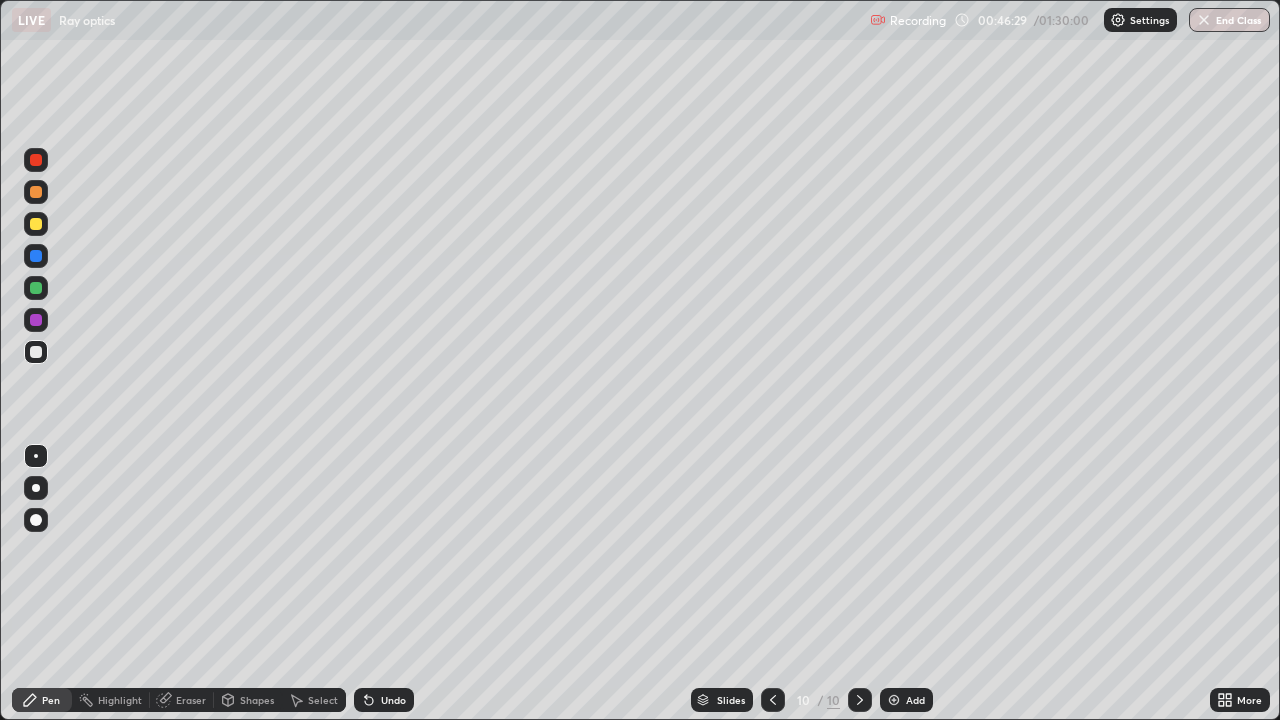 click on "Add" at bounding box center [915, 700] 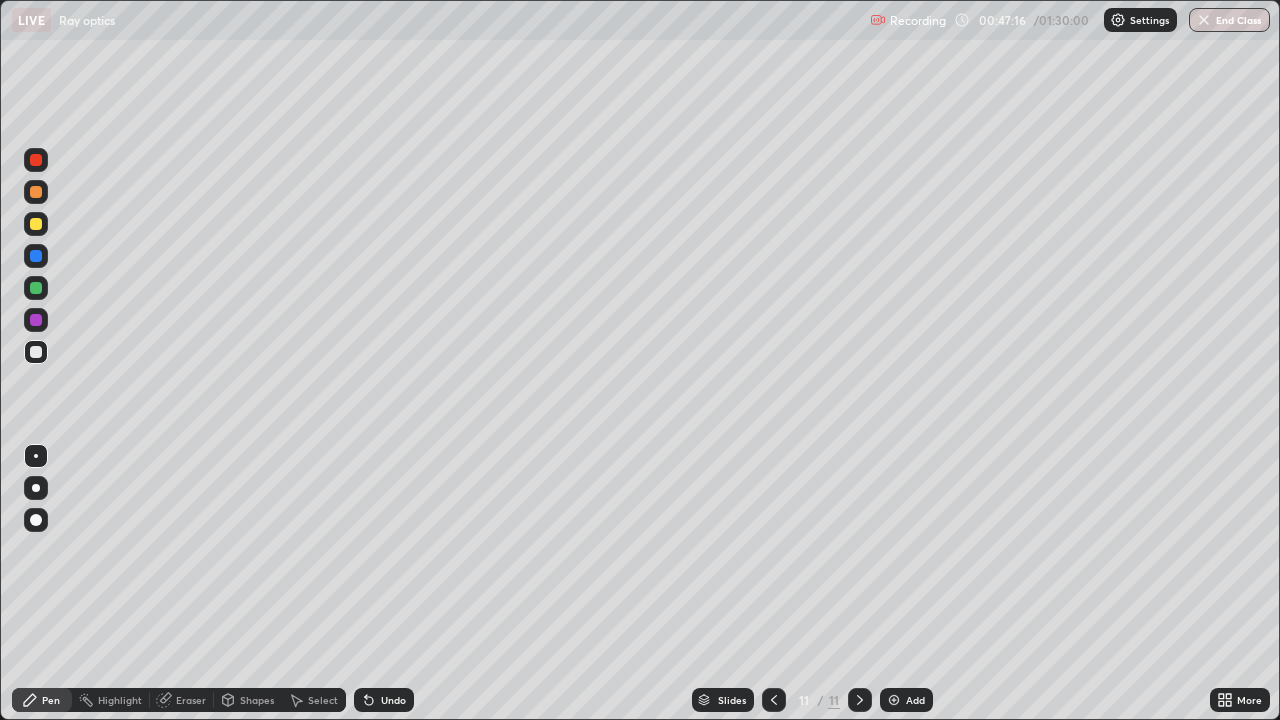 click at bounding box center (36, 224) 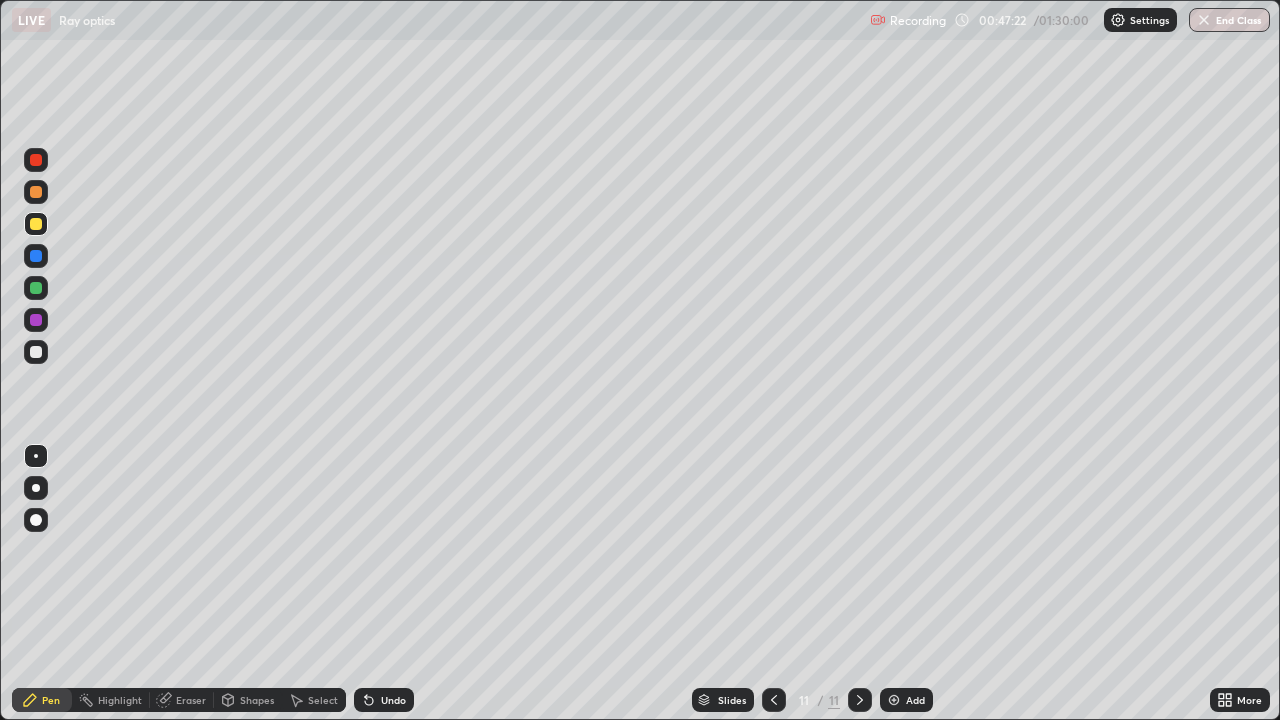 click at bounding box center (36, 160) 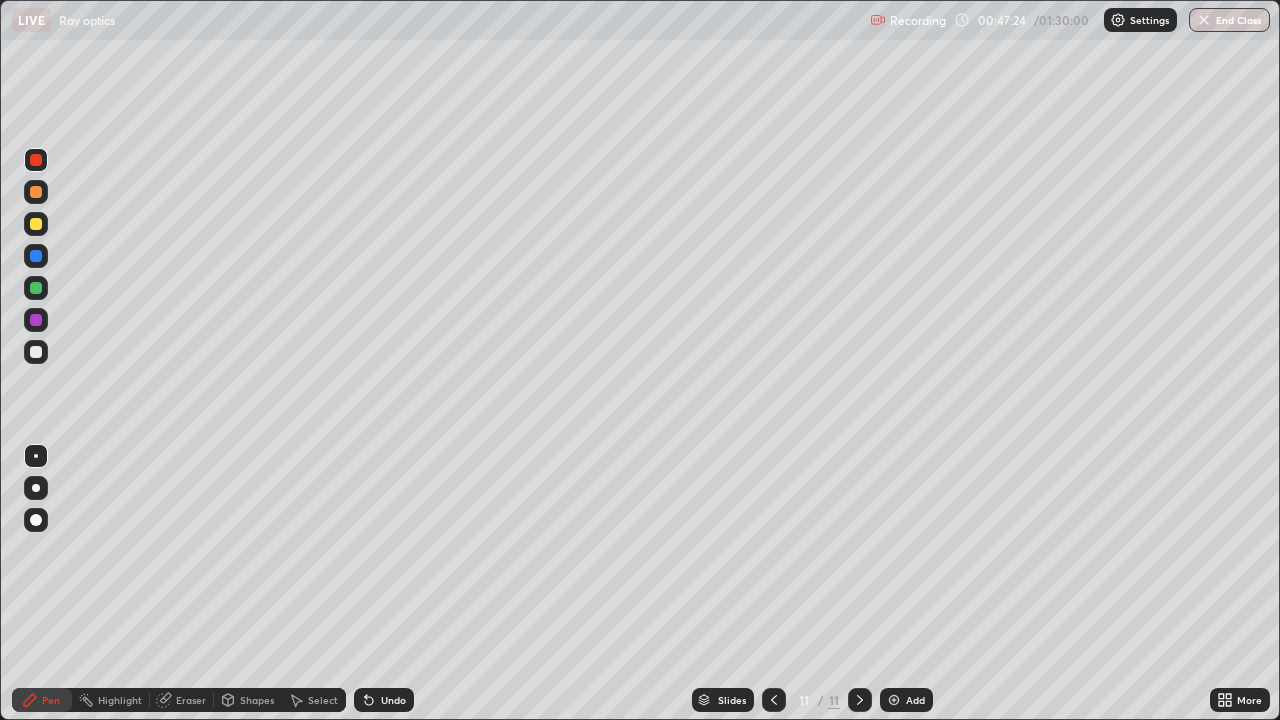 click at bounding box center [36, 520] 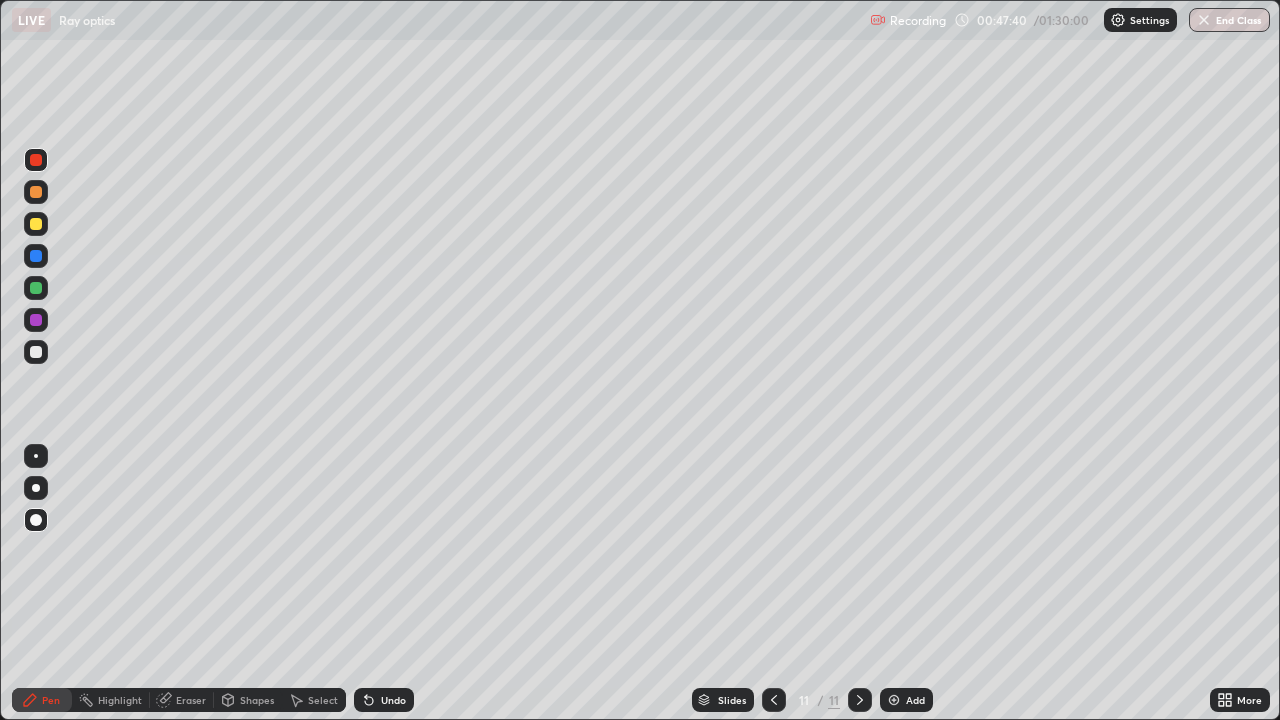 click at bounding box center [36, 456] 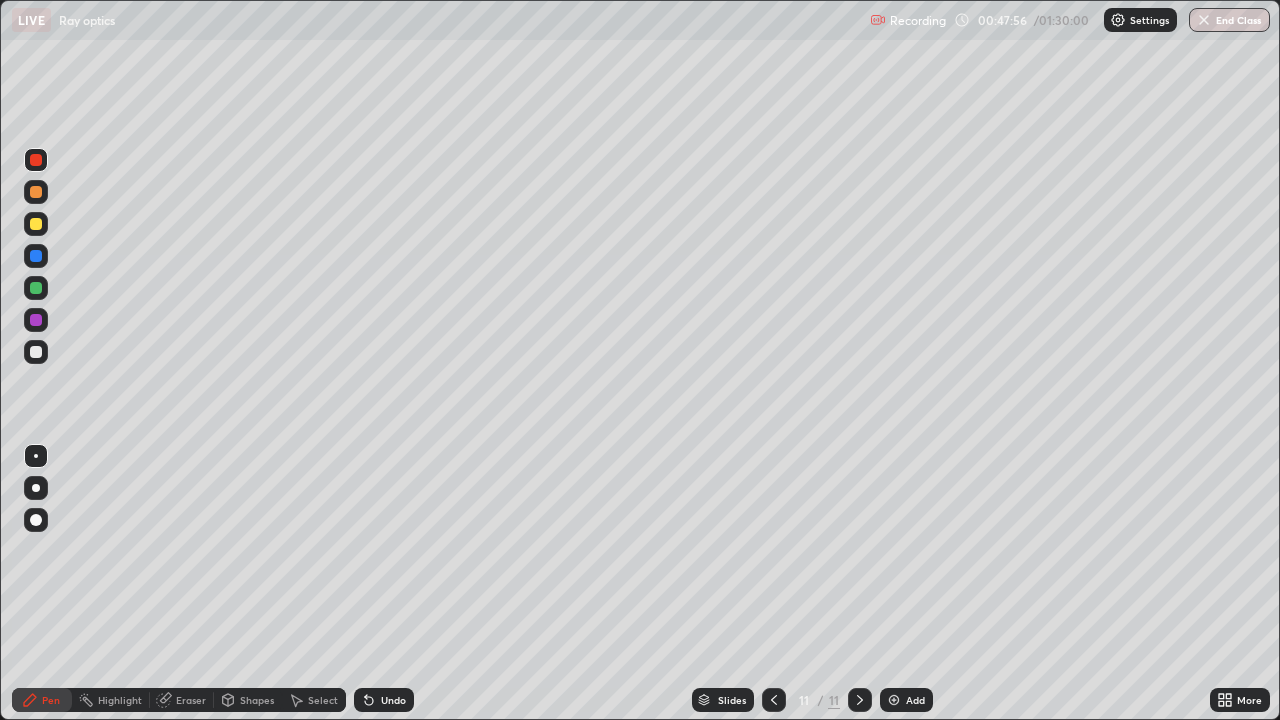 click on "Eraser" at bounding box center (182, 700) 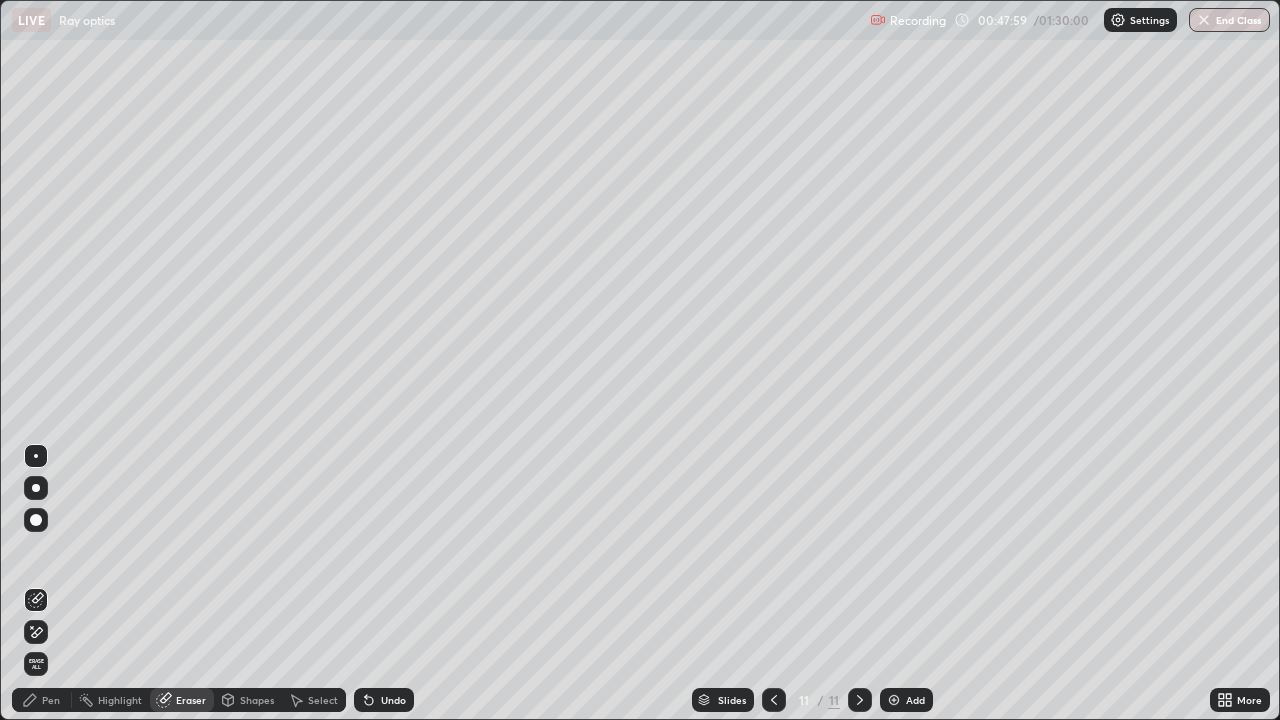 click on "Pen" at bounding box center [51, 700] 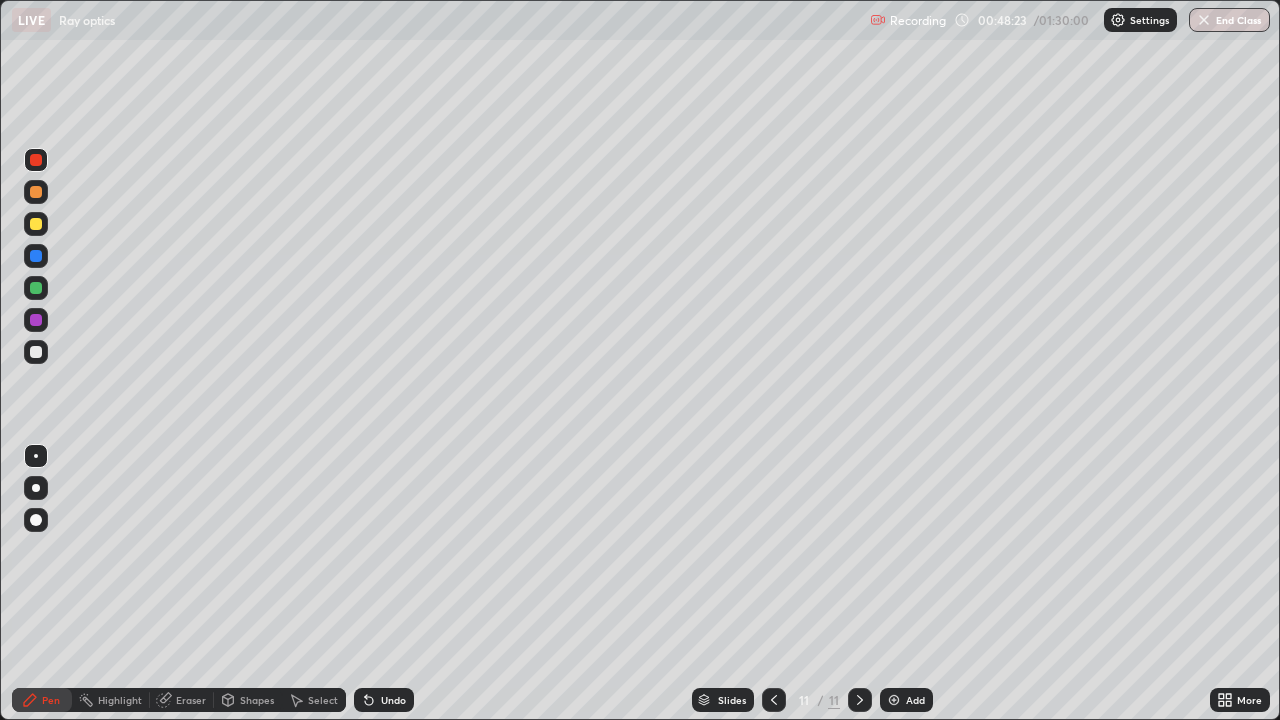click at bounding box center (36, 192) 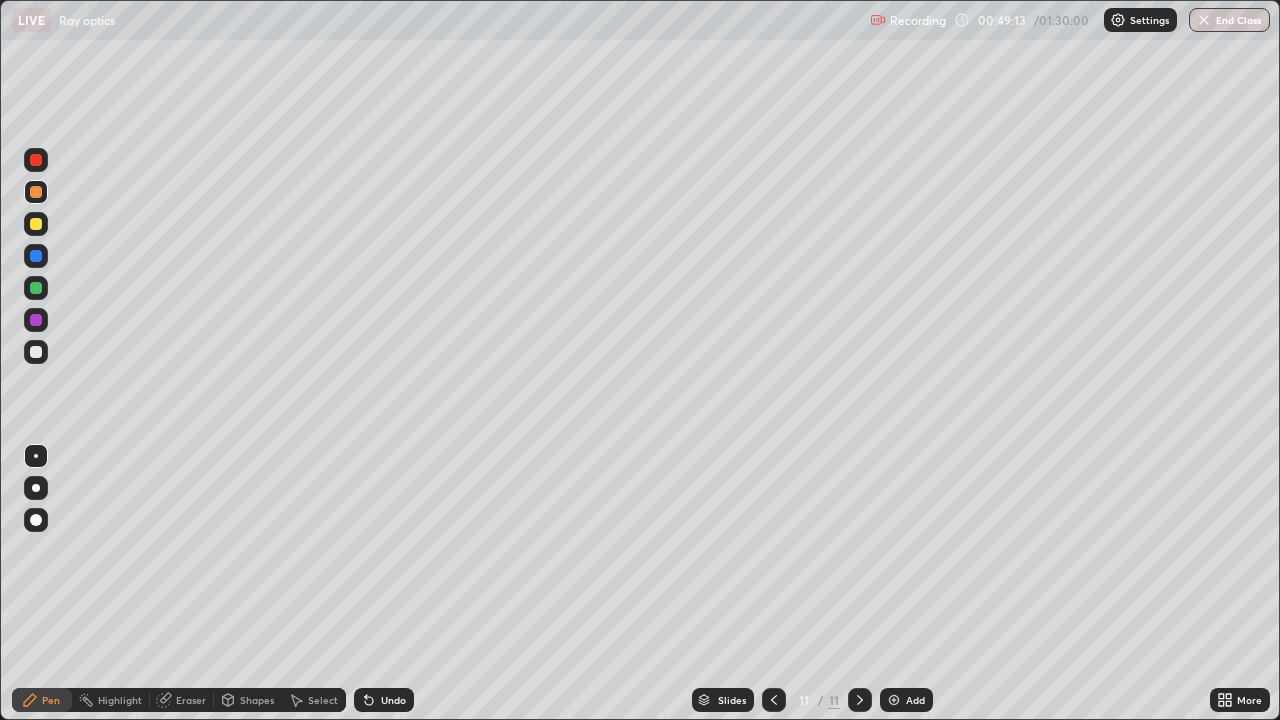 click at bounding box center [36, 352] 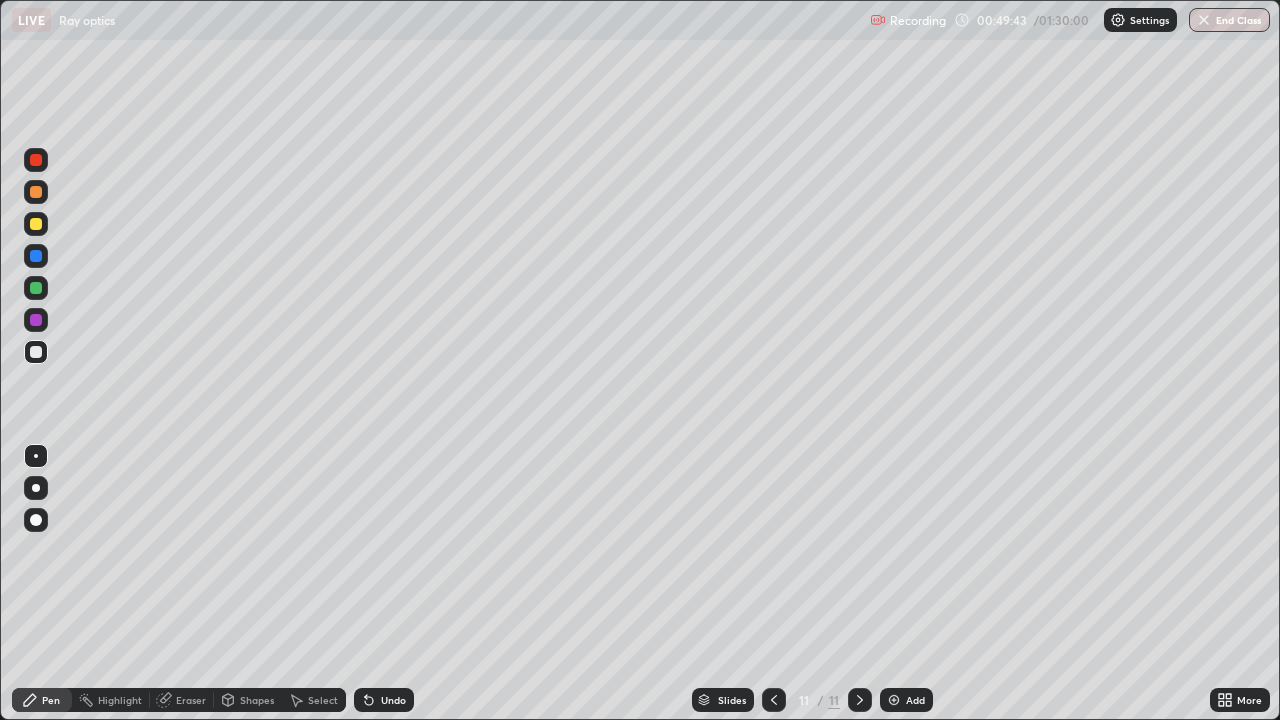 click at bounding box center [36, 288] 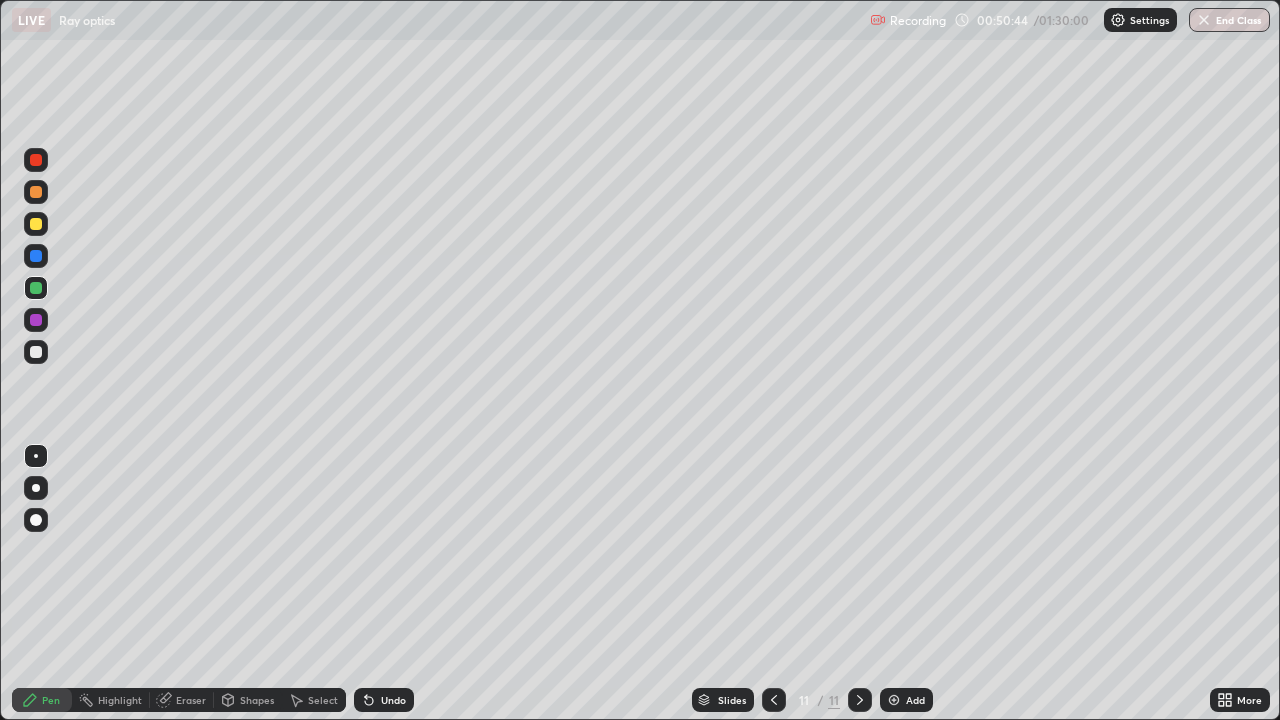 click 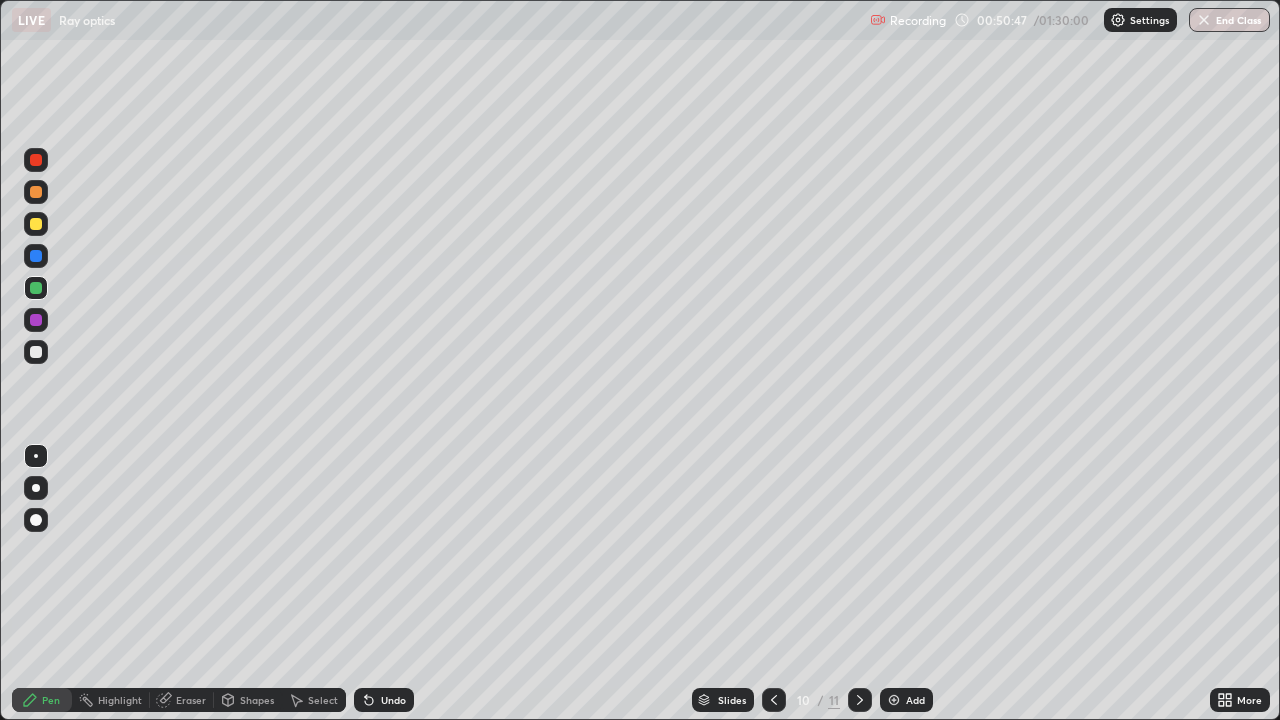 click 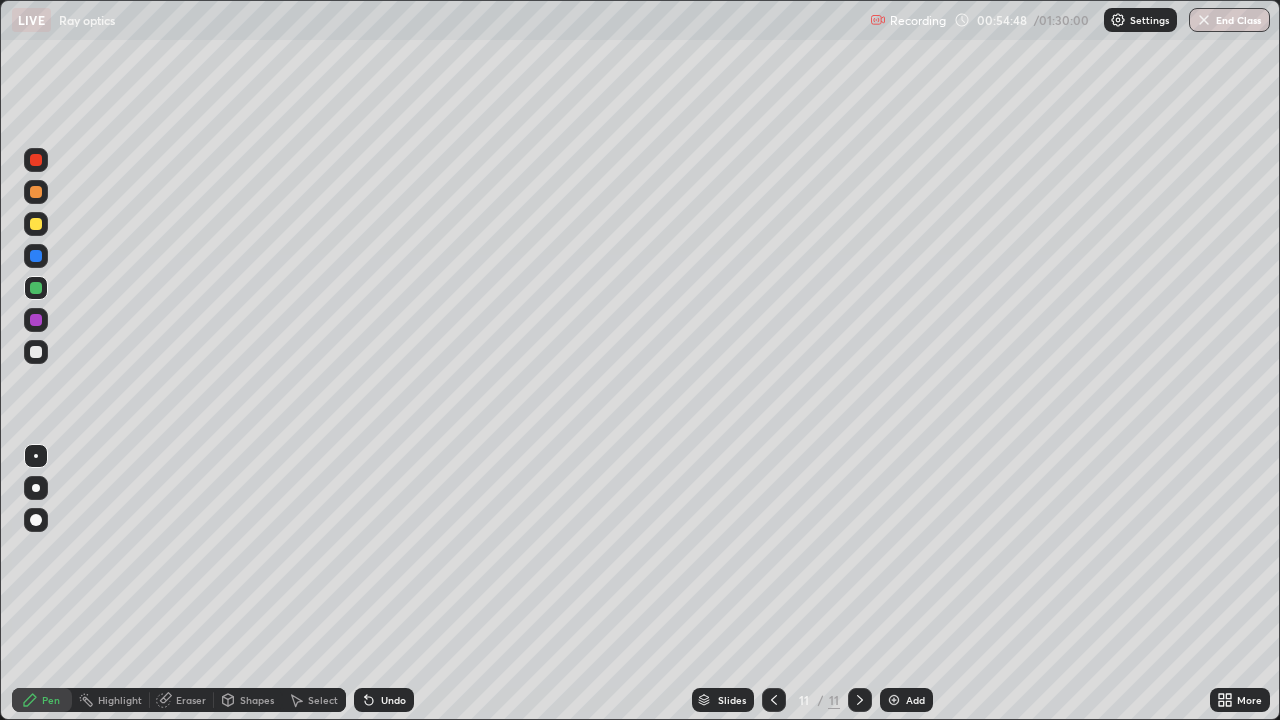 click on "Add" at bounding box center [915, 700] 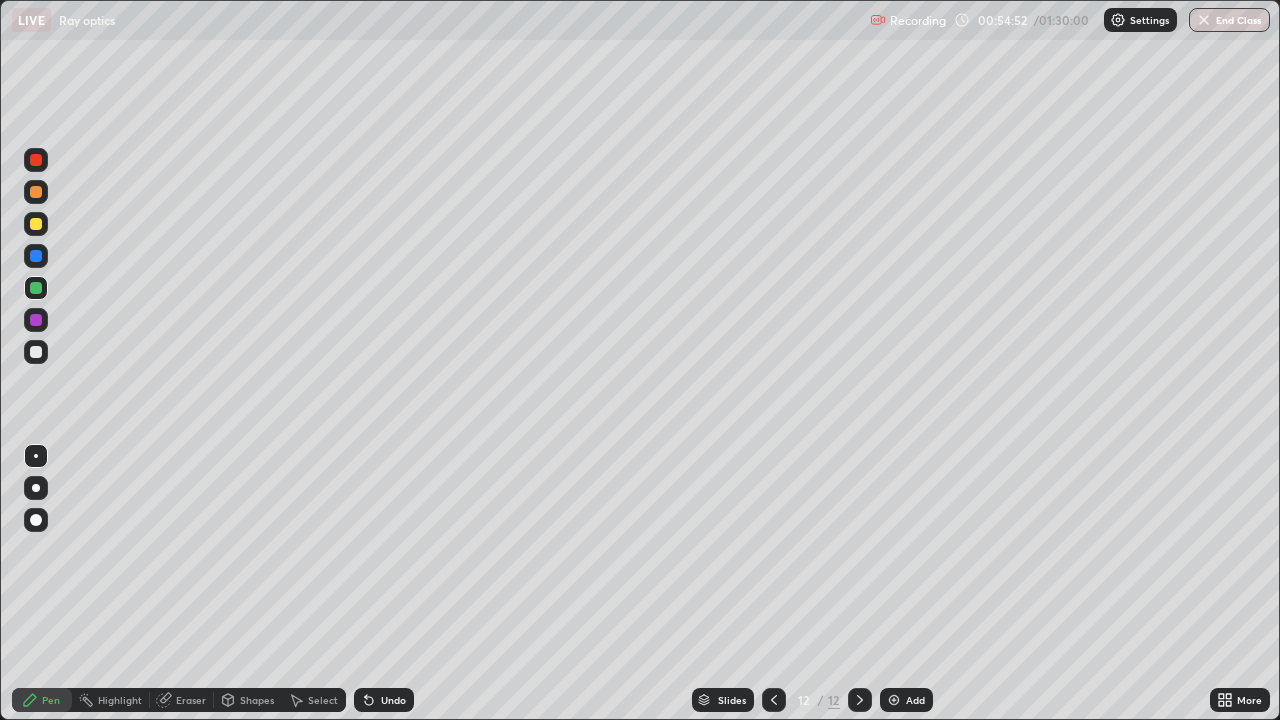 click at bounding box center (36, 352) 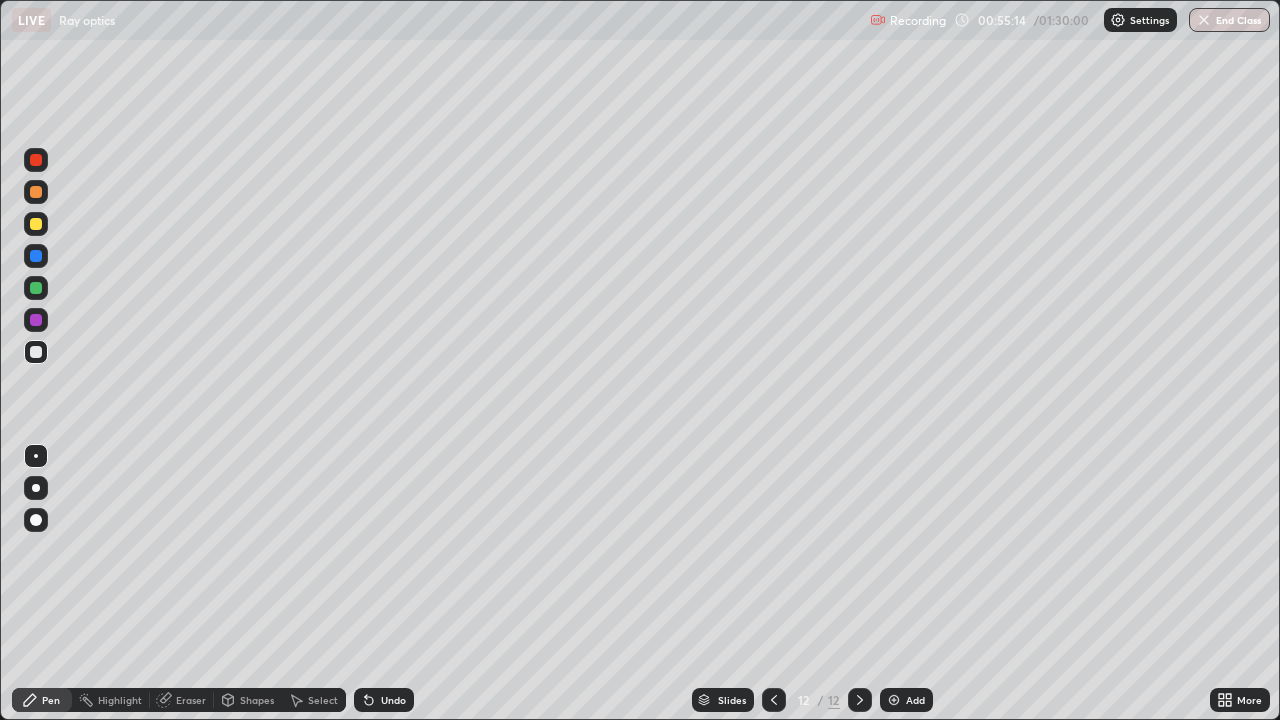 click at bounding box center (36, 288) 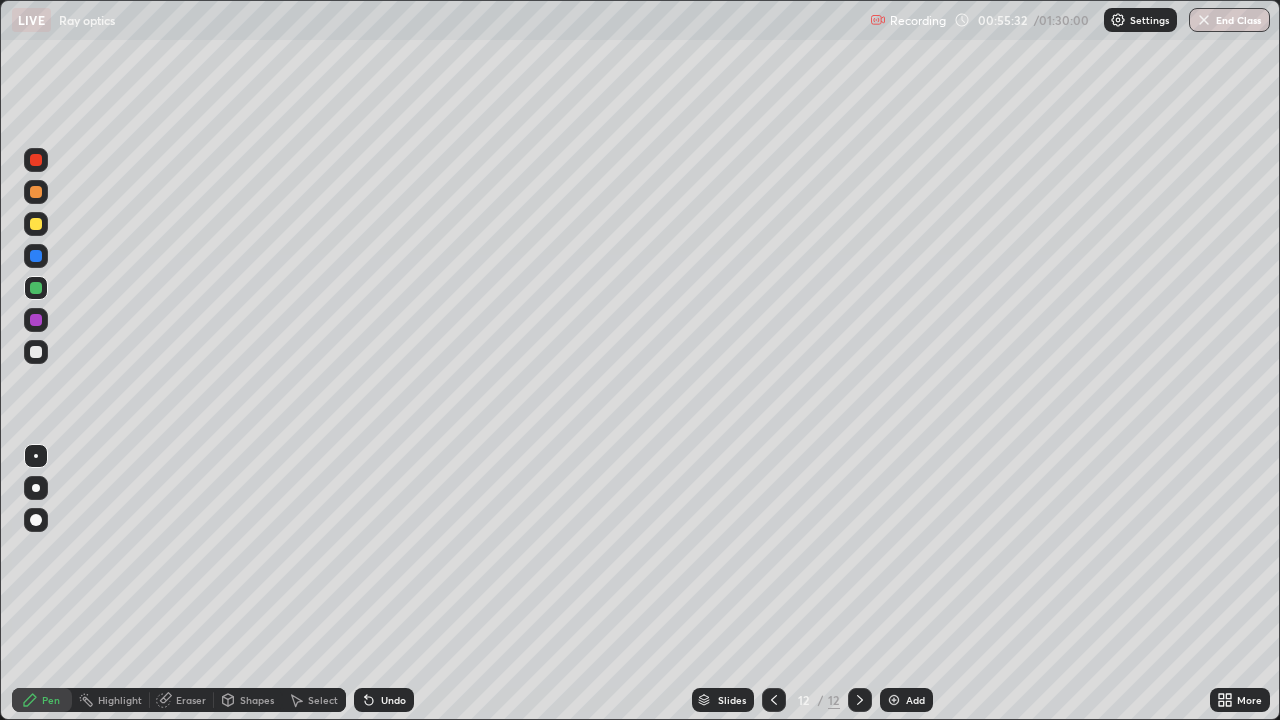 click at bounding box center (36, 192) 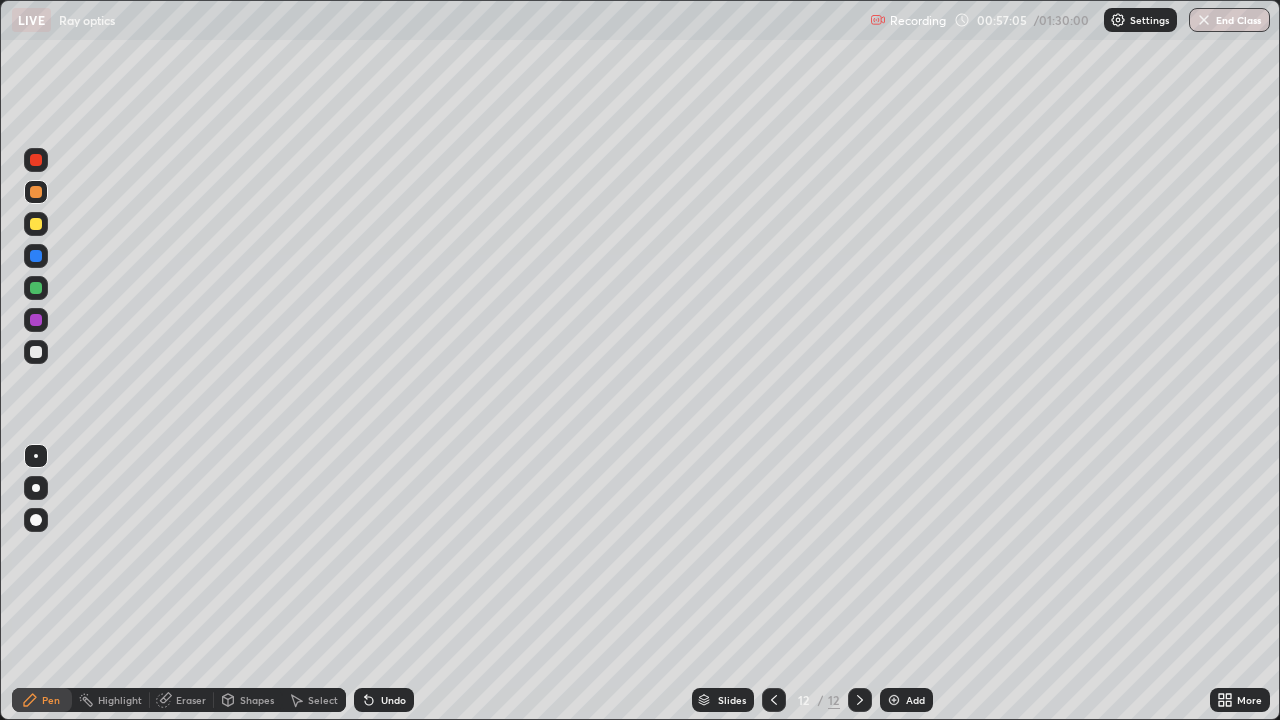 click at bounding box center [36, 352] 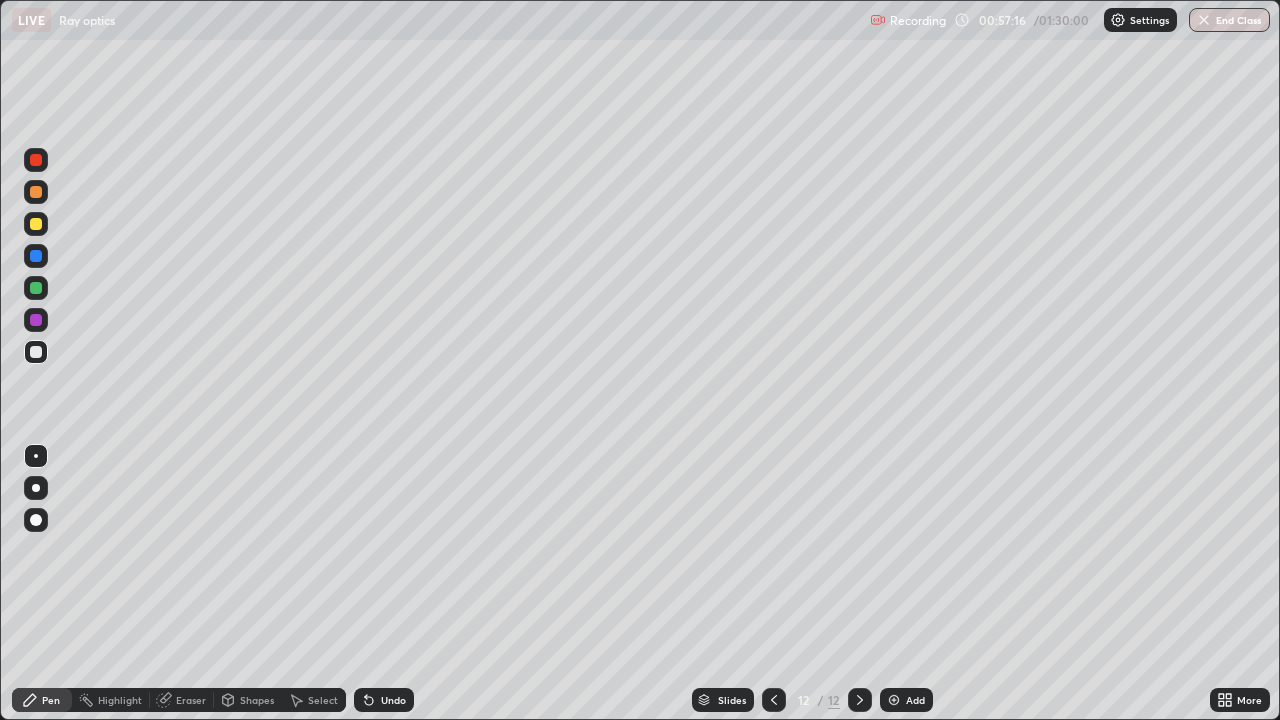 click at bounding box center (36, 288) 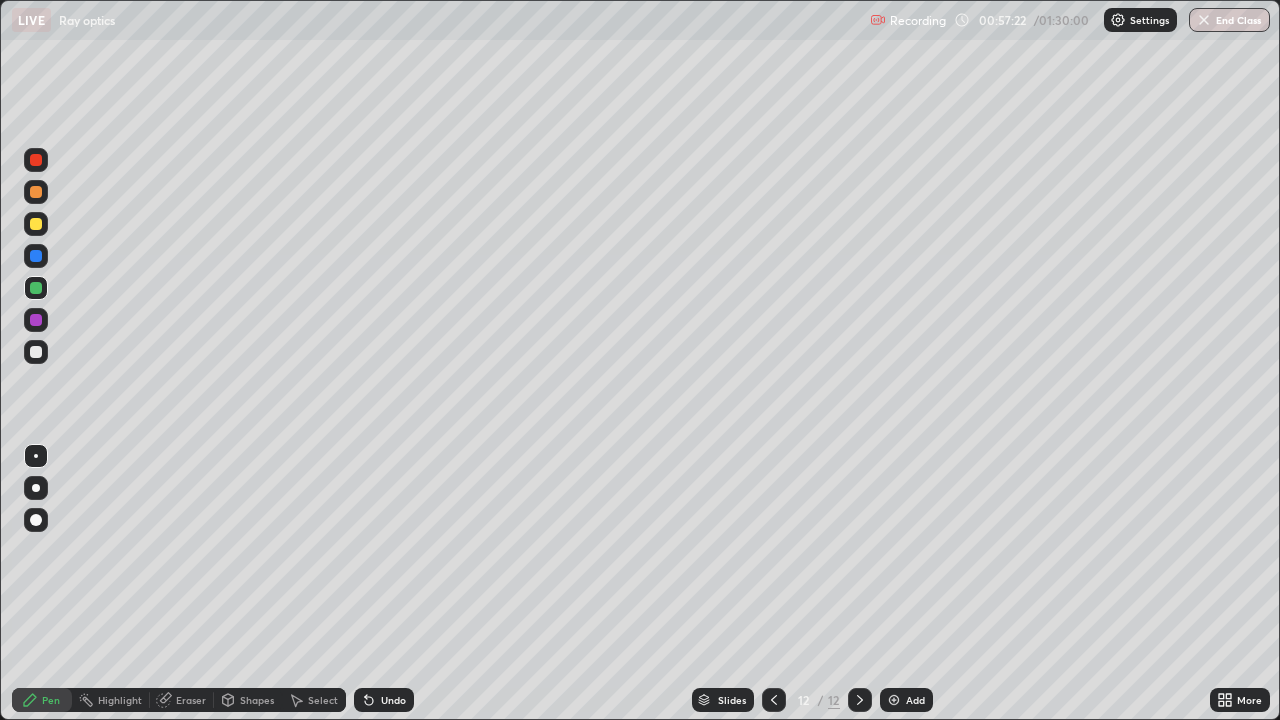click at bounding box center [36, 224] 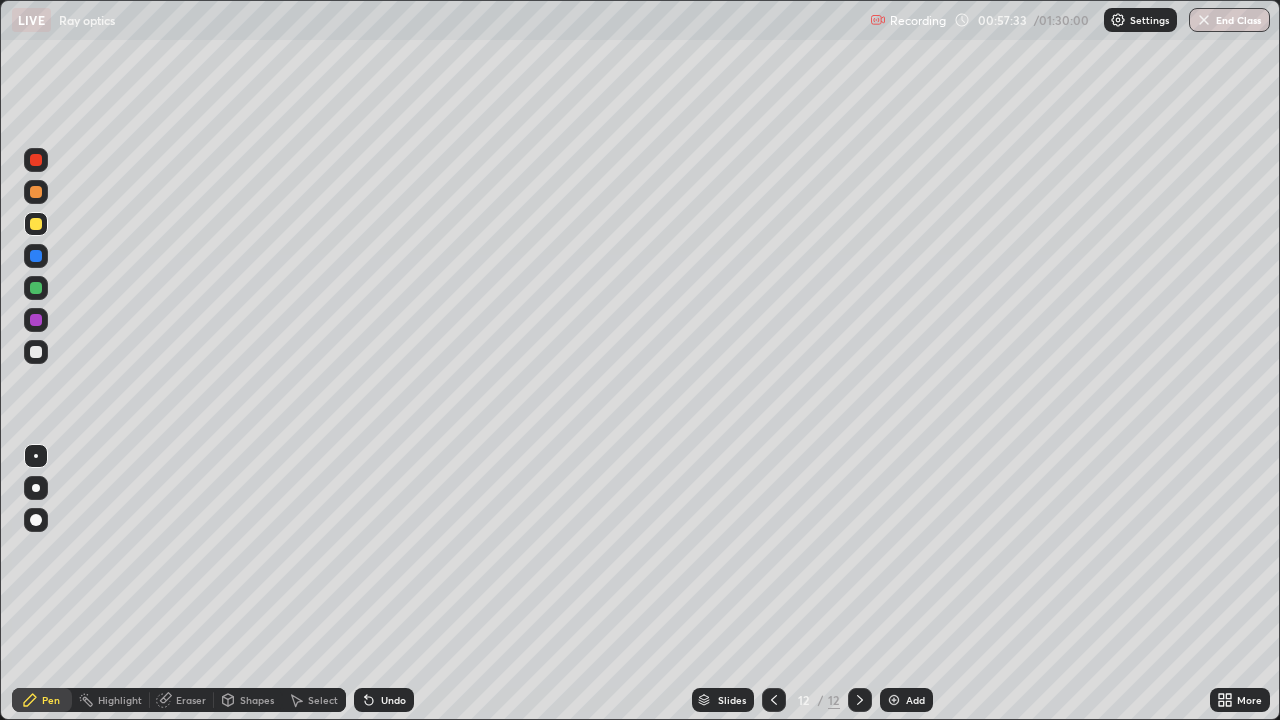 click at bounding box center (36, 352) 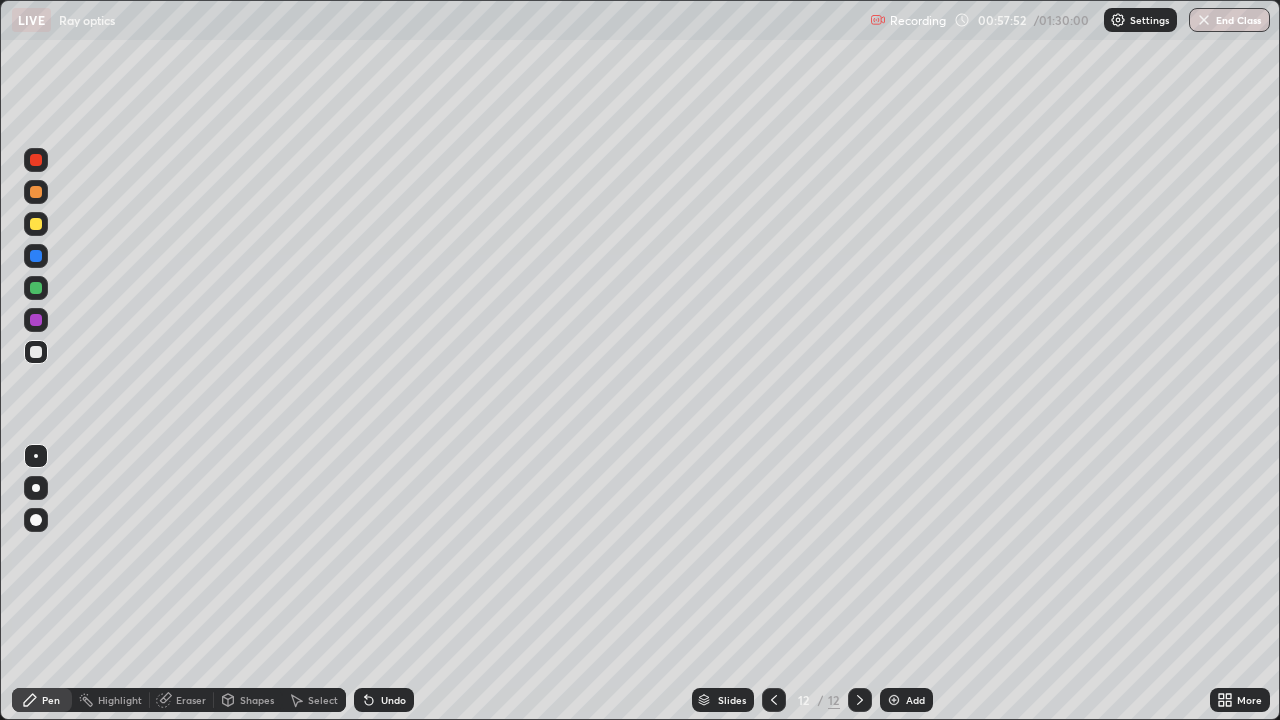 click at bounding box center [36, 192] 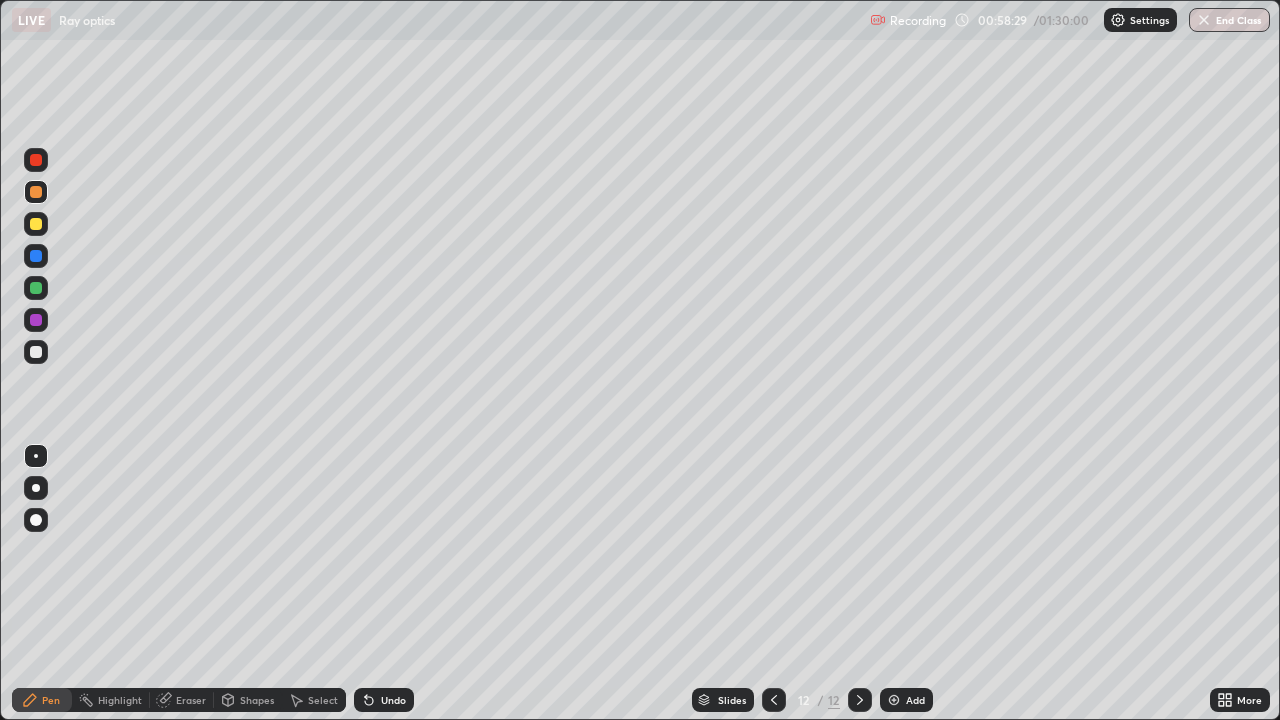 click at bounding box center [36, 352] 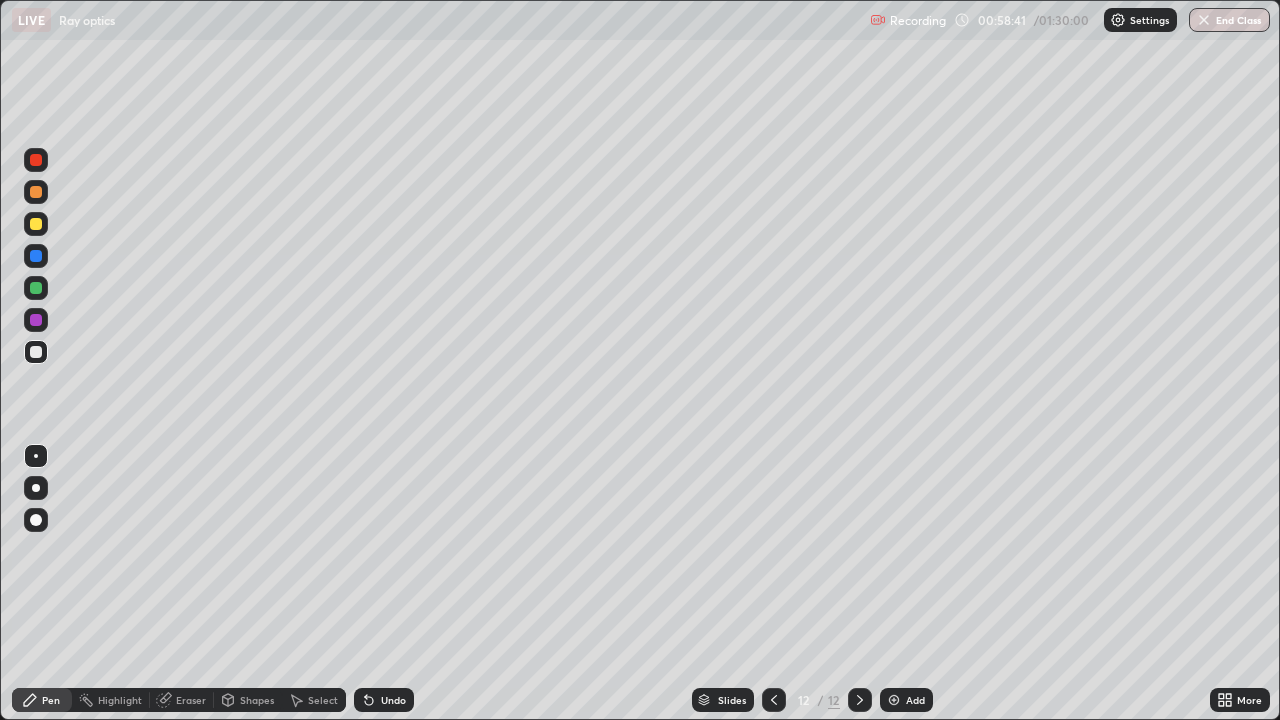 click at bounding box center [36, 224] 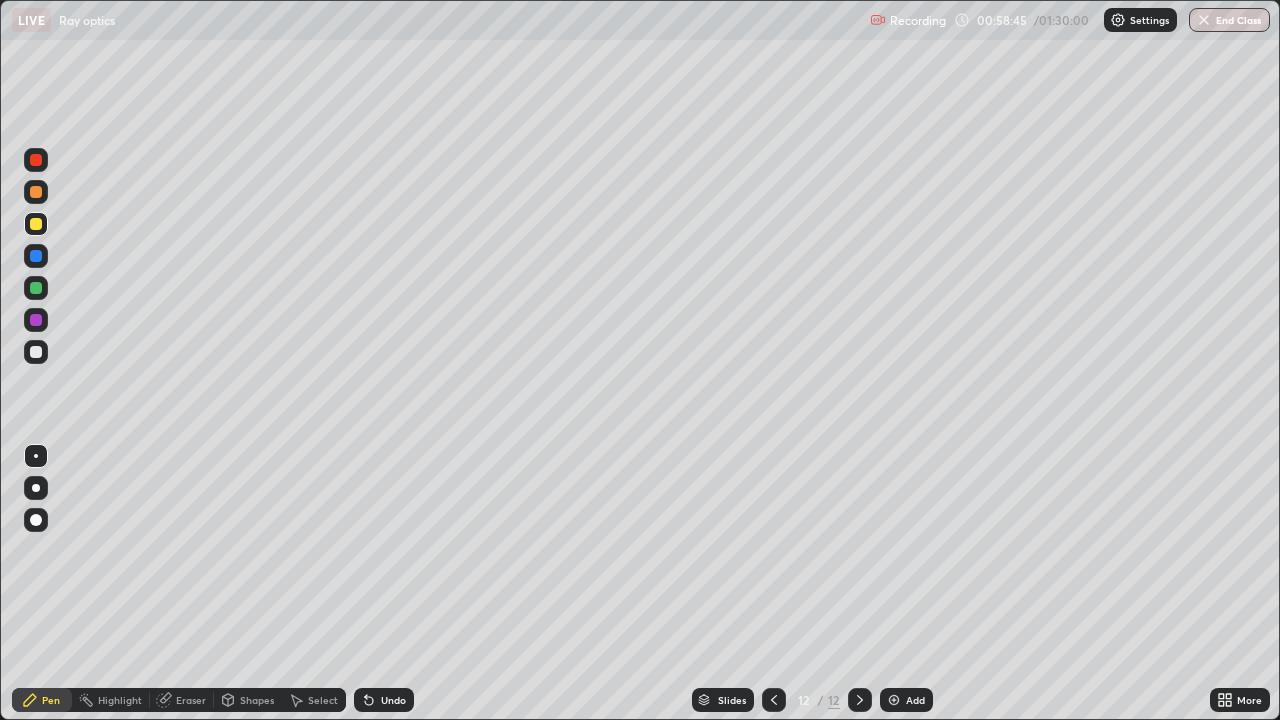 click on "Undo" at bounding box center [393, 700] 